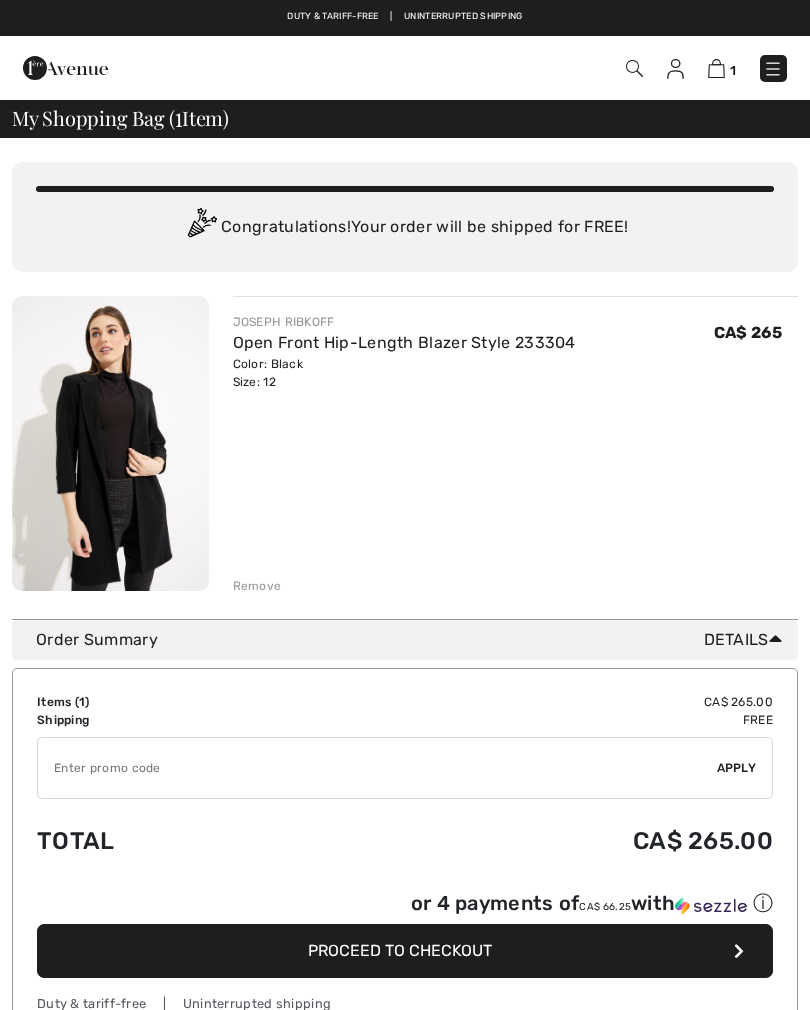 scroll, scrollTop: 0, scrollLeft: 0, axis: both 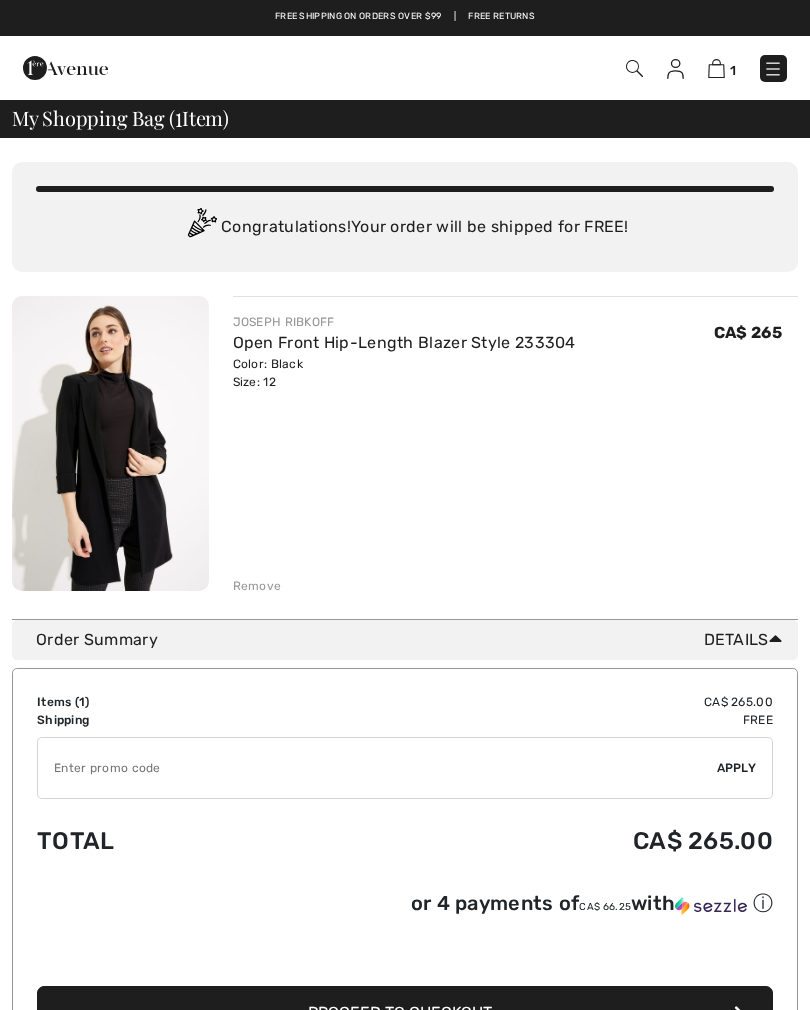 click at bounding box center (773, 68) 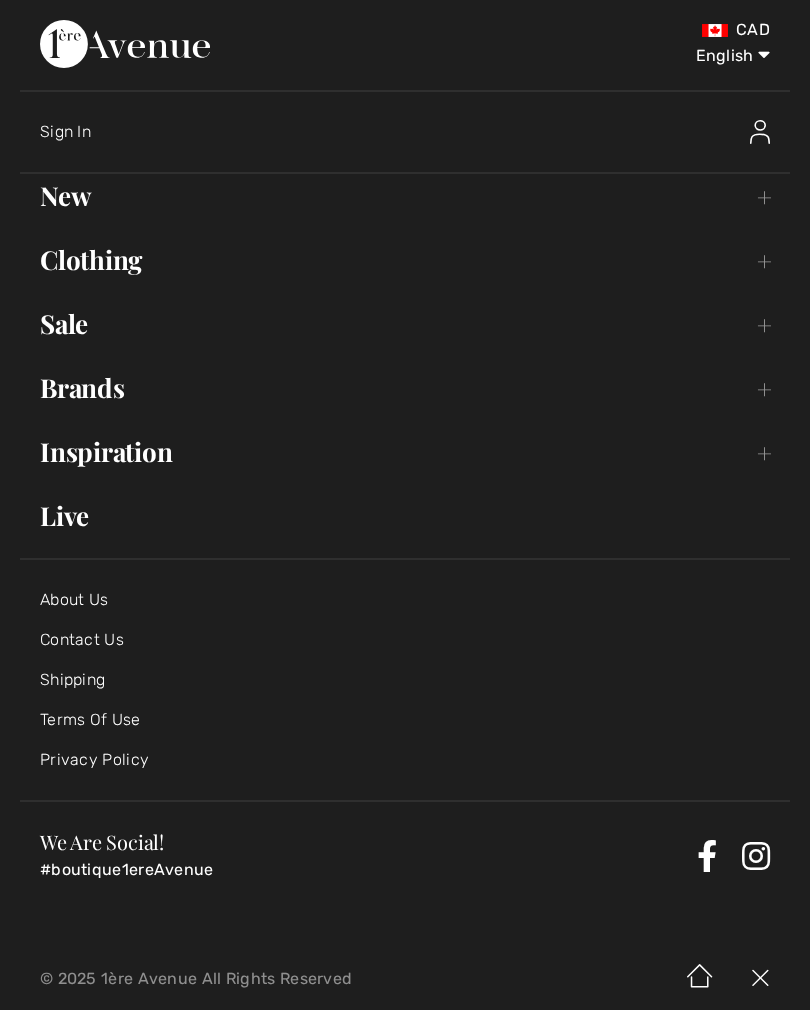 click on "Terms Of Use" at bounding box center (90, 719) 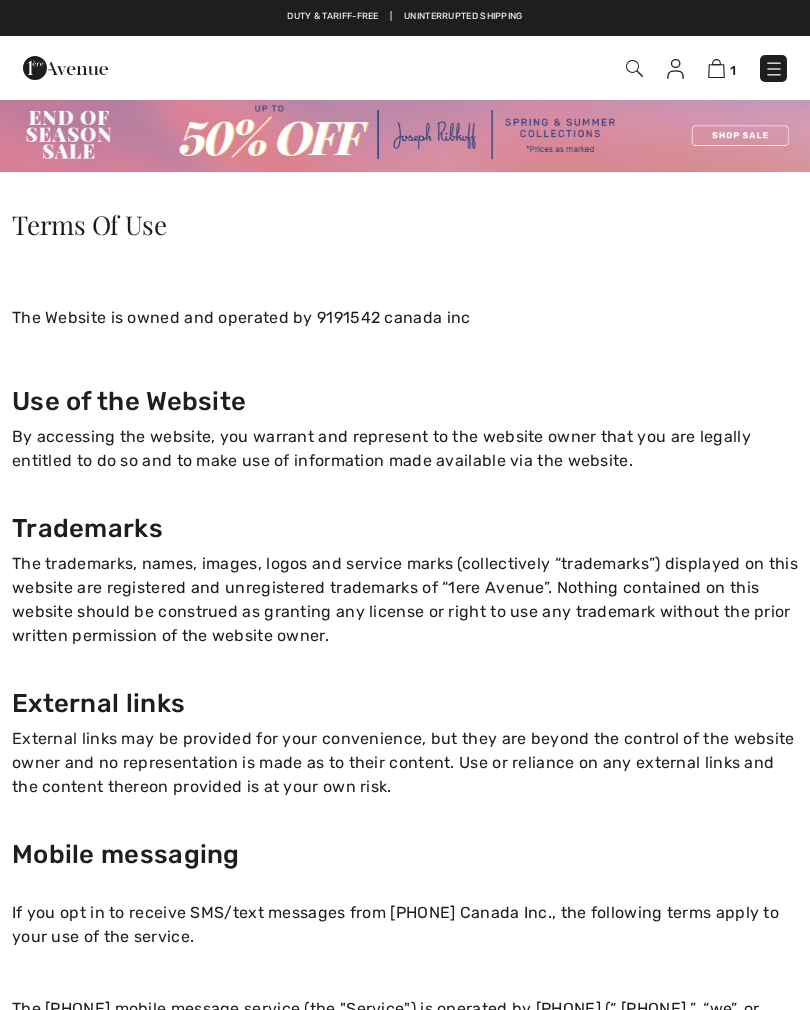 scroll, scrollTop: 0, scrollLeft: 0, axis: both 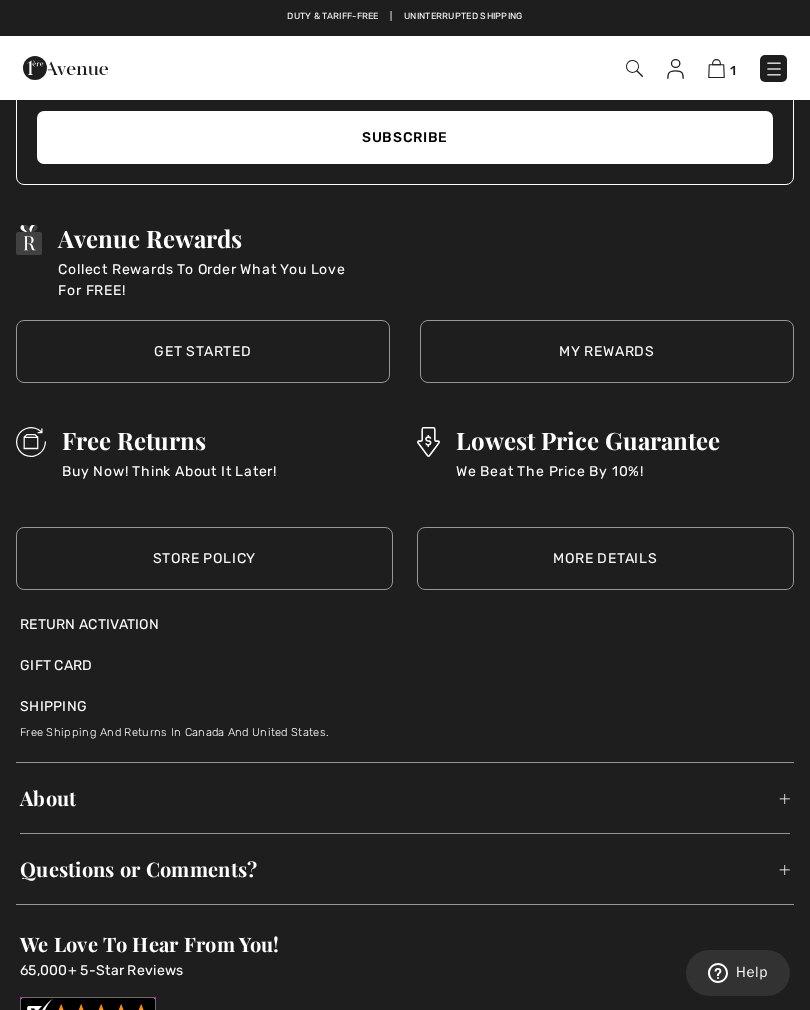 click on "Store Policy" at bounding box center (204, 558) 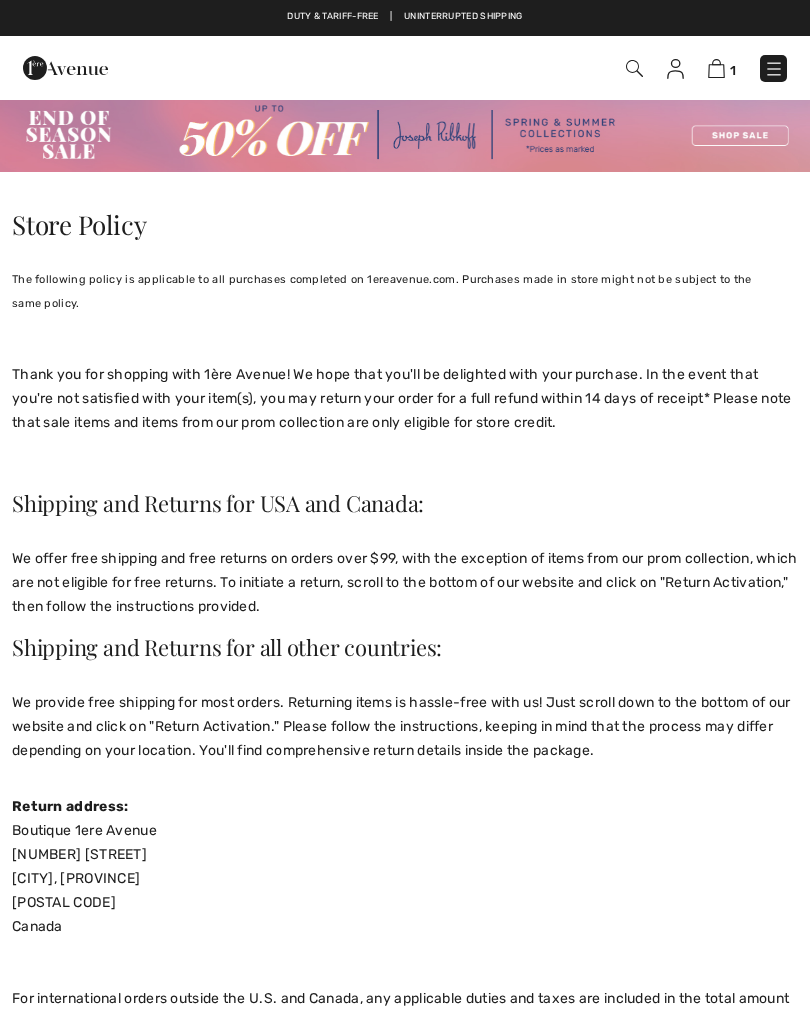 checkbox on "true" 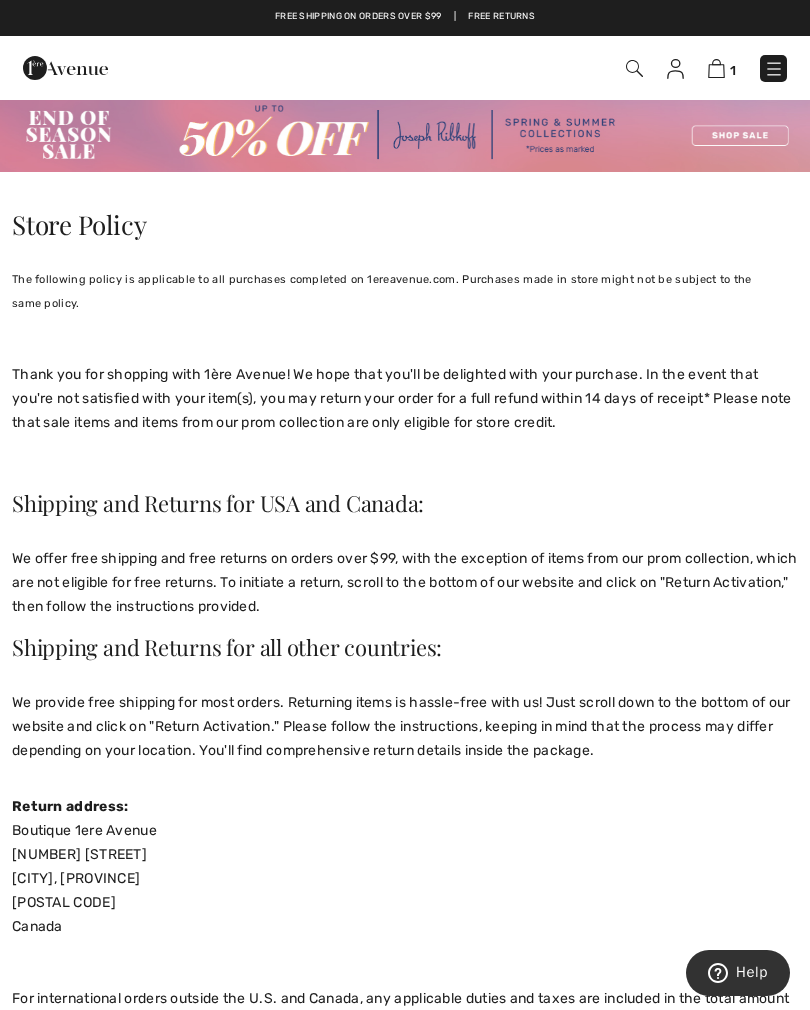 click at bounding box center [774, 69] 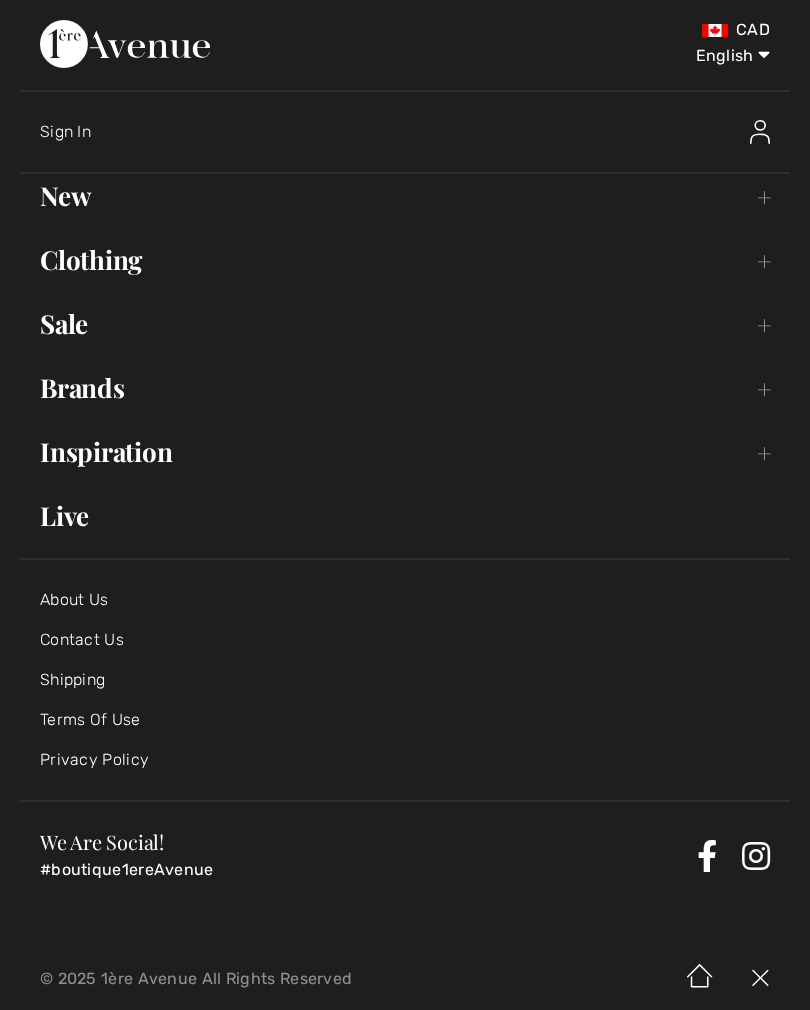 click on "Clothing Toggle submenu" at bounding box center (405, 260) 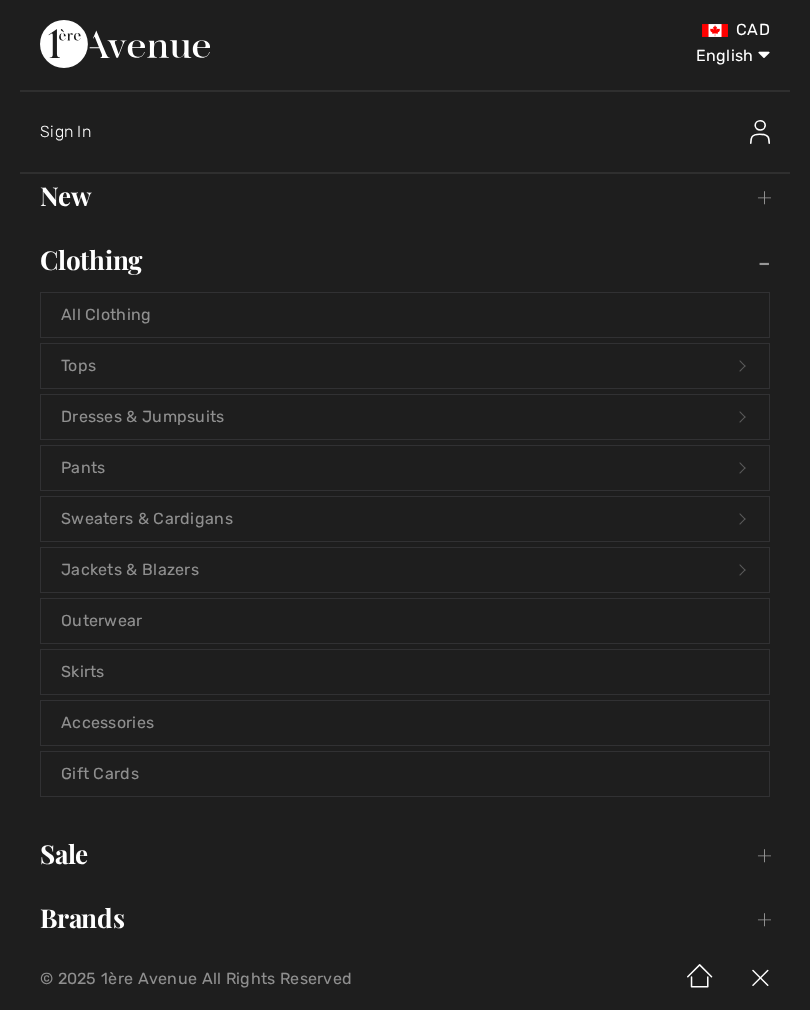 click on "Sale Toggle submenu" at bounding box center [405, 854] 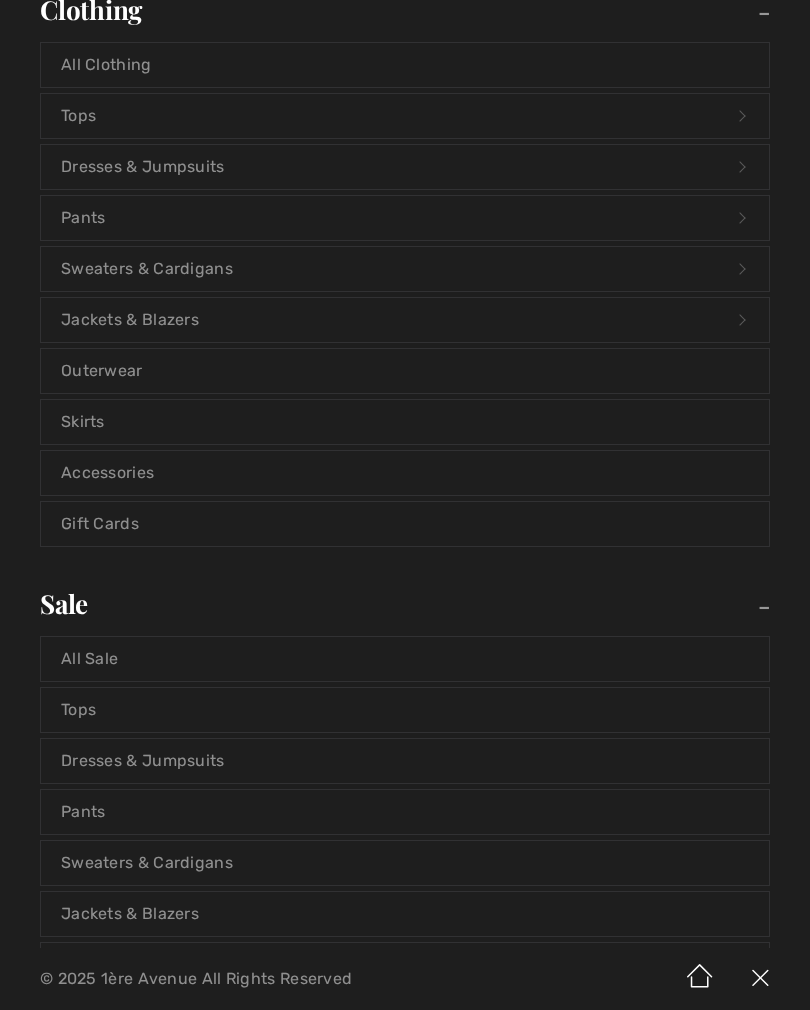 scroll, scrollTop: 249, scrollLeft: 0, axis: vertical 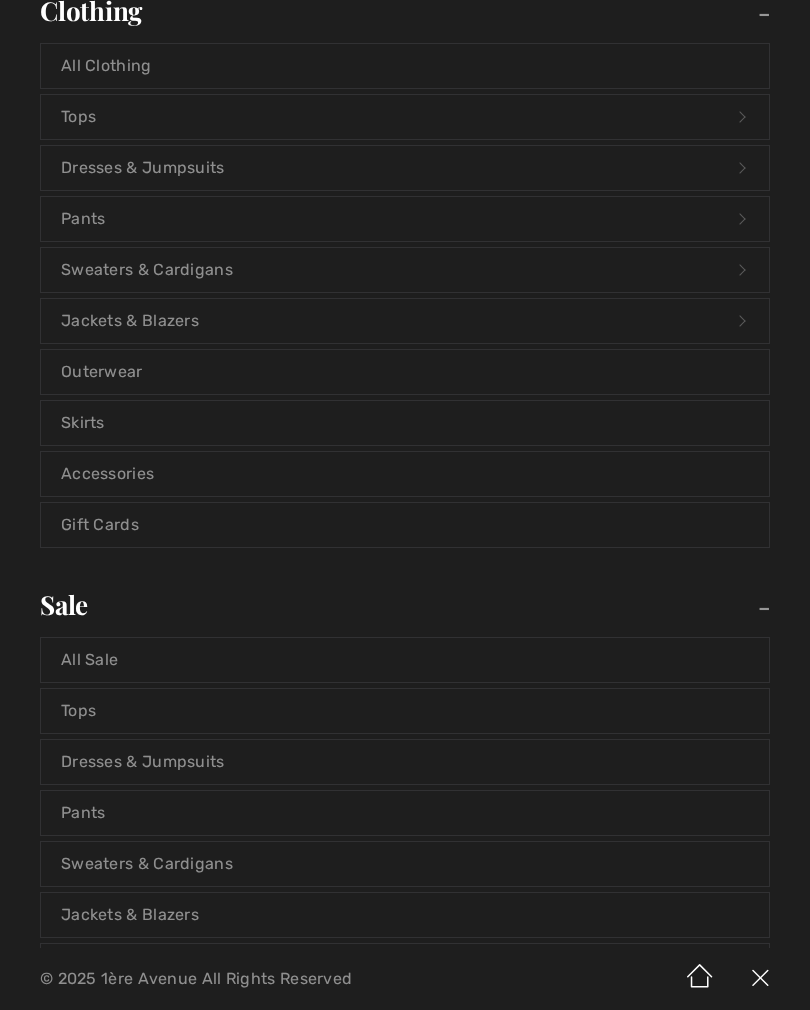click on "All Sale" at bounding box center (405, 660) 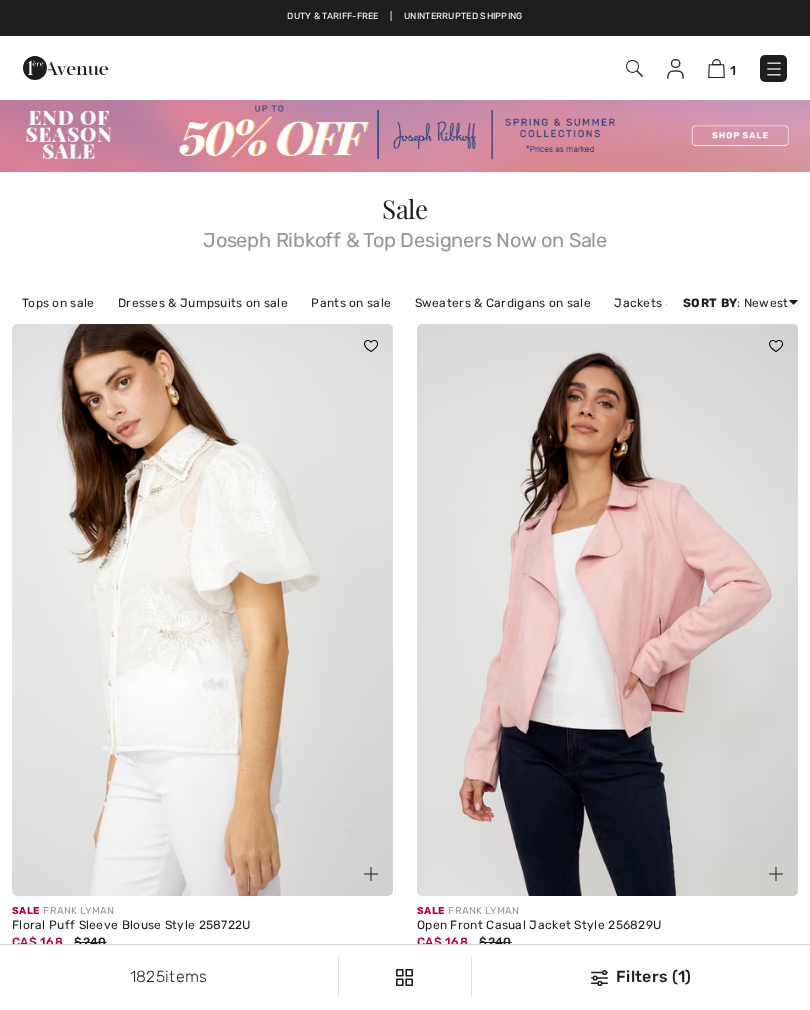 scroll, scrollTop: 0, scrollLeft: 0, axis: both 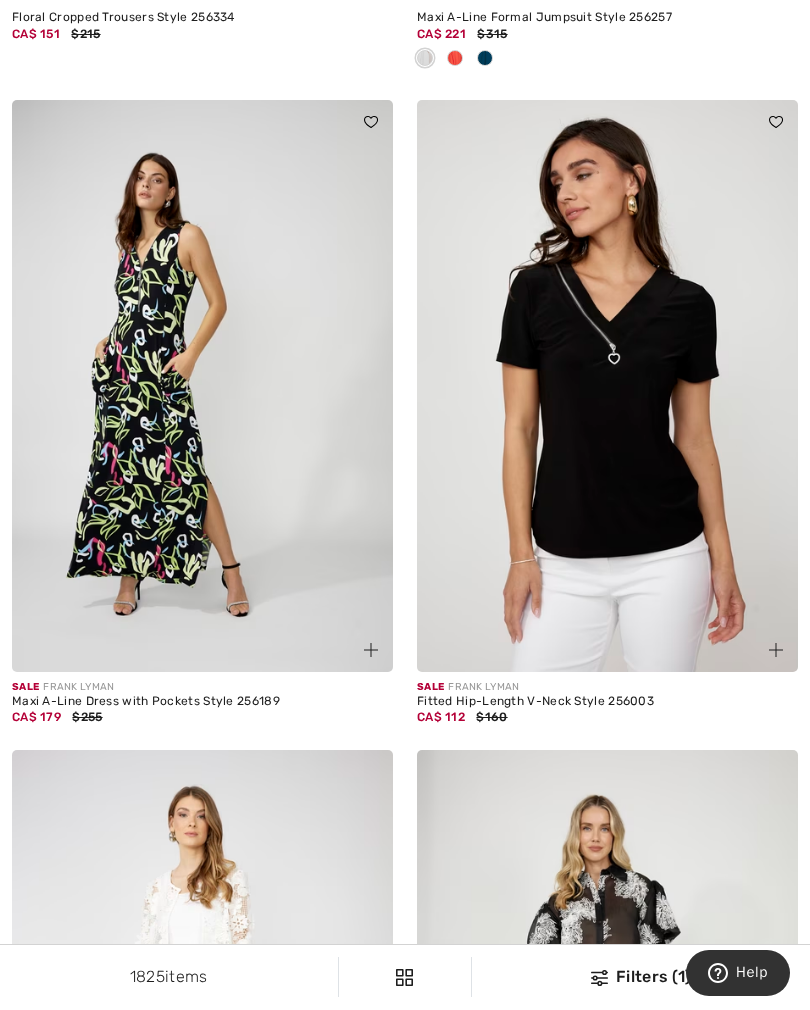 click at bounding box center [607, 386] 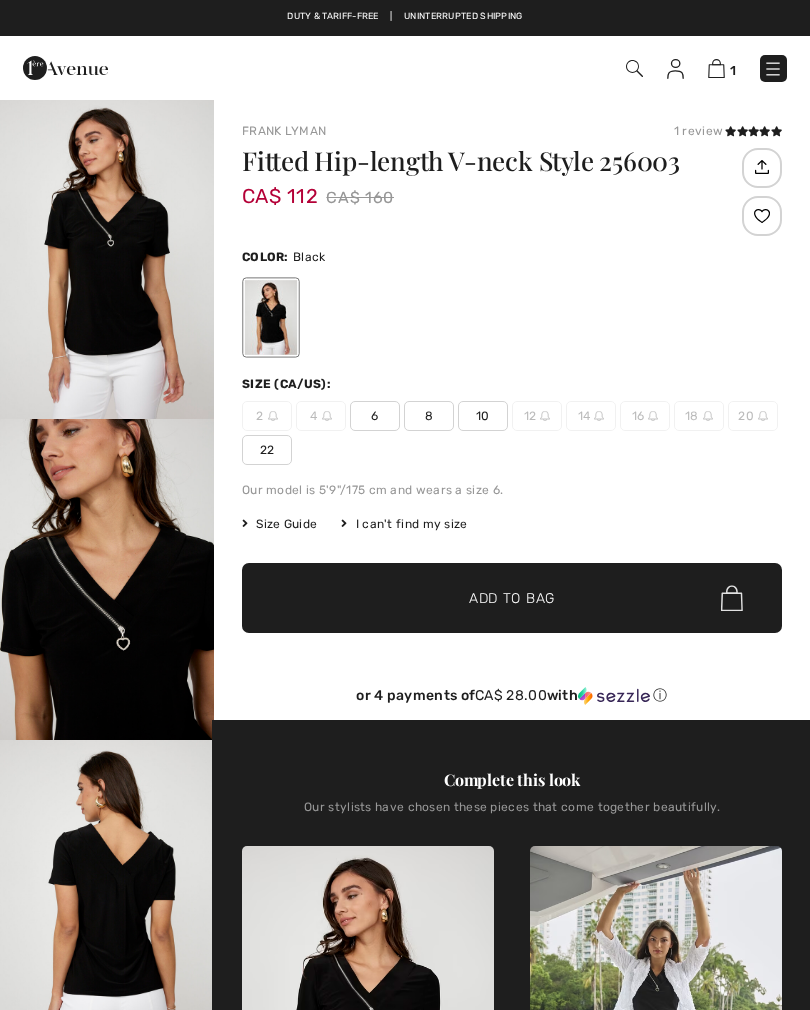 scroll, scrollTop: 0, scrollLeft: 0, axis: both 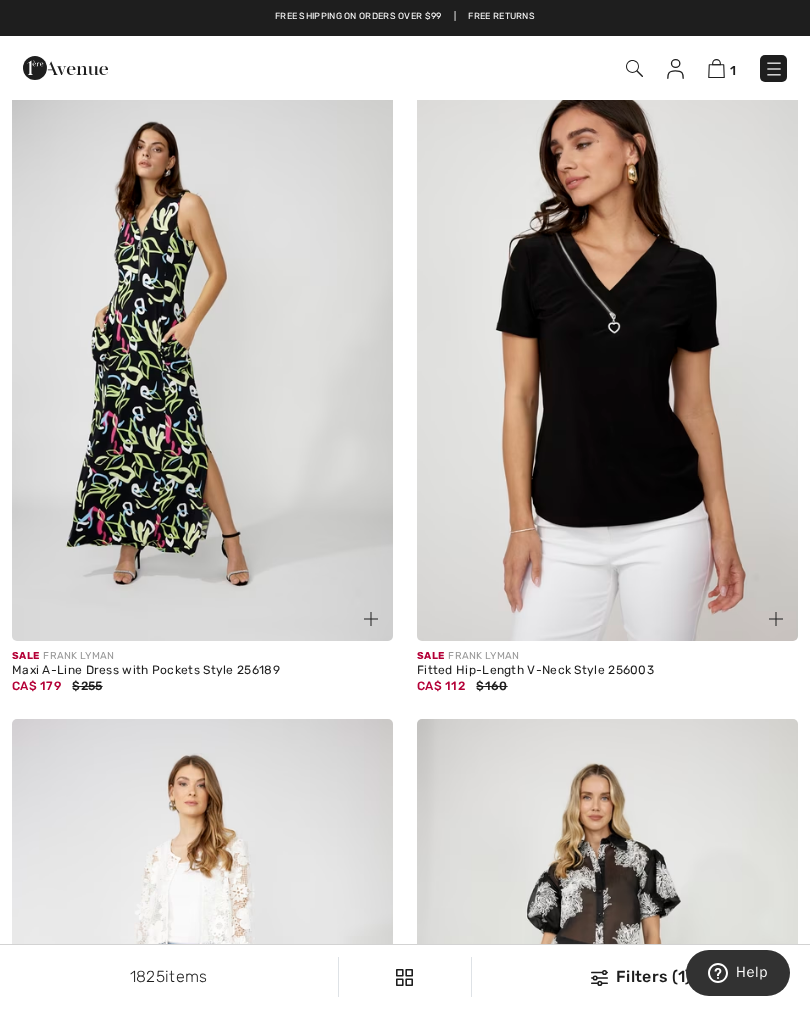 click at bounding box center (607, 355) 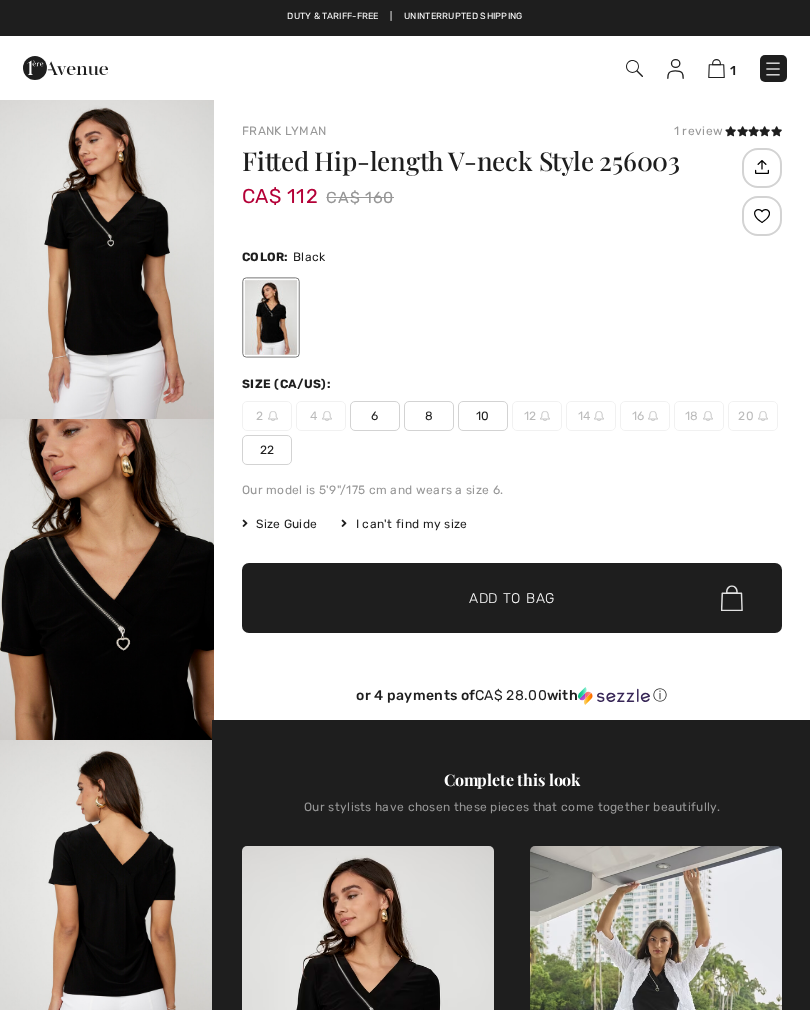 scroll, scrollTop: 0, scrollLeft: 0, axis: both 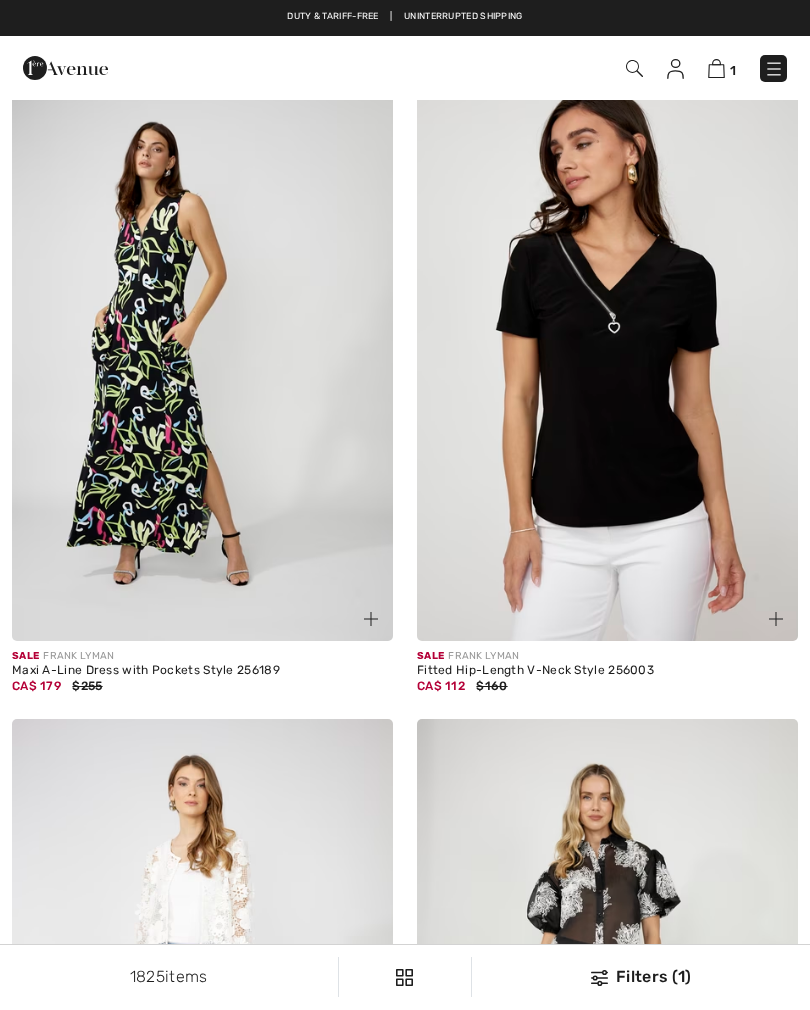 checkbox on "true" 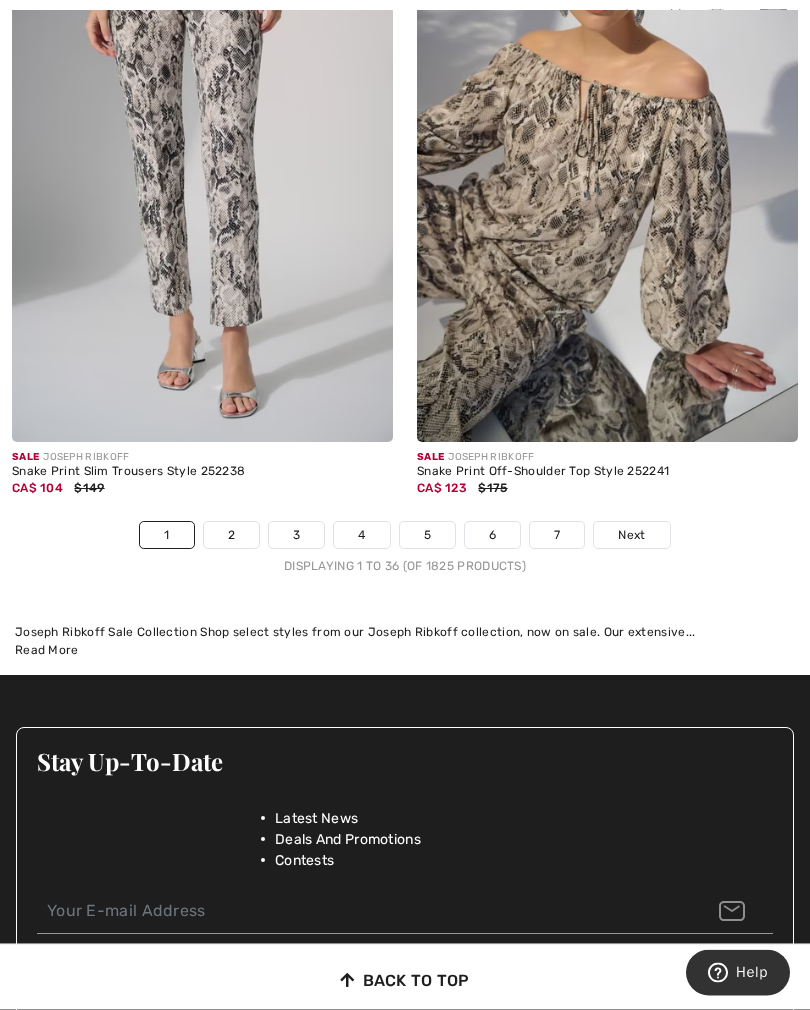 scroll, scrollTop: 12142, scrollLeft: 0, axis: vertical 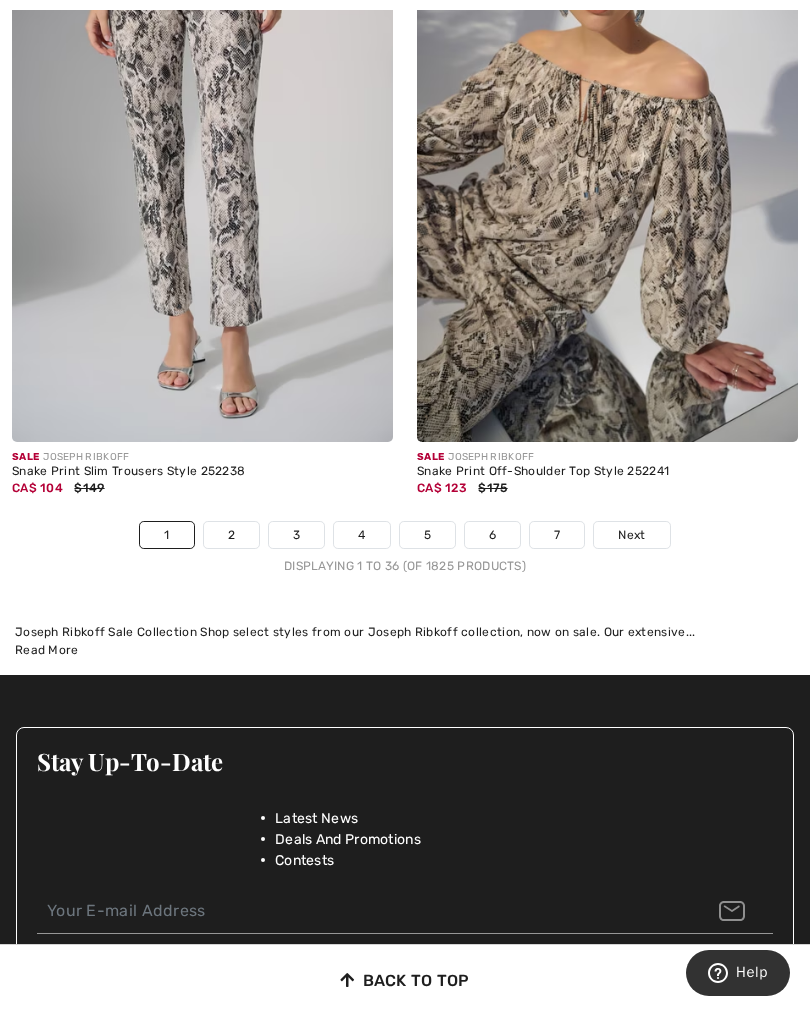 click on "Next" at bounding box center [631, 535] 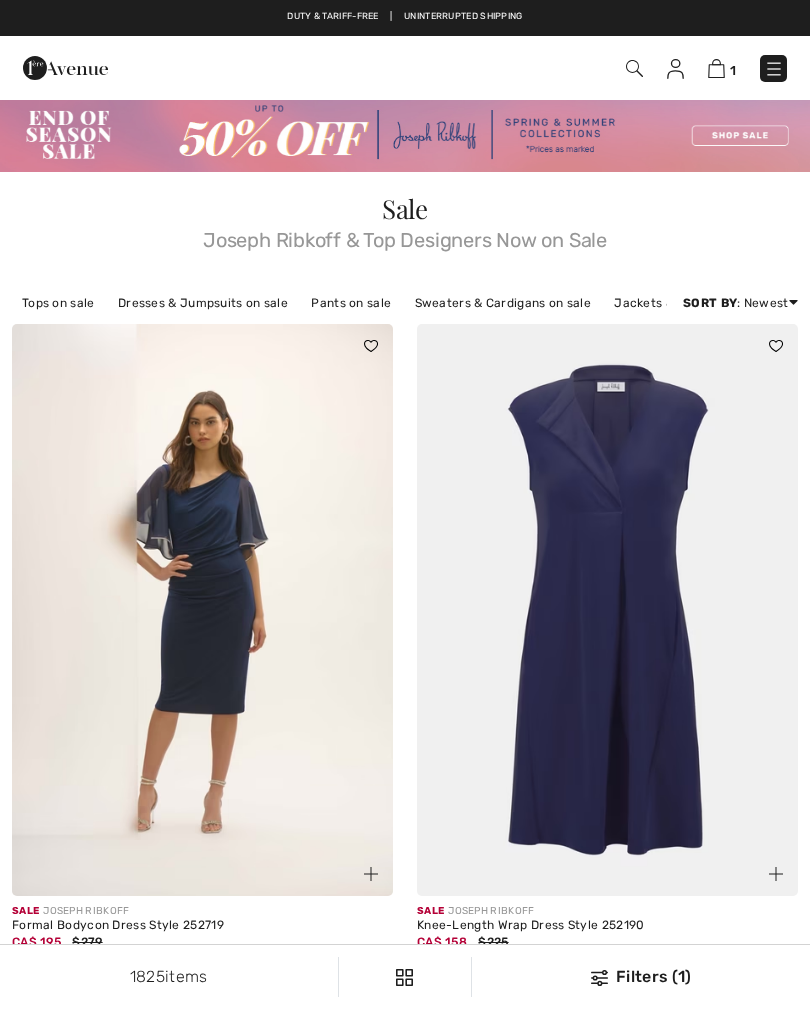 scroll, scrollTop: 0, scrollLeft: 0, axis: both 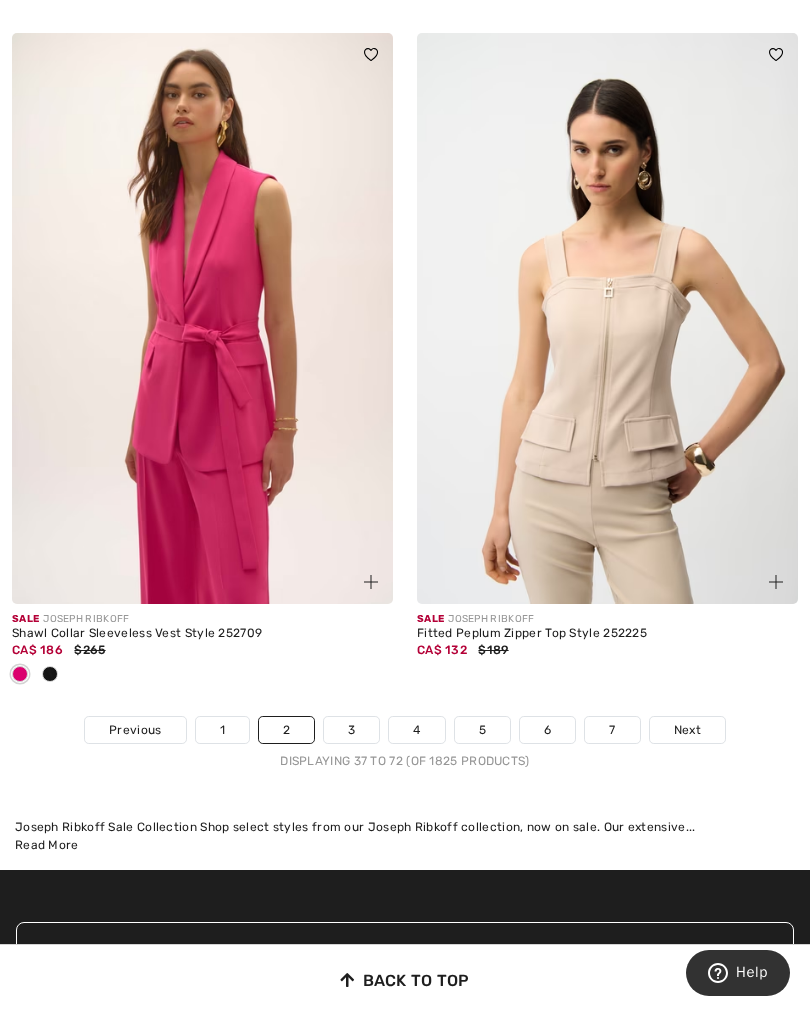 click on "Next" at bounding box center (687, 730) 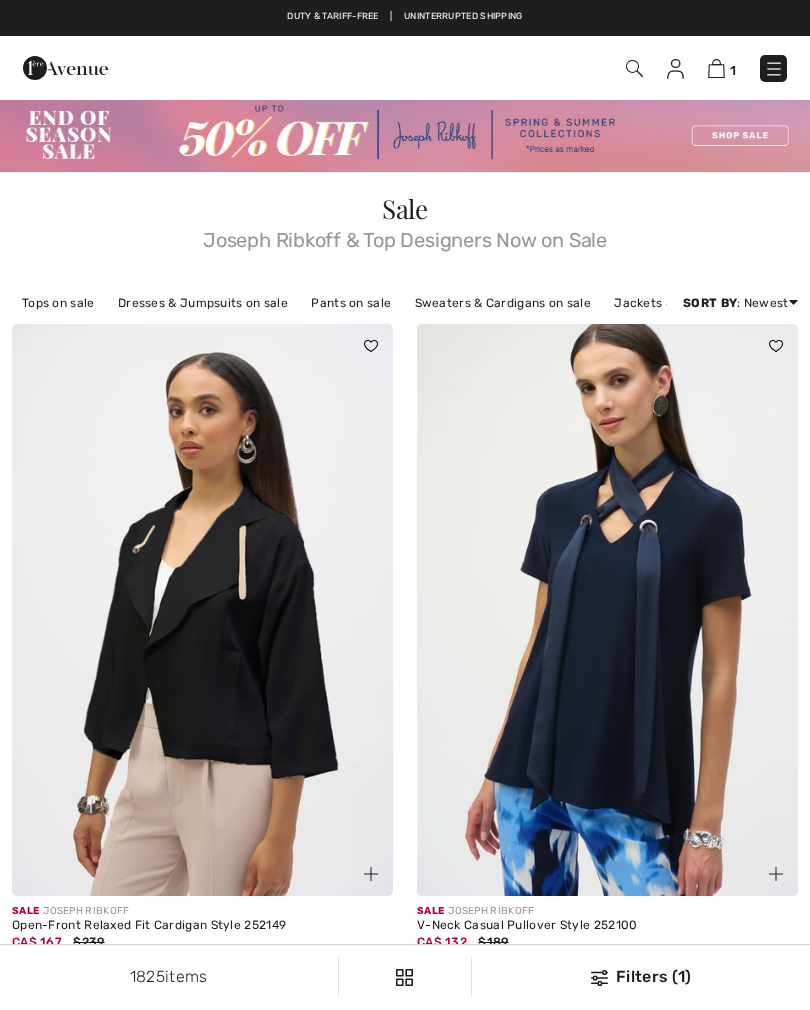 scroll, scrollTop: 0, scrollLeft: 0, axis: both 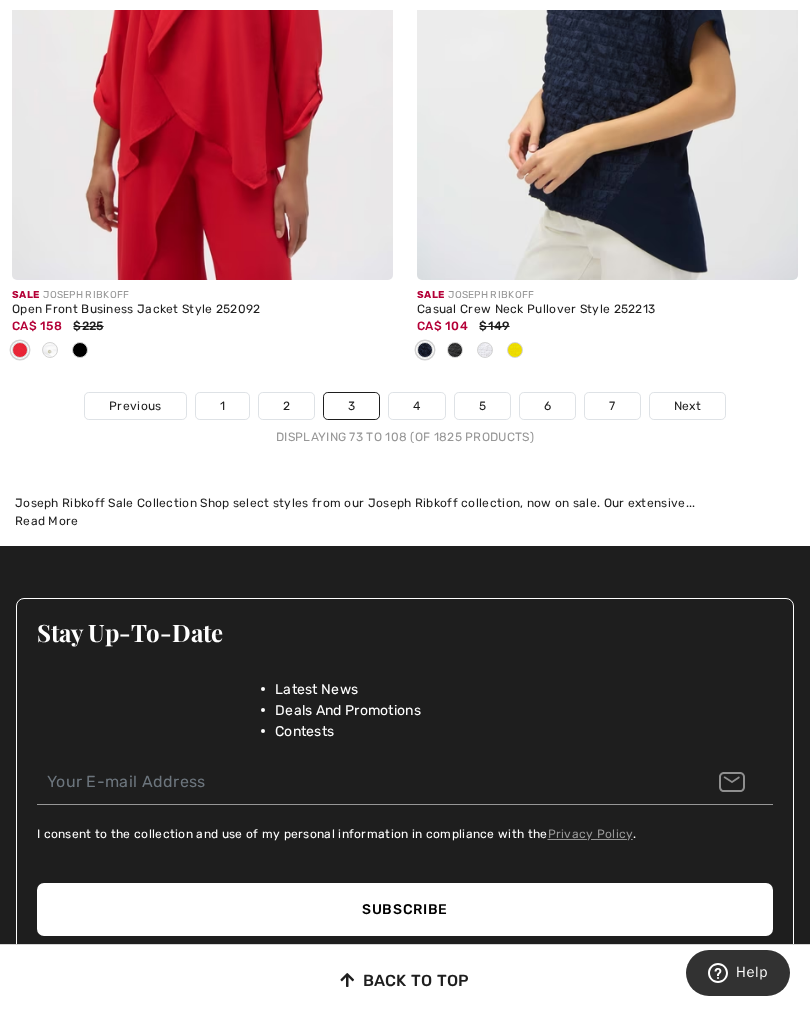 click on "Next" at bounding box center (687, 406) 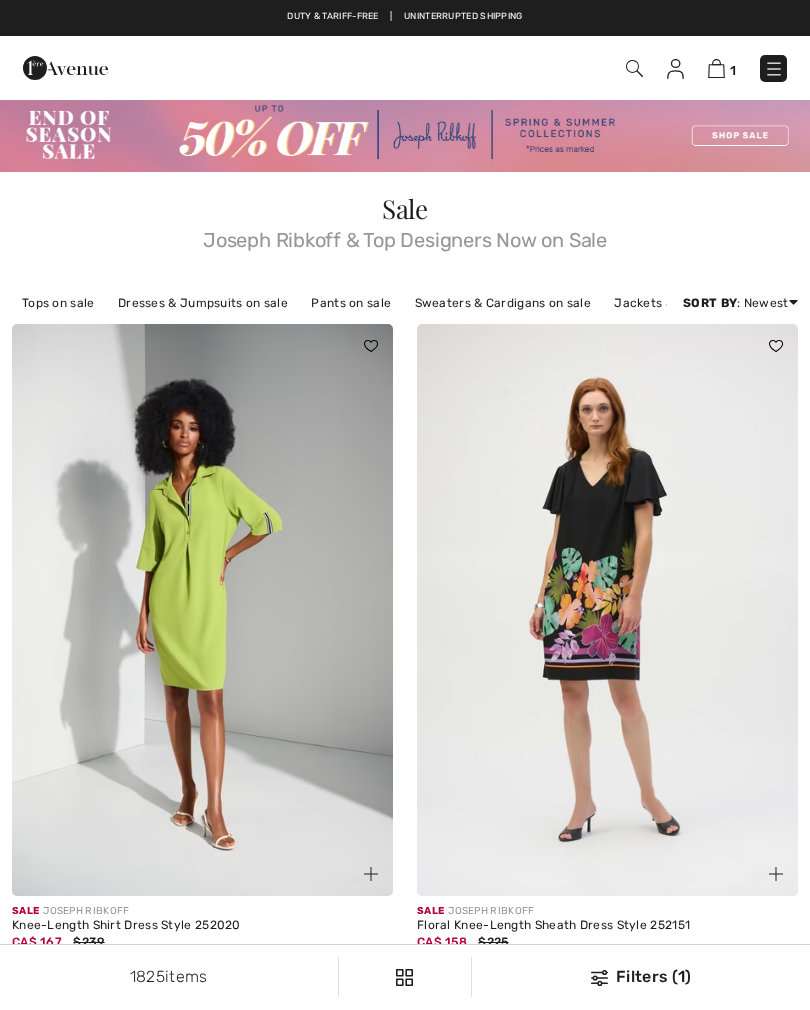checkbox on "true" 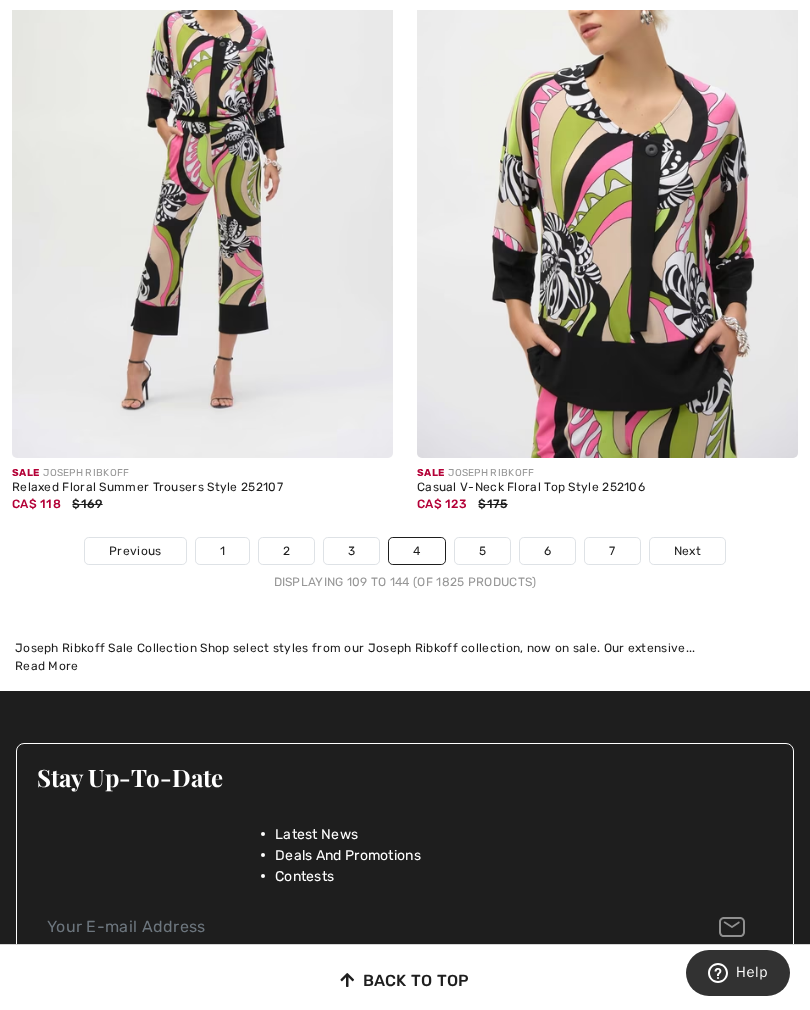 scroll, scrollTop: 12173, scrollLeft: 0, axis: vertical 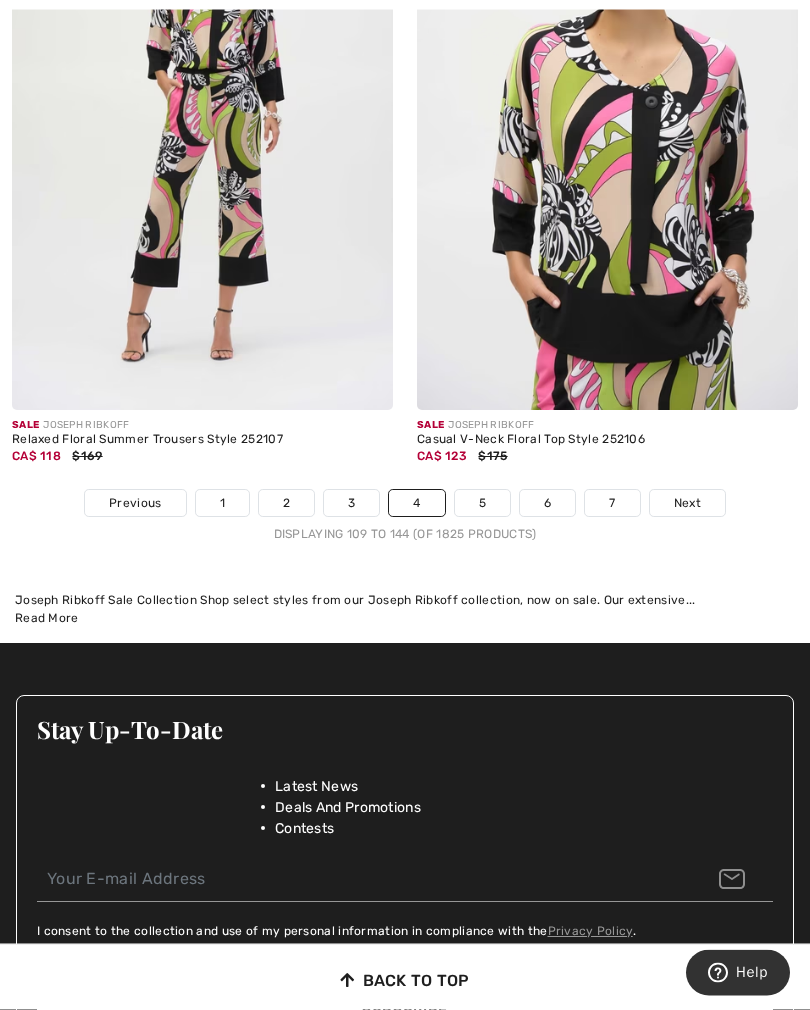 click on "Next" at bounding box center [687, 504] 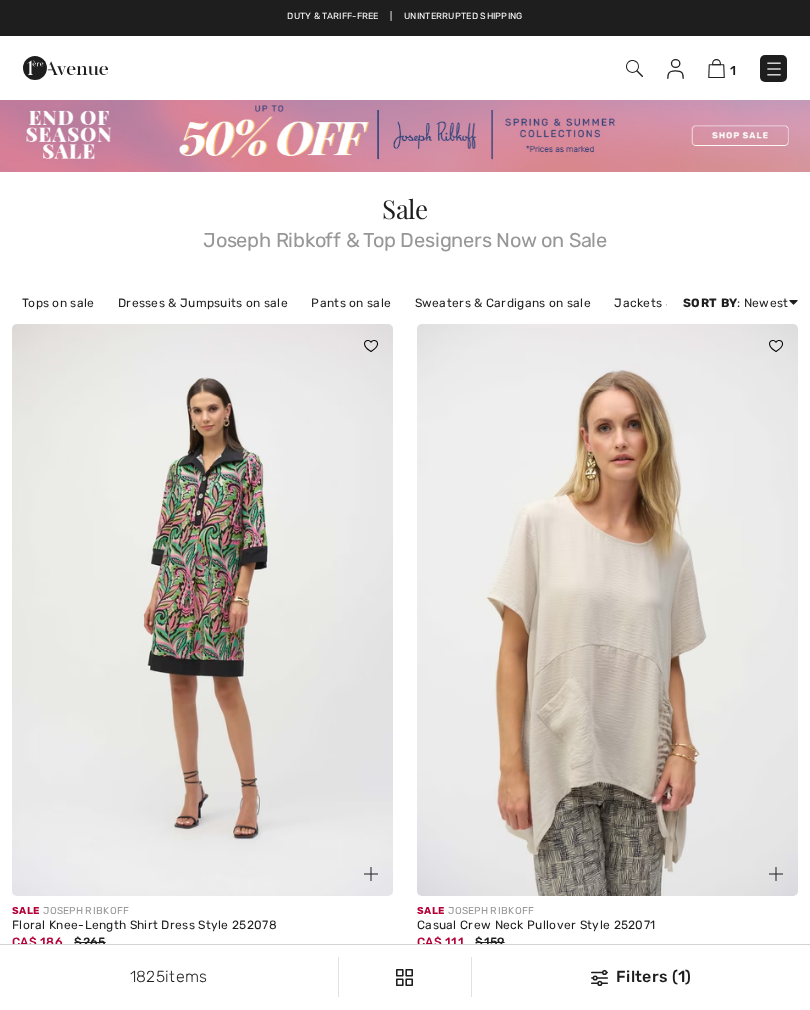 scroll, scrollTop: 0, scrollLeft: 0, axis: both 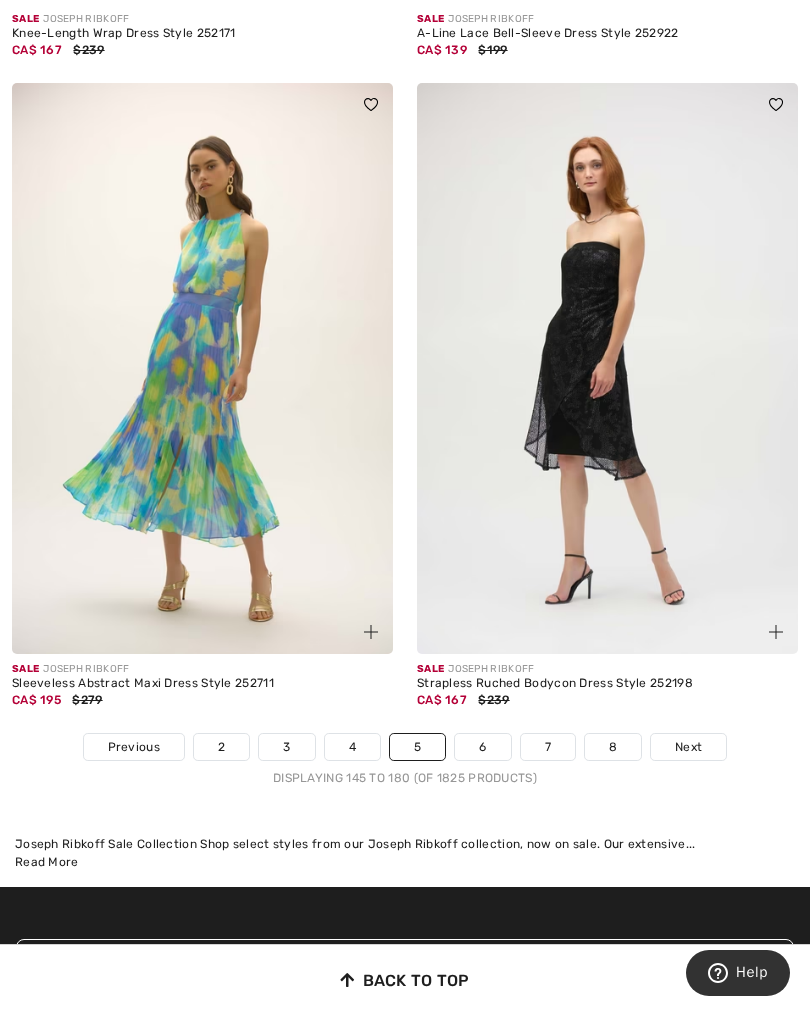 click on "Next" at bounding box center (688, 747) 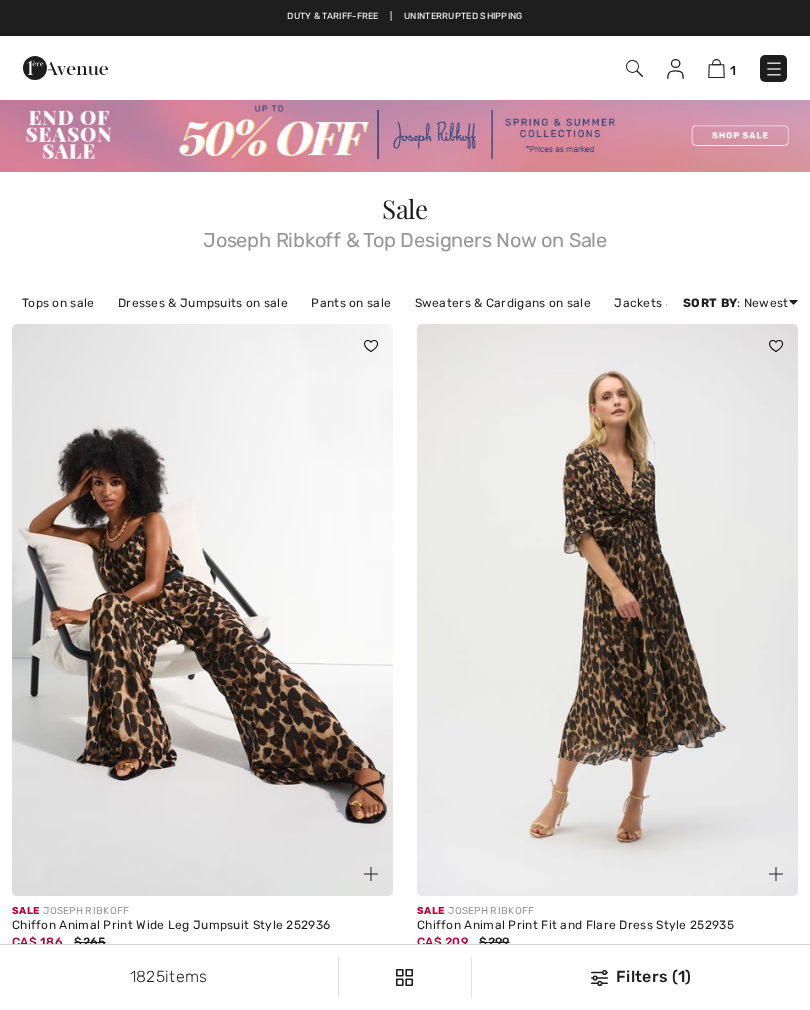scroll, scrollTop: 0, scrollLeft: 0, axis: both 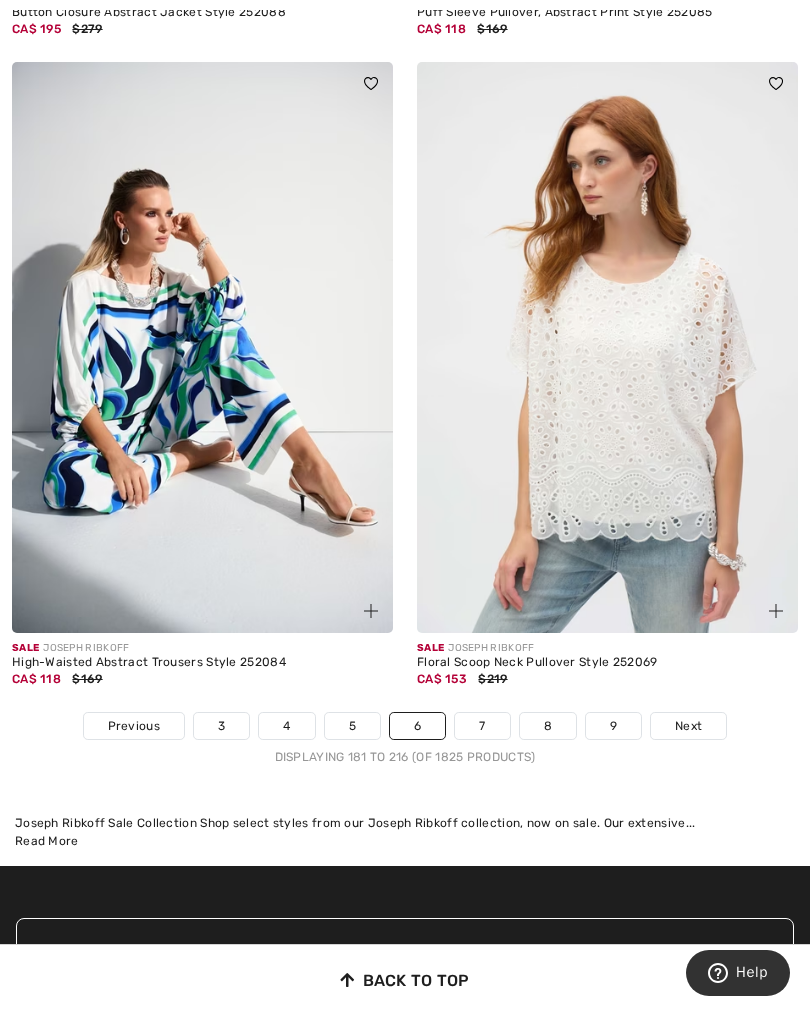 click on "Next" at bounding box center (688, 726) 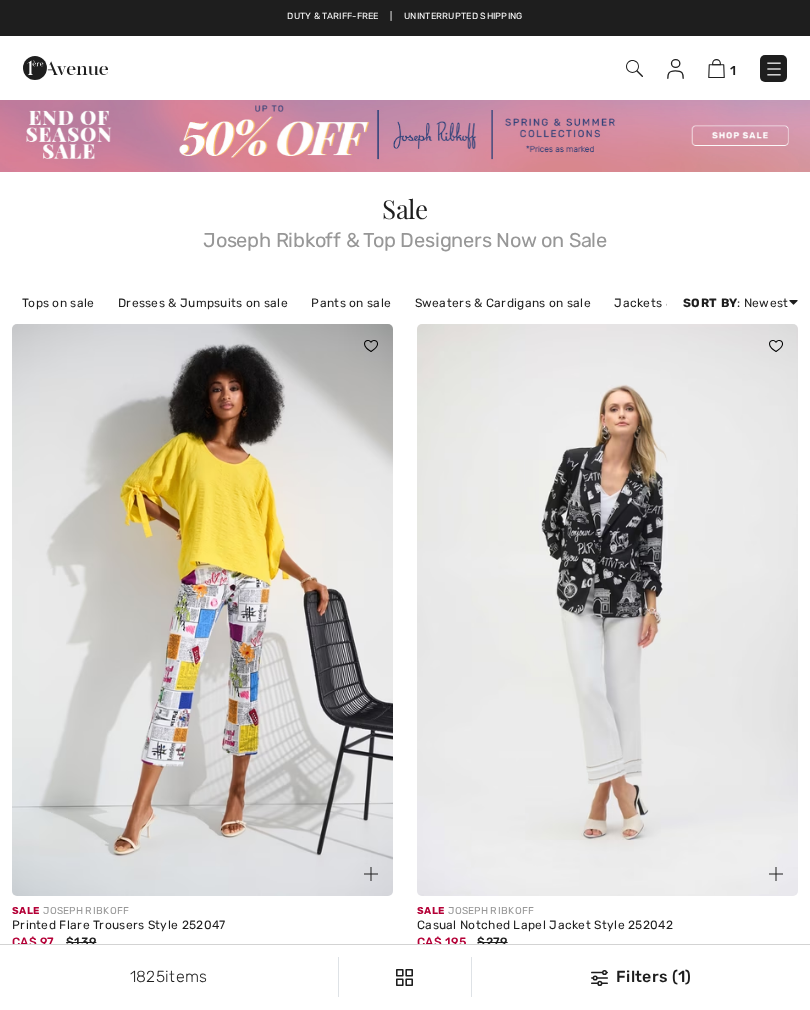 scroll, scrollTop: 0, scrollLeft: 0, axis: both 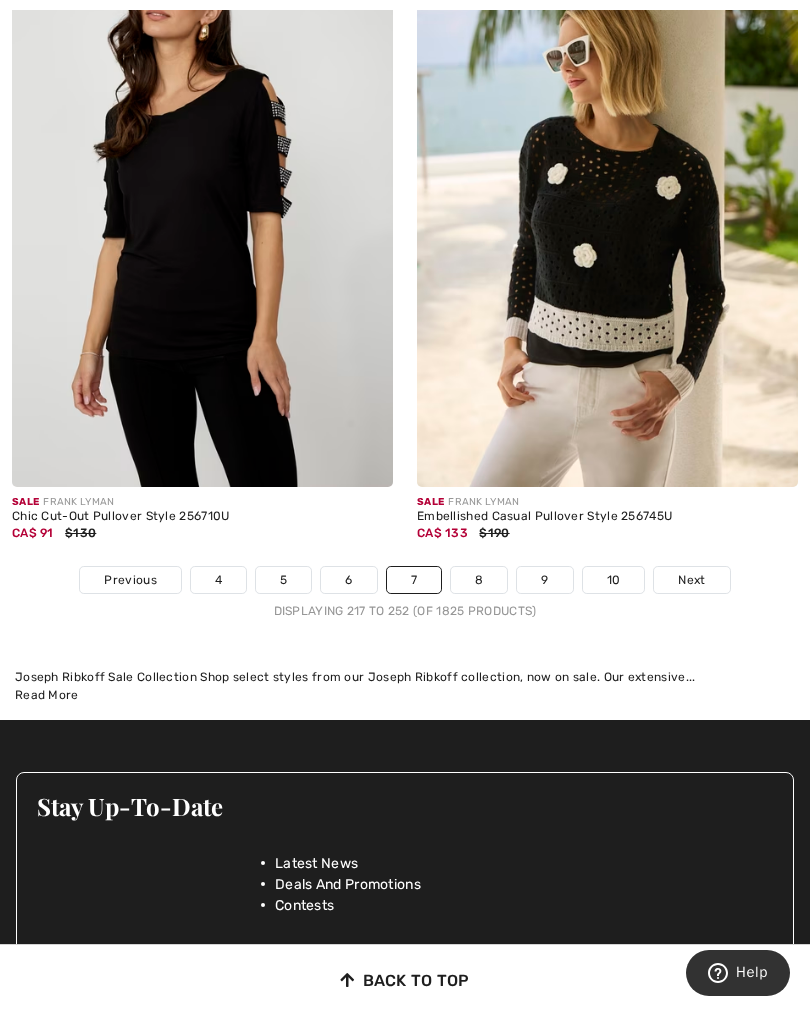 click on "Next" at bounding box center [691, 580] 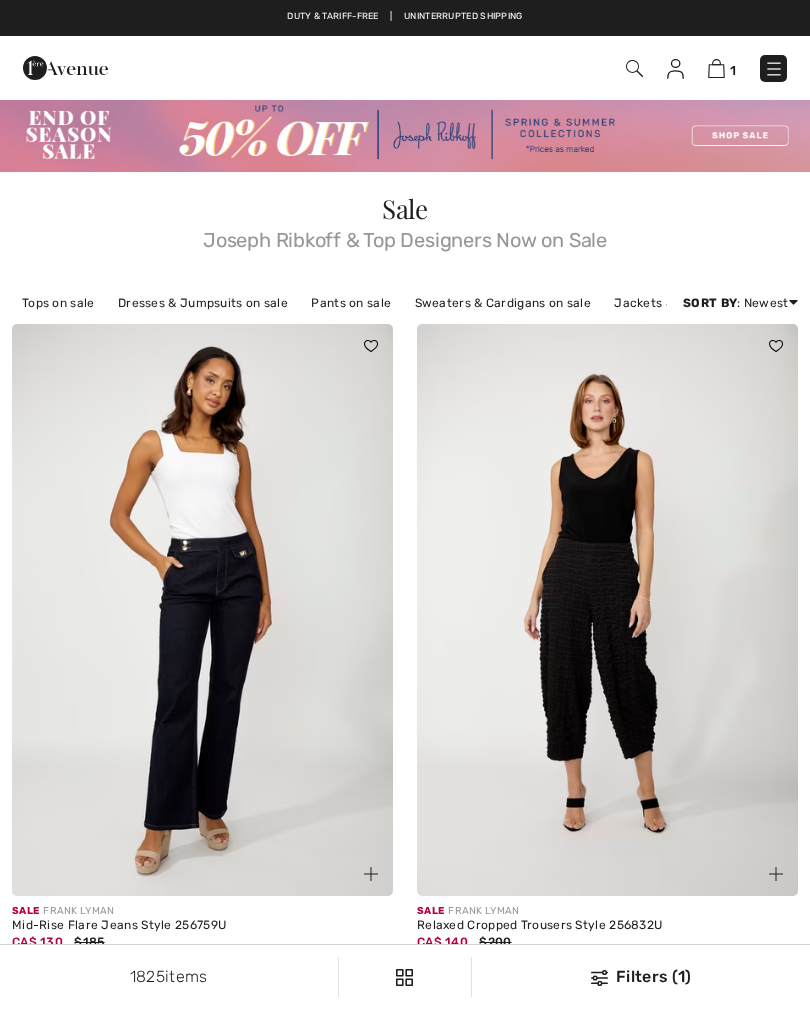 scroll, scrollTop: 0, scrollLeft: 0, axis: both 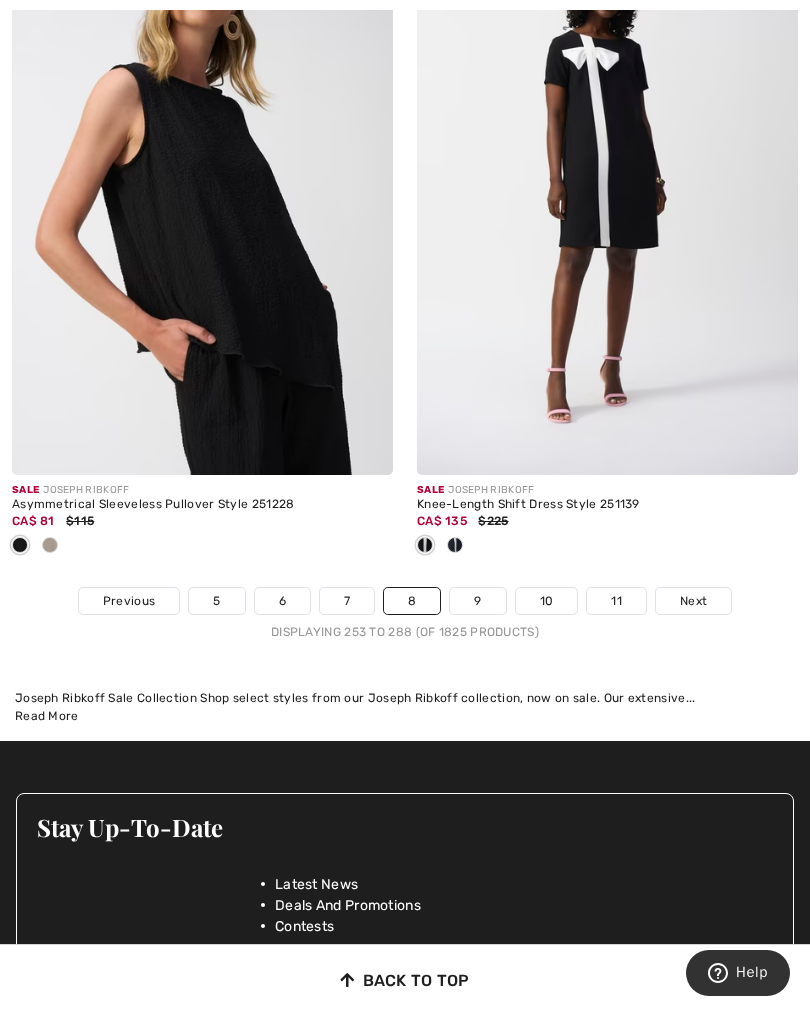 click on "Next" at bounding box center [693, 601] 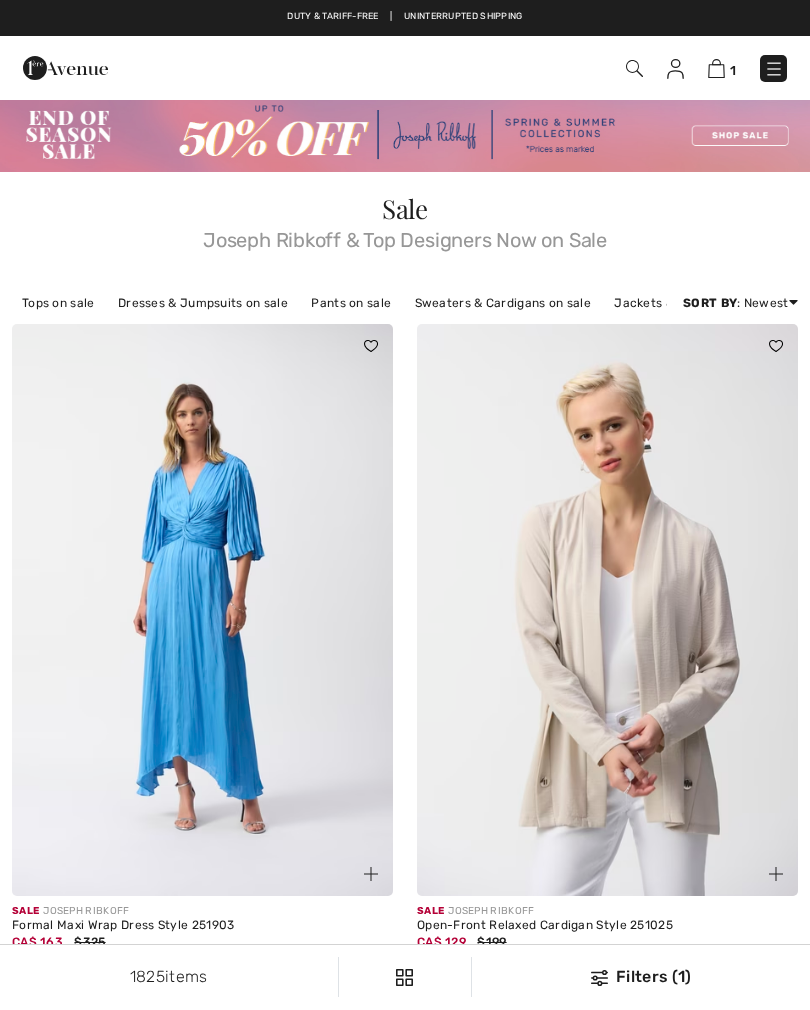 scroll, scrollTop: 0, scrollLeft: 0, axis: both 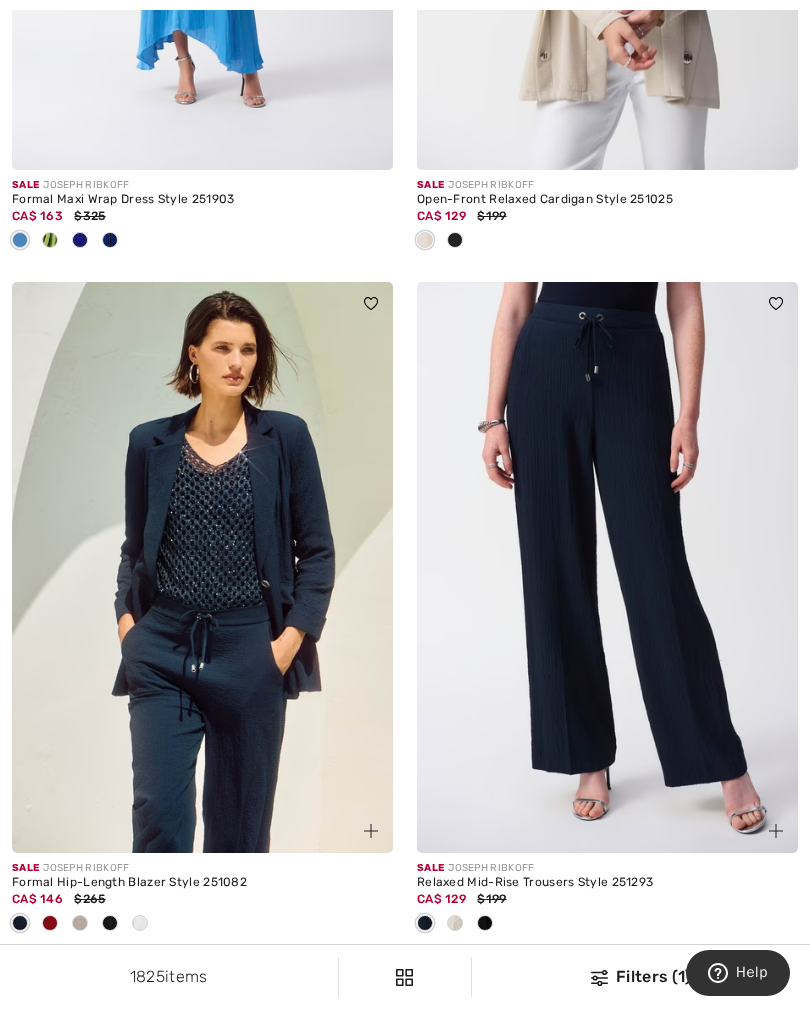 click at bounding box center [202, 568] 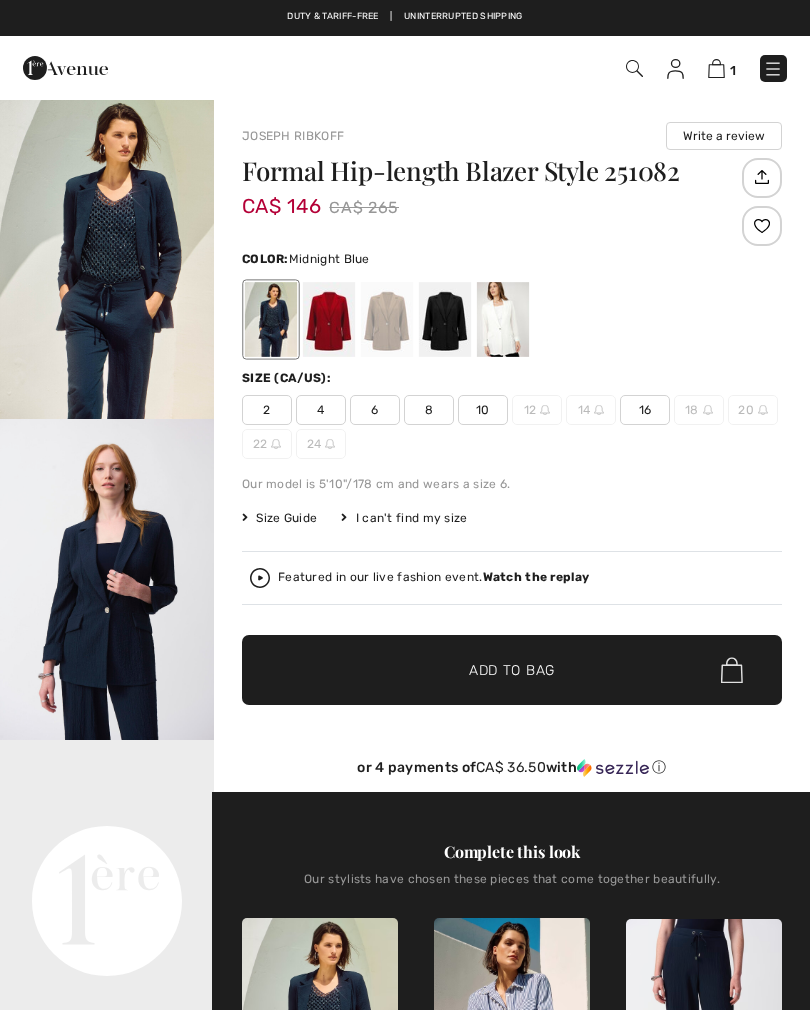 checkbox on "true" 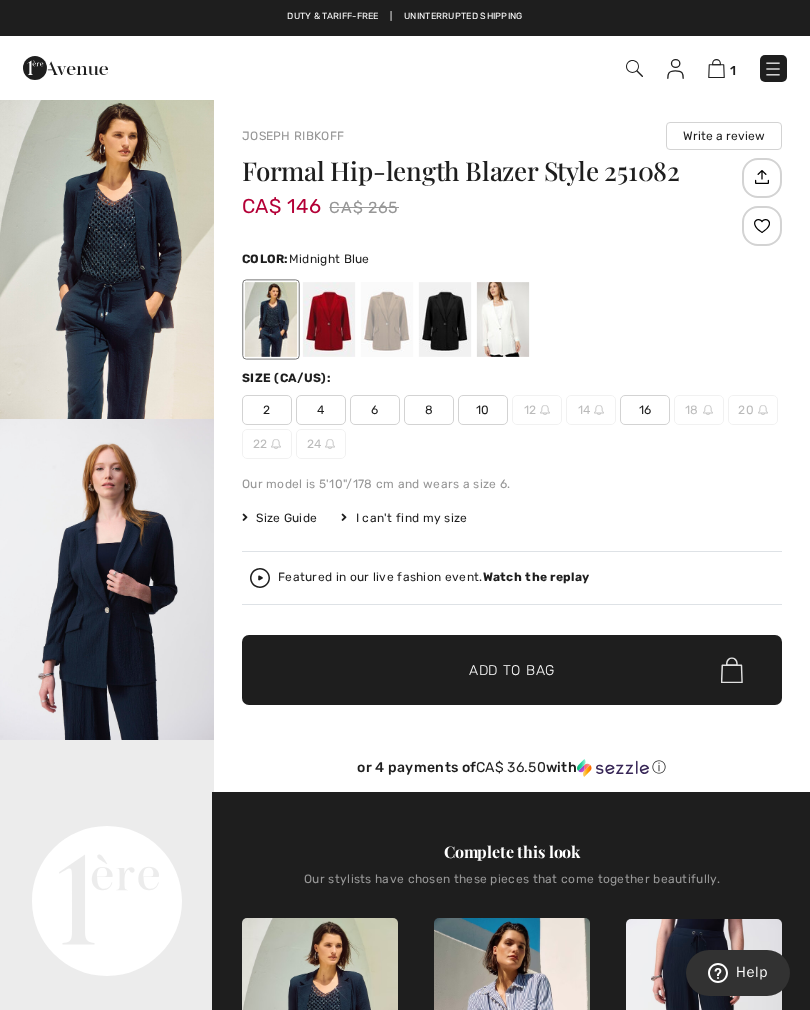 scroll, scrollTop: 0, scrollLeft: 0, axis: both 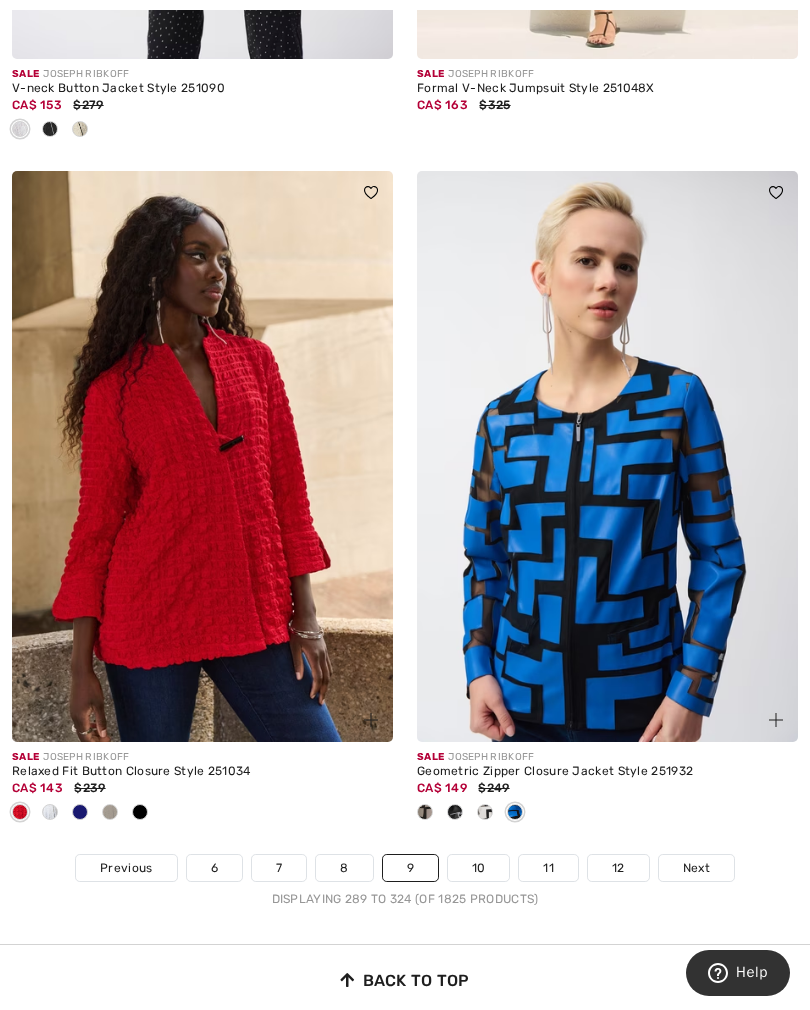 click on "Next" at bounding box center (696, 868) 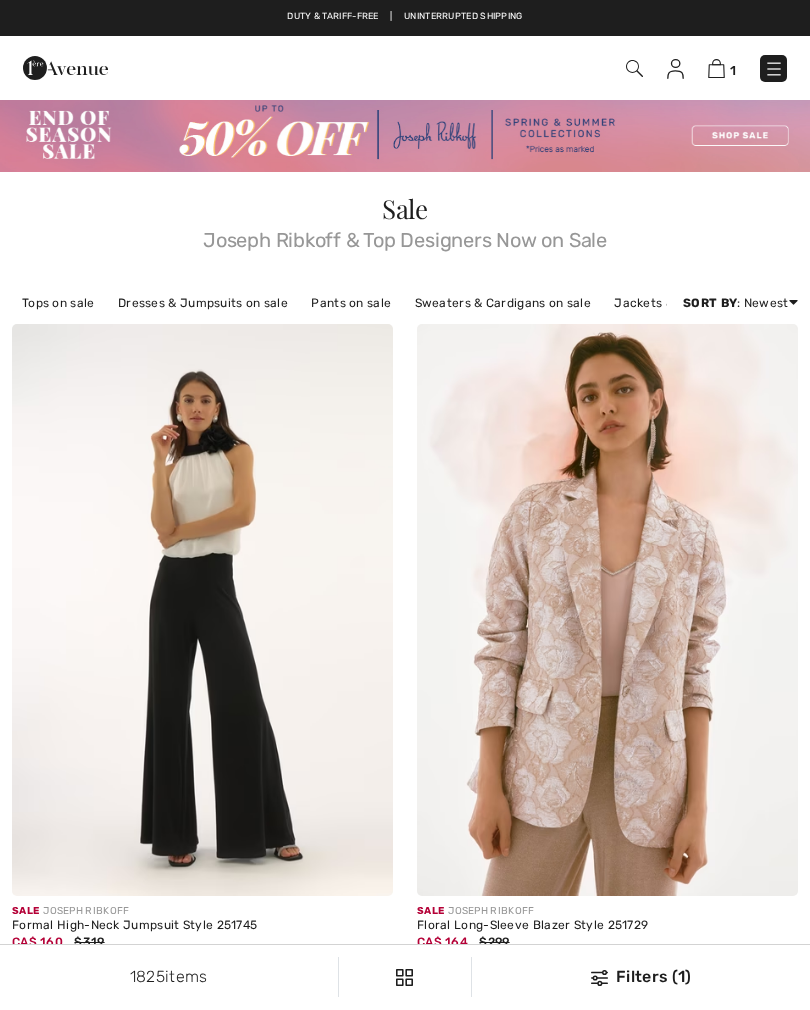 checkbox on "true" 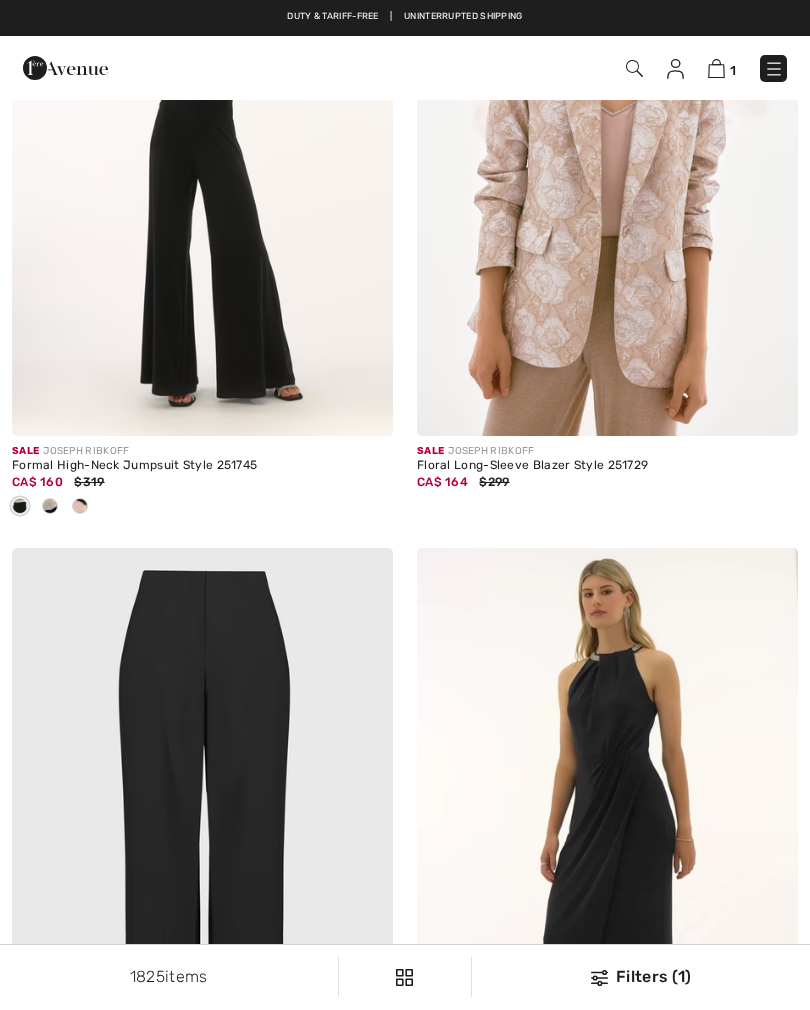 scroll, scrollTop: 0, scrollLeft: 0, axis: both 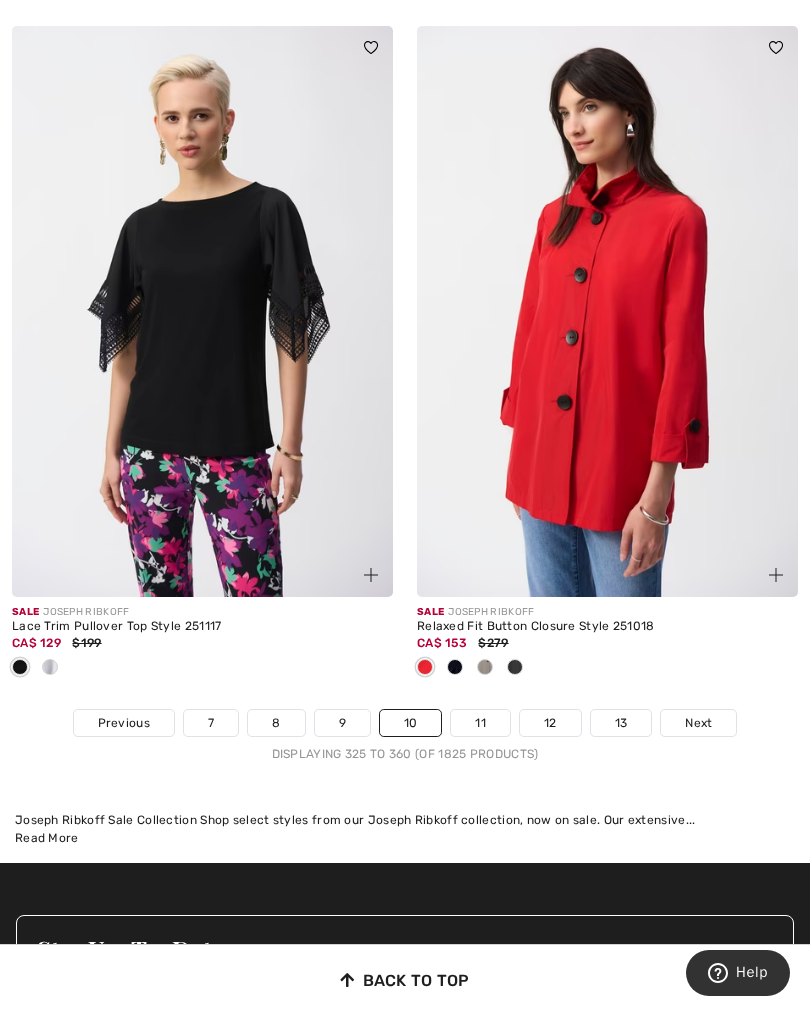 click on "Next" at bounding box center [698, 723] 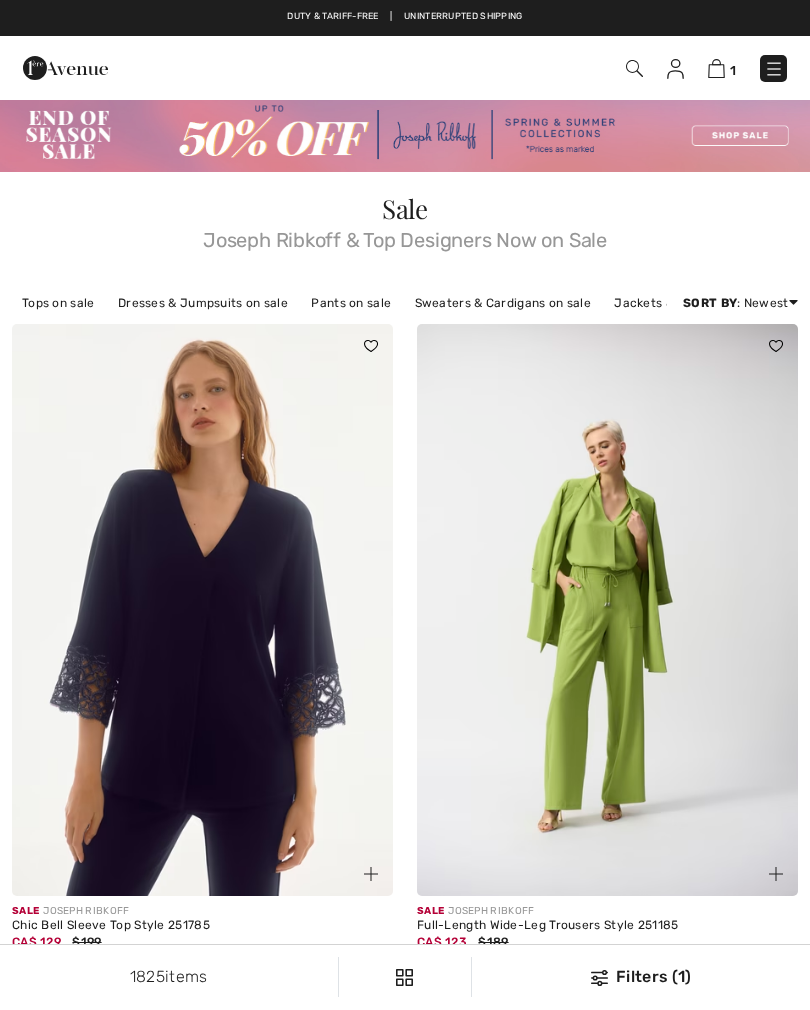 scroll, scrollTop: 0, scrollLeft: 0, axis: both 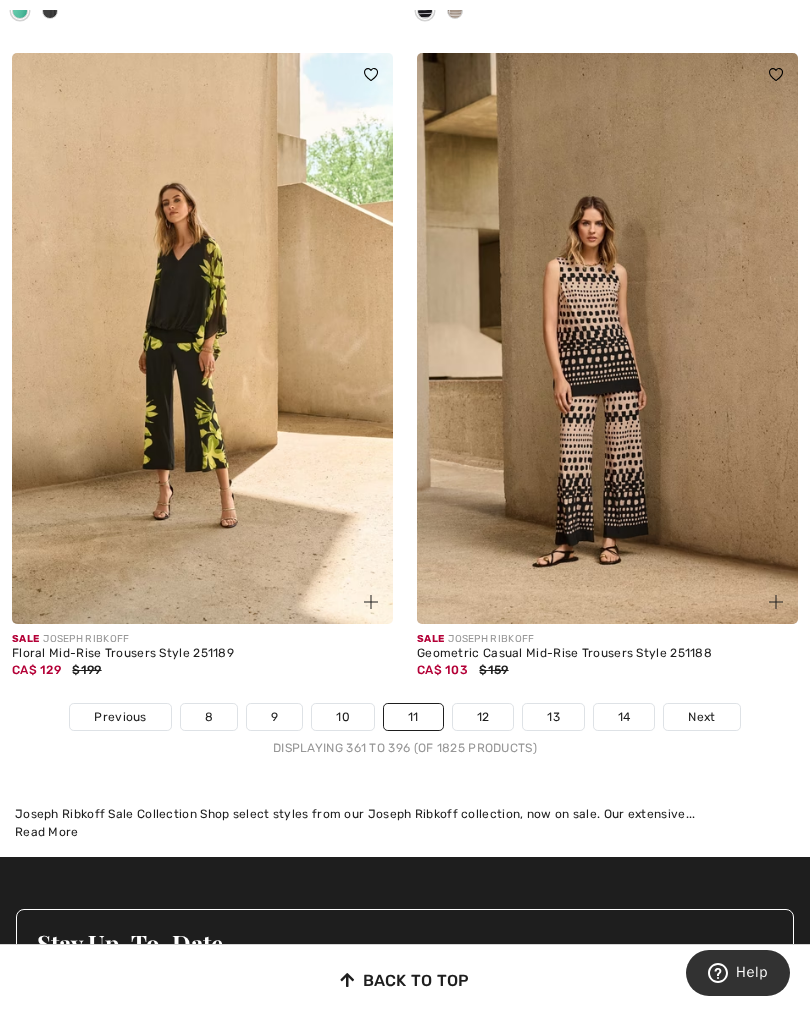 click on "Next" at bounding box center (701, 717) 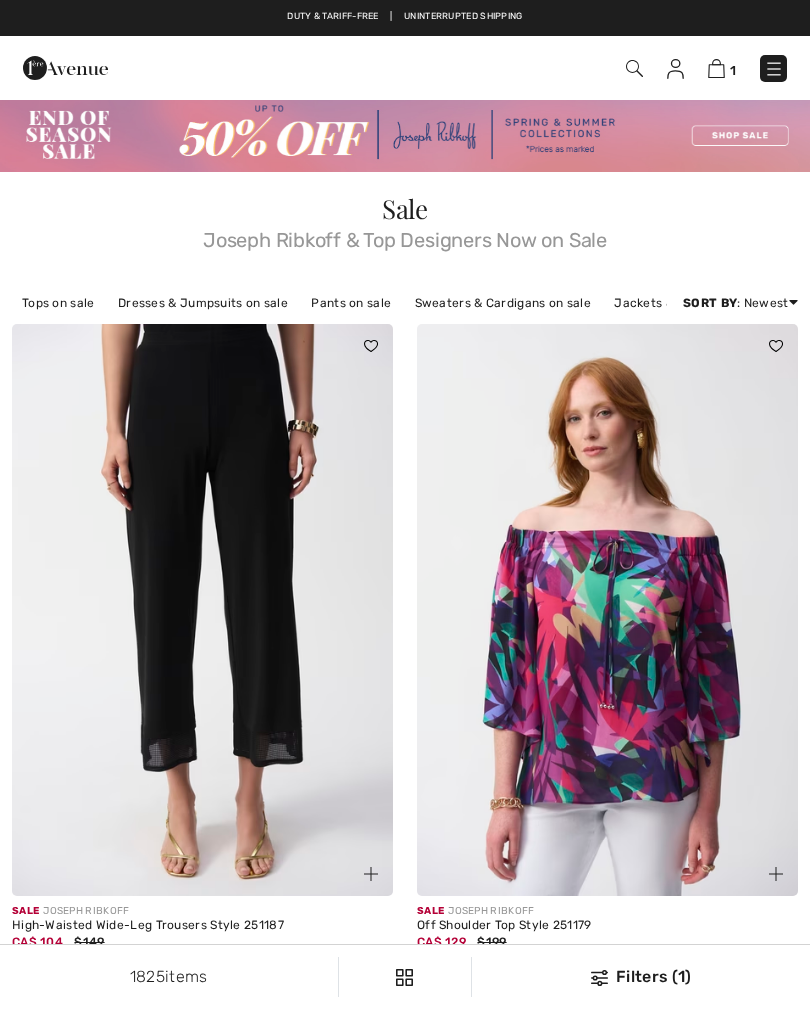 scroll, scrollTop: 0, scrollLeft: 0, axis: both 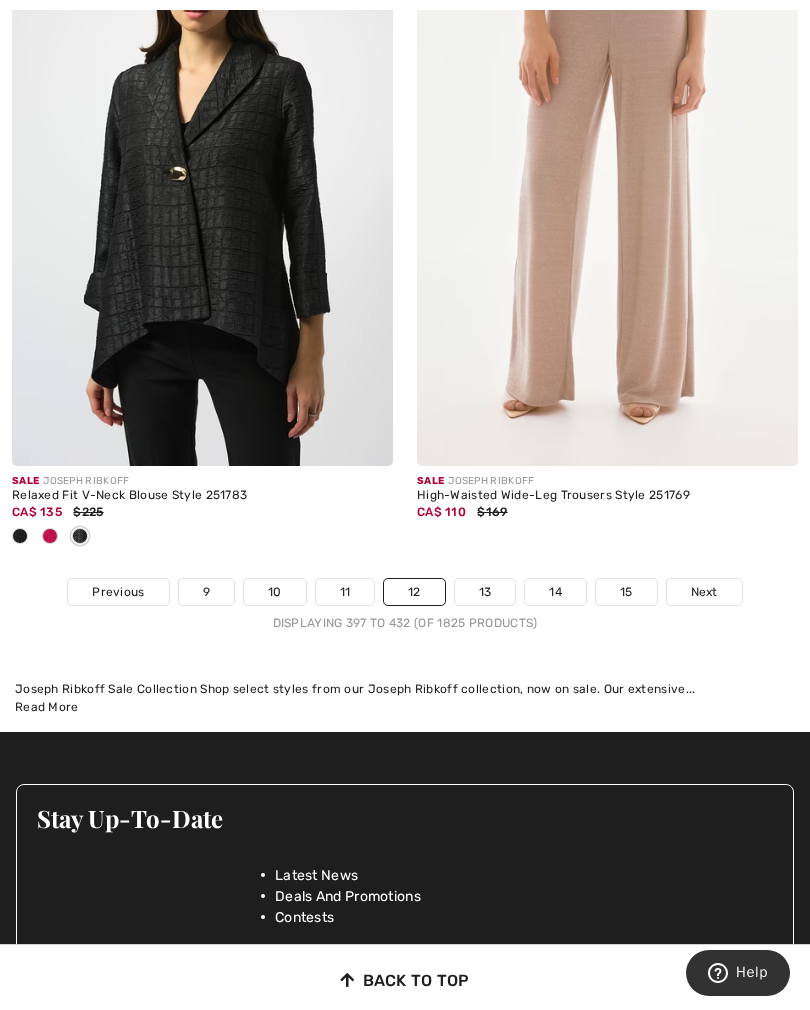 click on "Next" at bounding box center [704, 592] 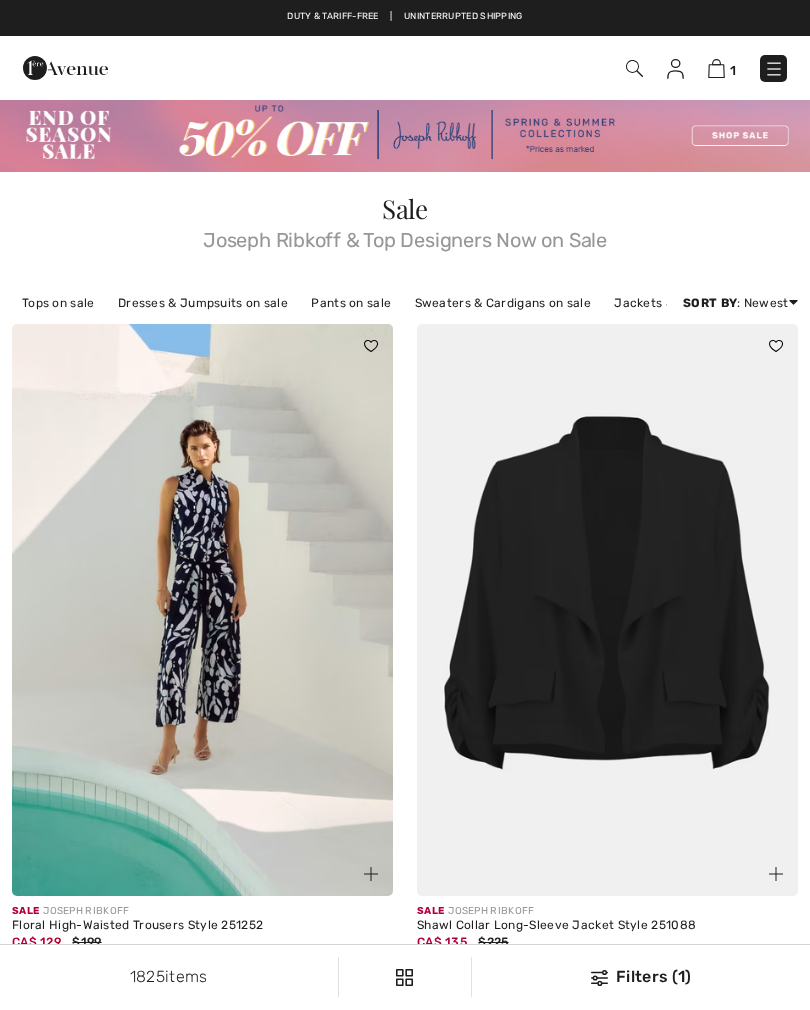 scroll, scrollTop: 0, scrollLeft: 0, axis: both 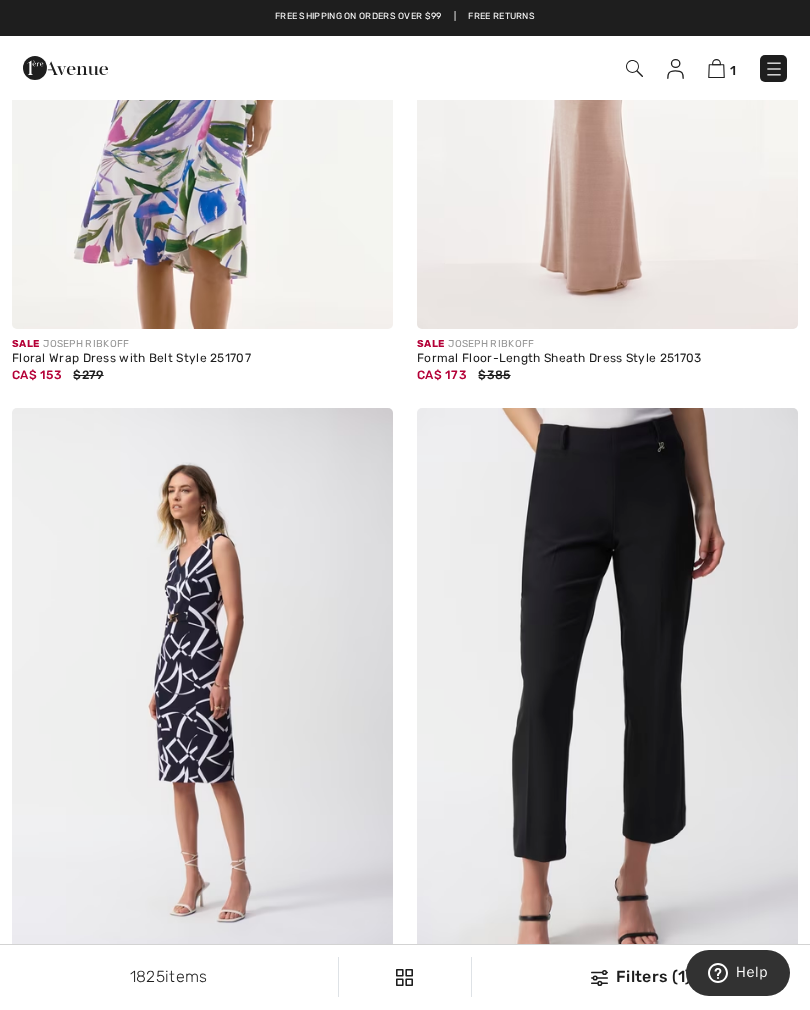 click at bounding box center [607, 694] 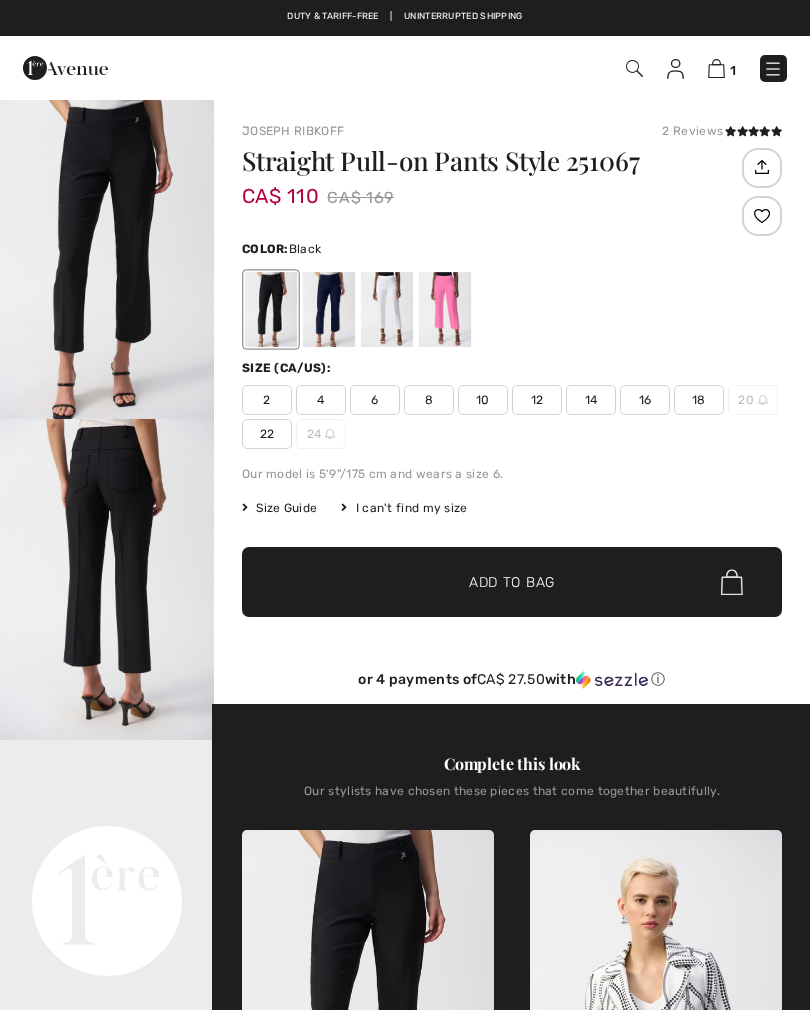 scroll, scrollTop: 0, scrollLeft: 0, axis: both 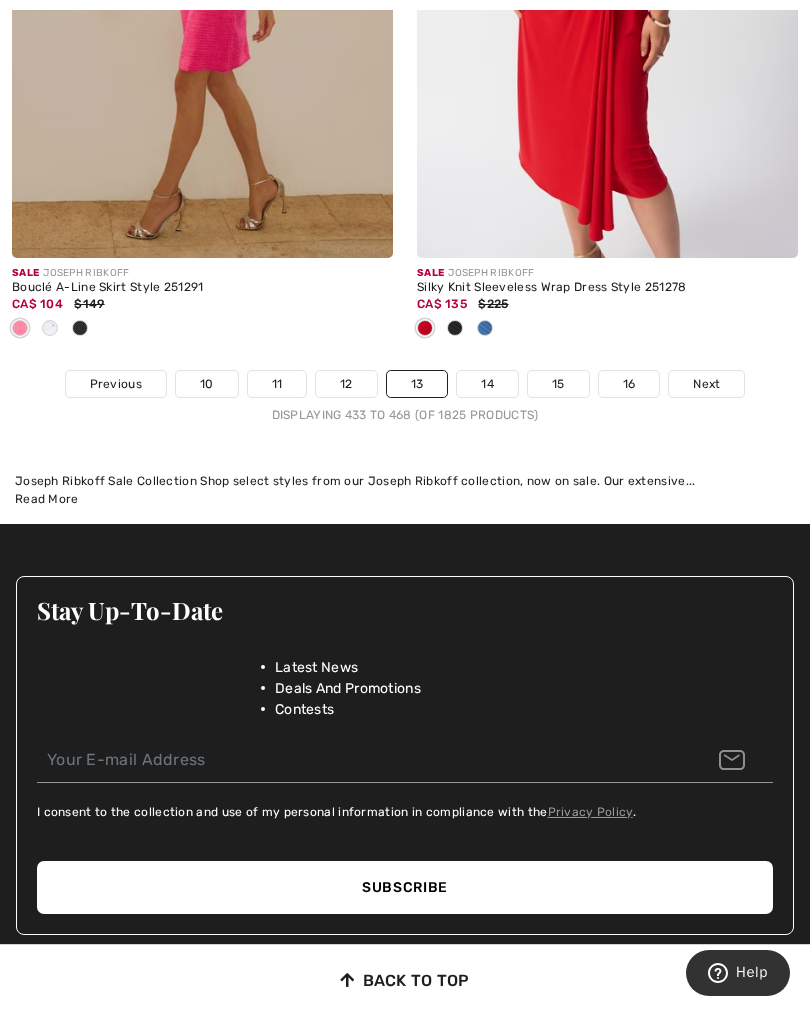 click on "Next" at bounding box center (706, 384) 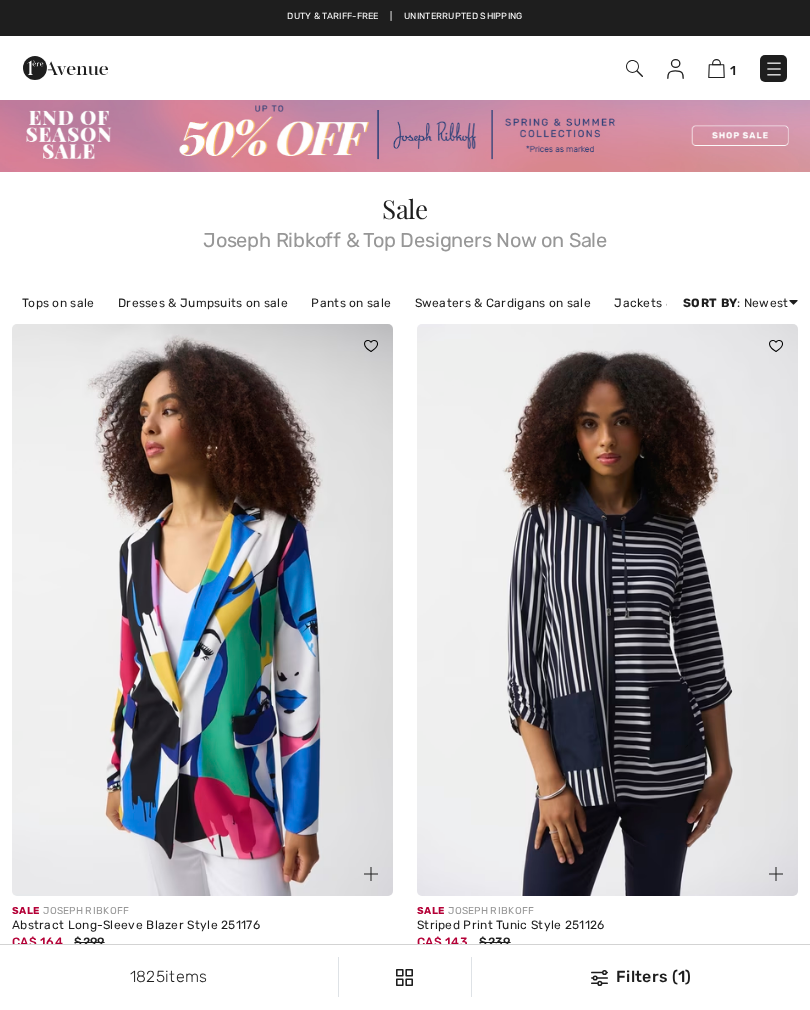 scroll, scrollTop: 0, scrollLeft: 0, axis: both 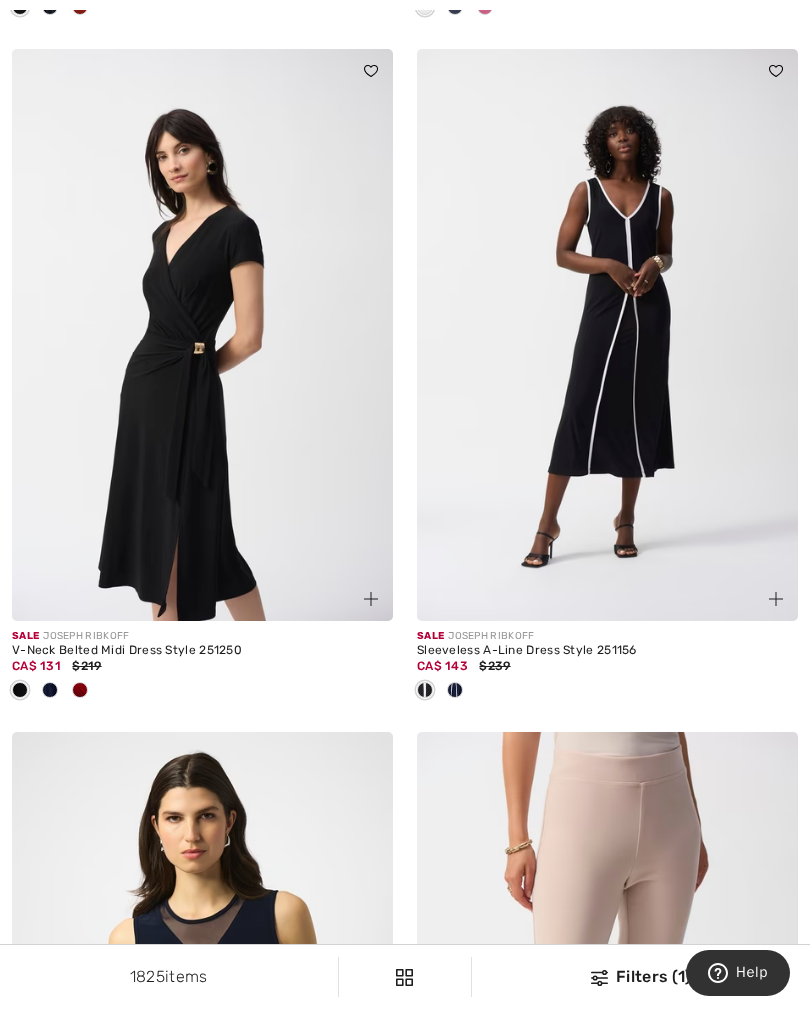 click at bounding box center [607, 335] 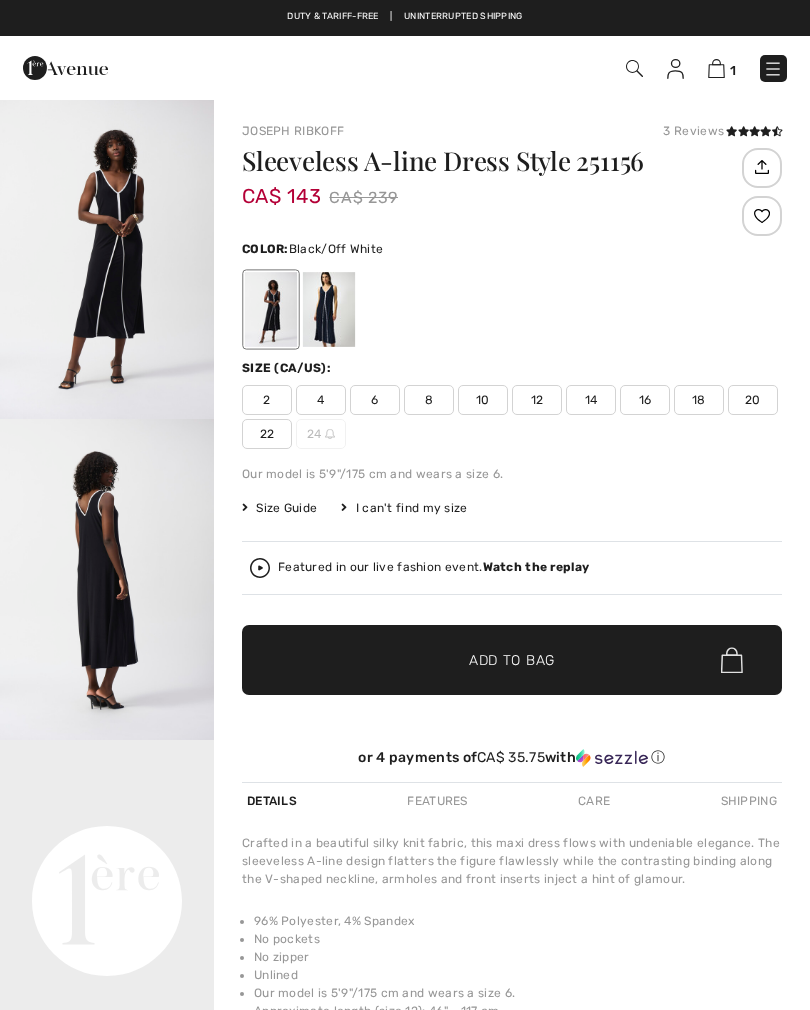 scroll, scrollTop: 0, scrollLeft: 0, axis: both 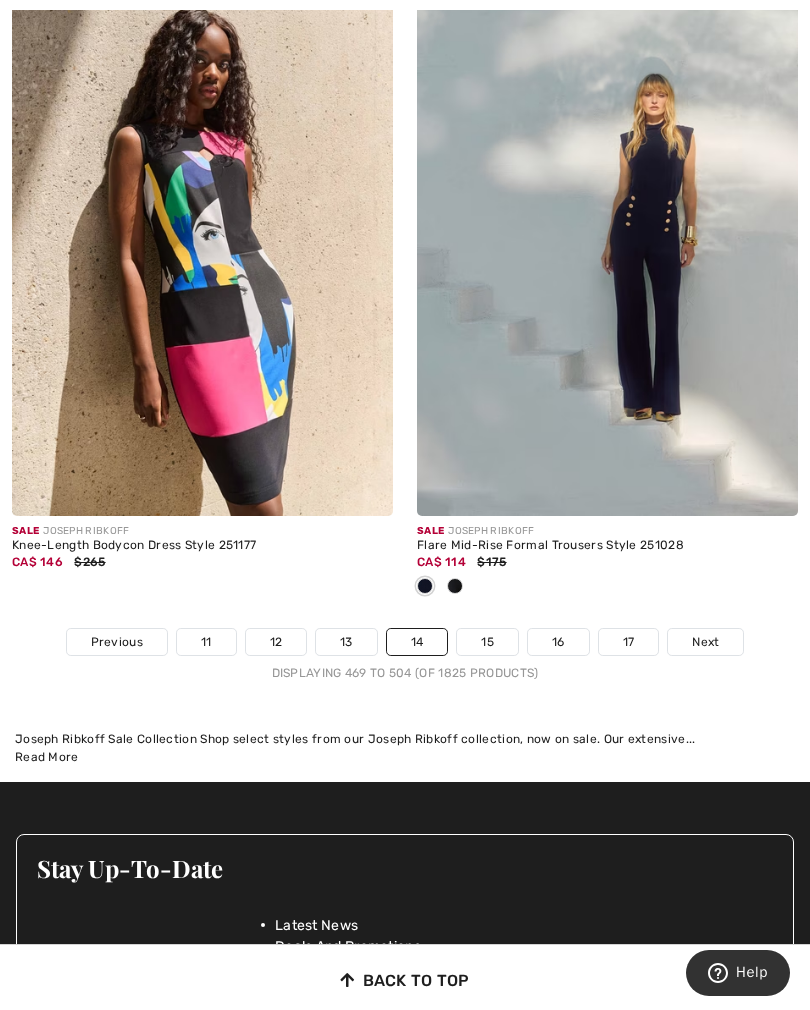 click on "Next" at bounding box center [705, 642] 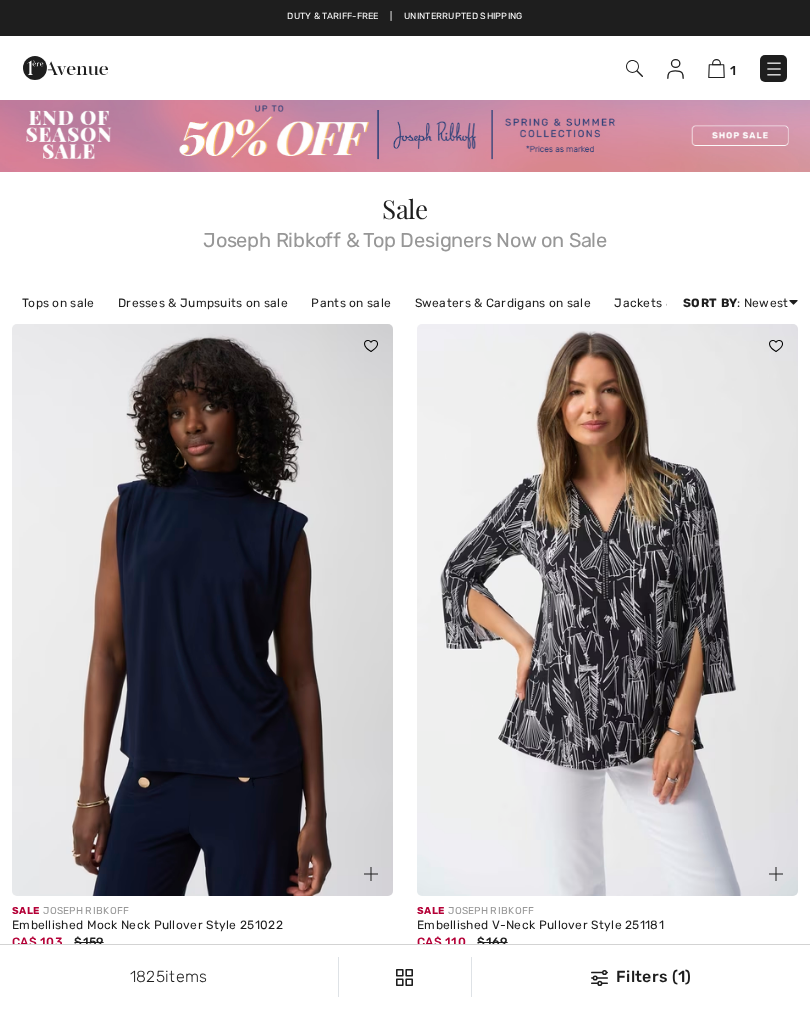 scroll, scrollTop: 0, scrollLeft: 0, axis: both 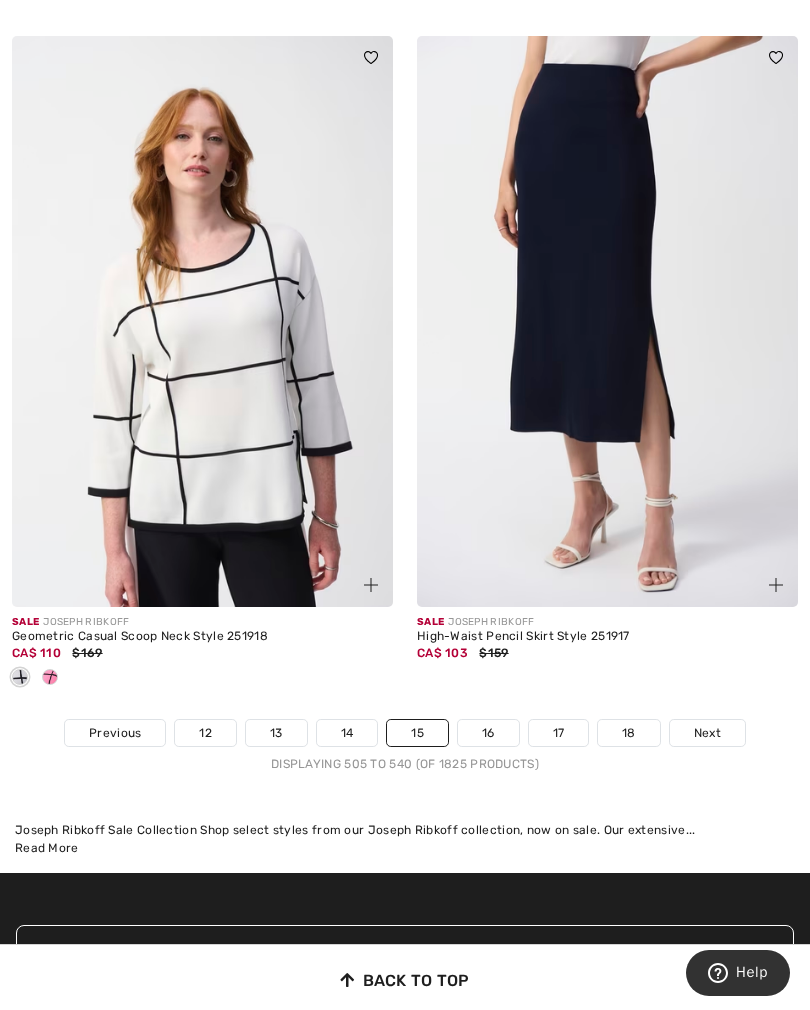 click on "Next" at bounding box center (707, 733) 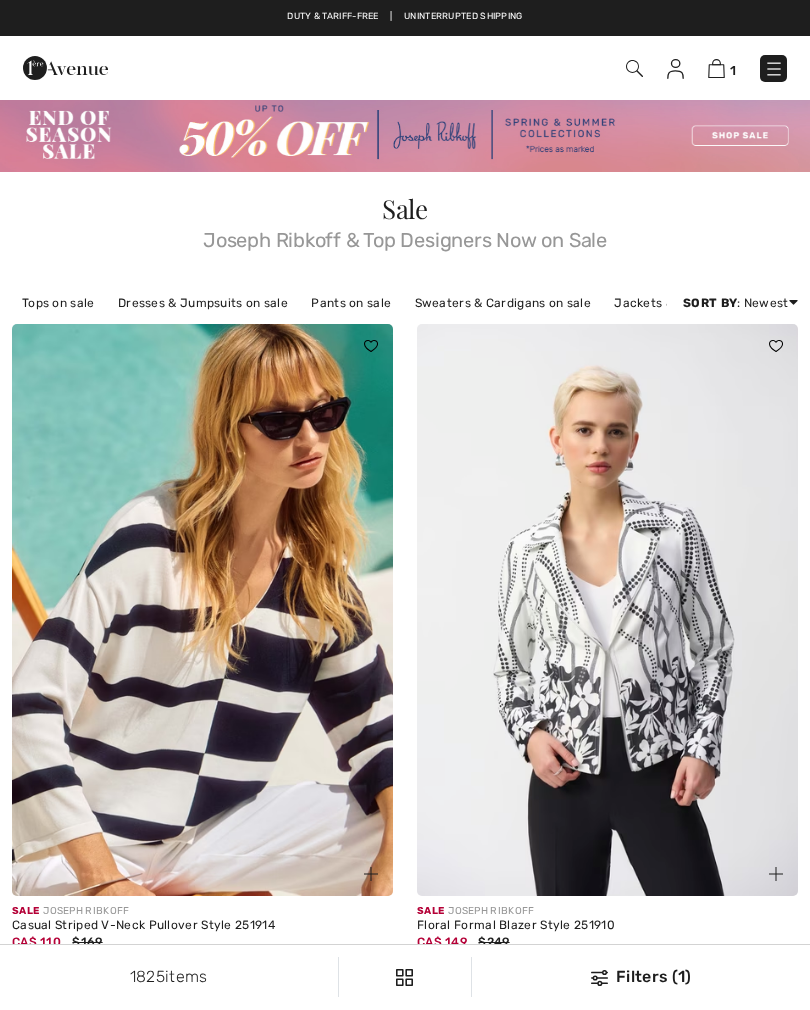 scroll, scrollTop: 0, scrollLeft: 0, axis: both 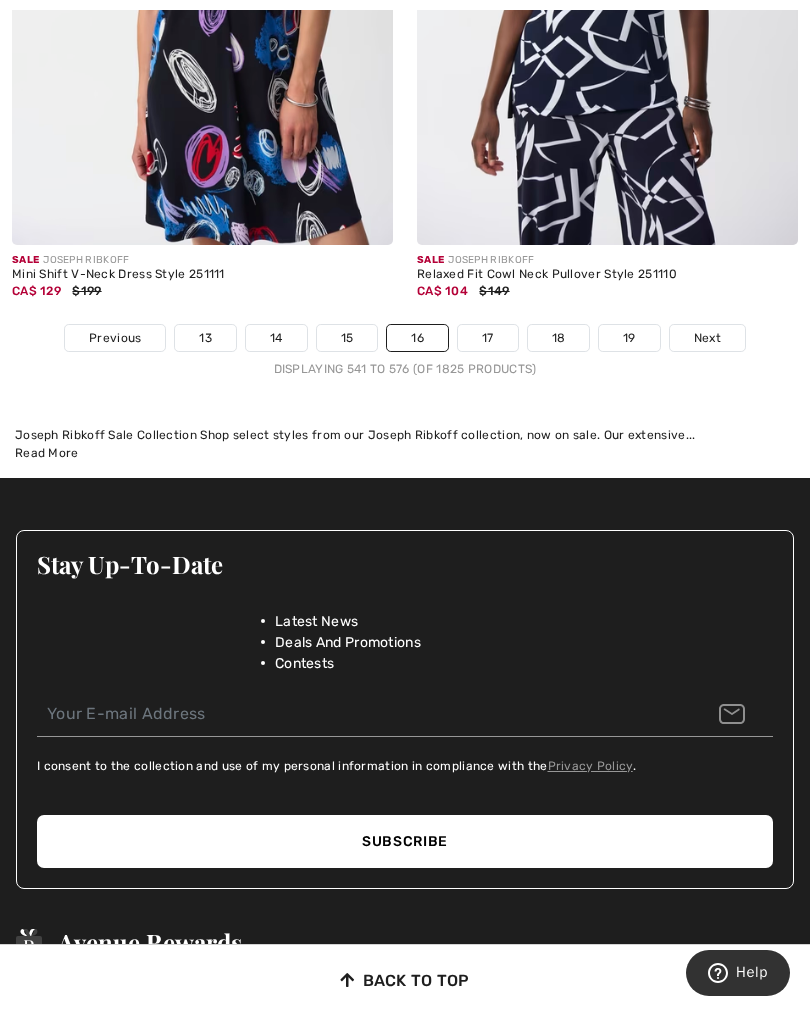 click on "Next" at bounding box center [707, 338] 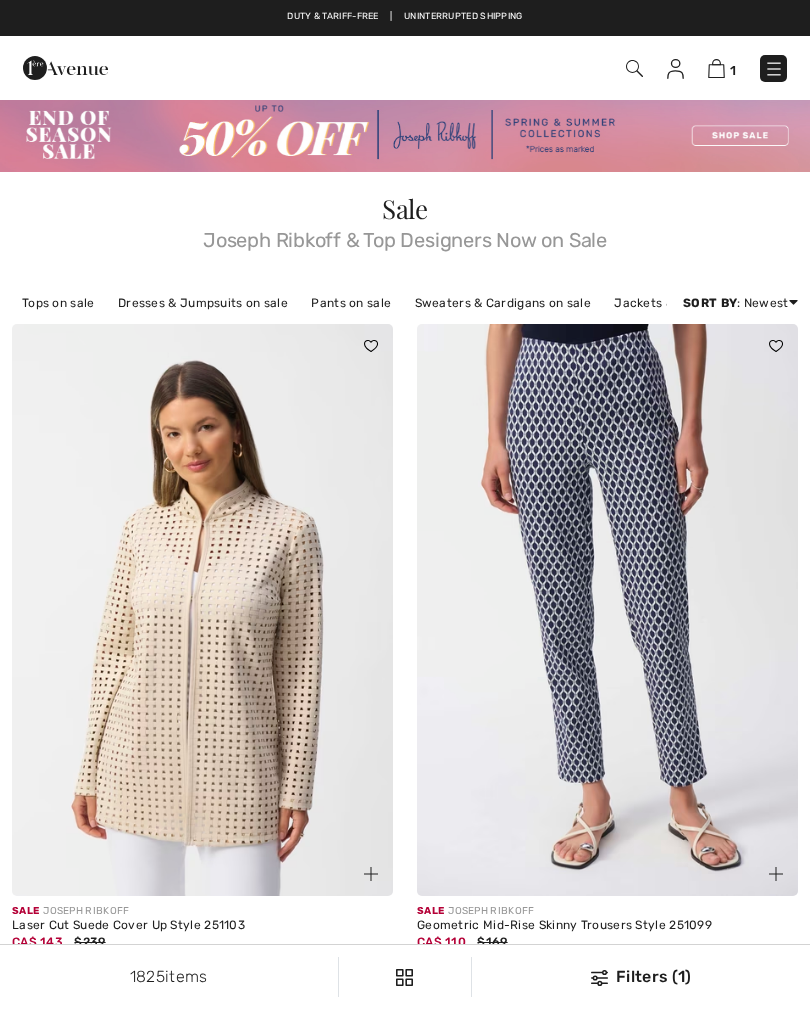 checkbox on "true" 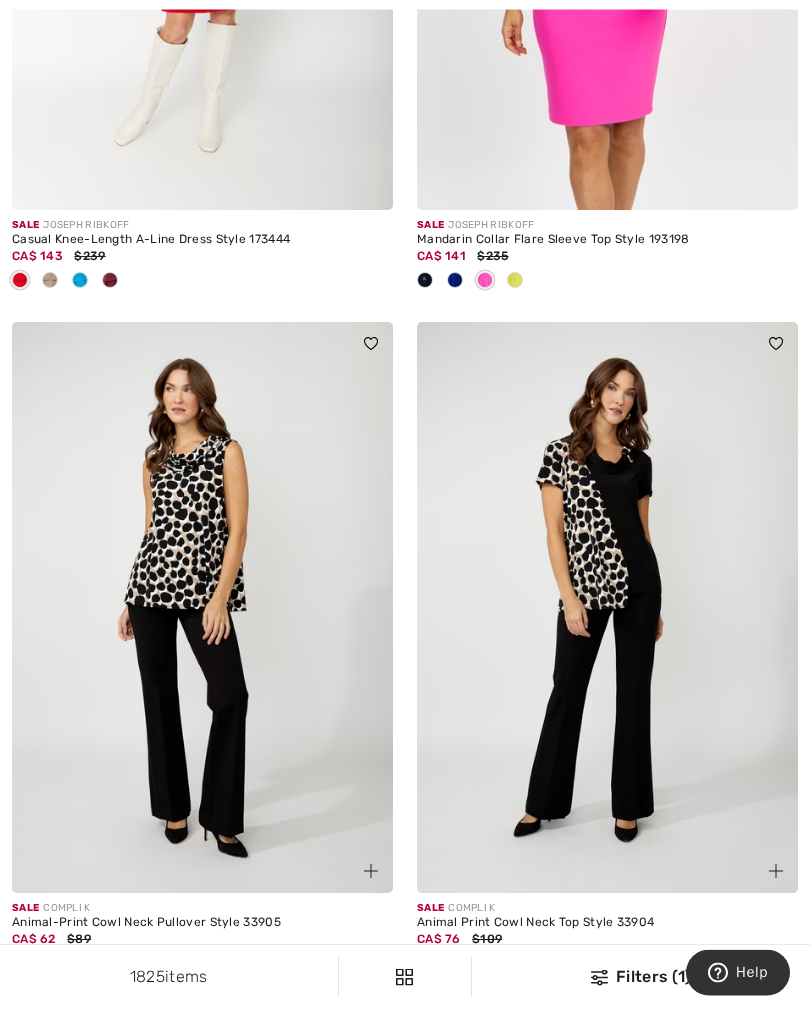 scroll, scrollTop: 11862, scrollLeft: 0, axis: vertical 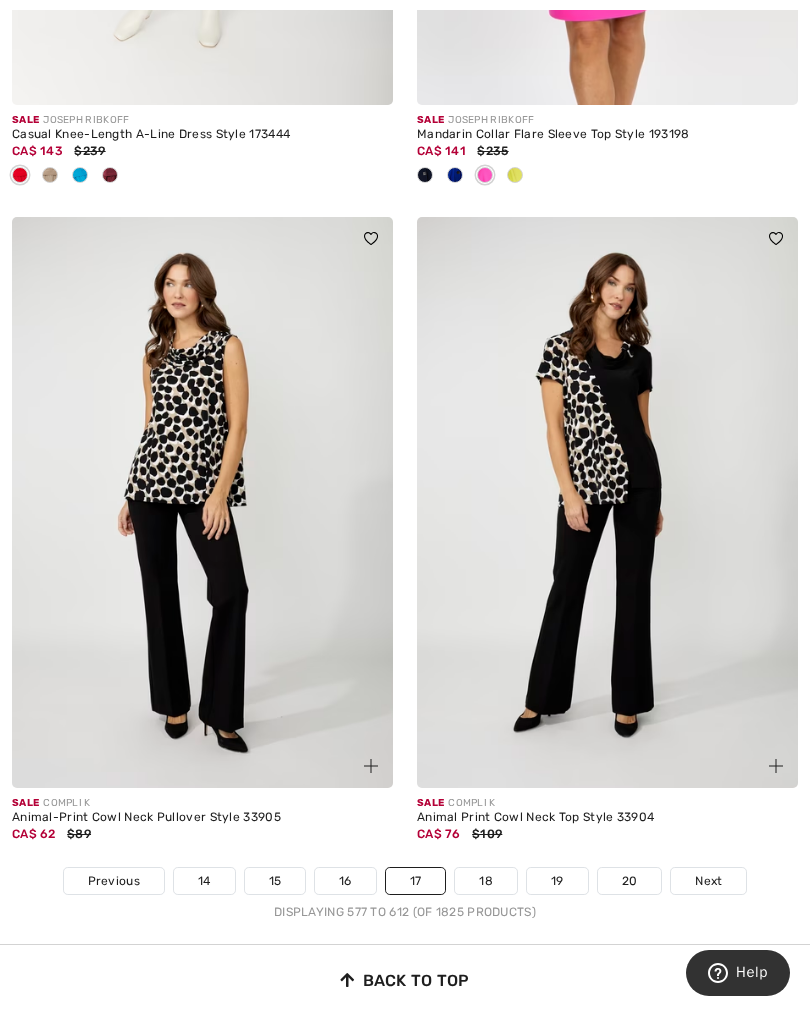 click on "Next" at bounding box center (708, 881) 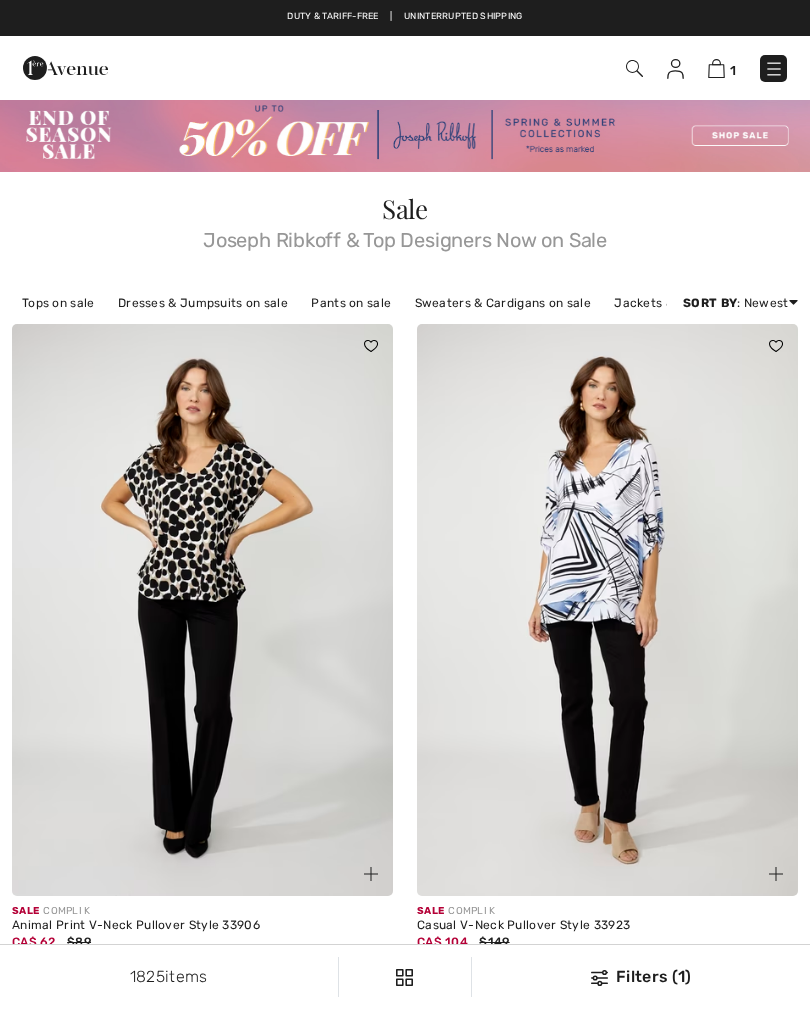 scroll, scrollTop: 0, scrollLeft: 0, axis: both 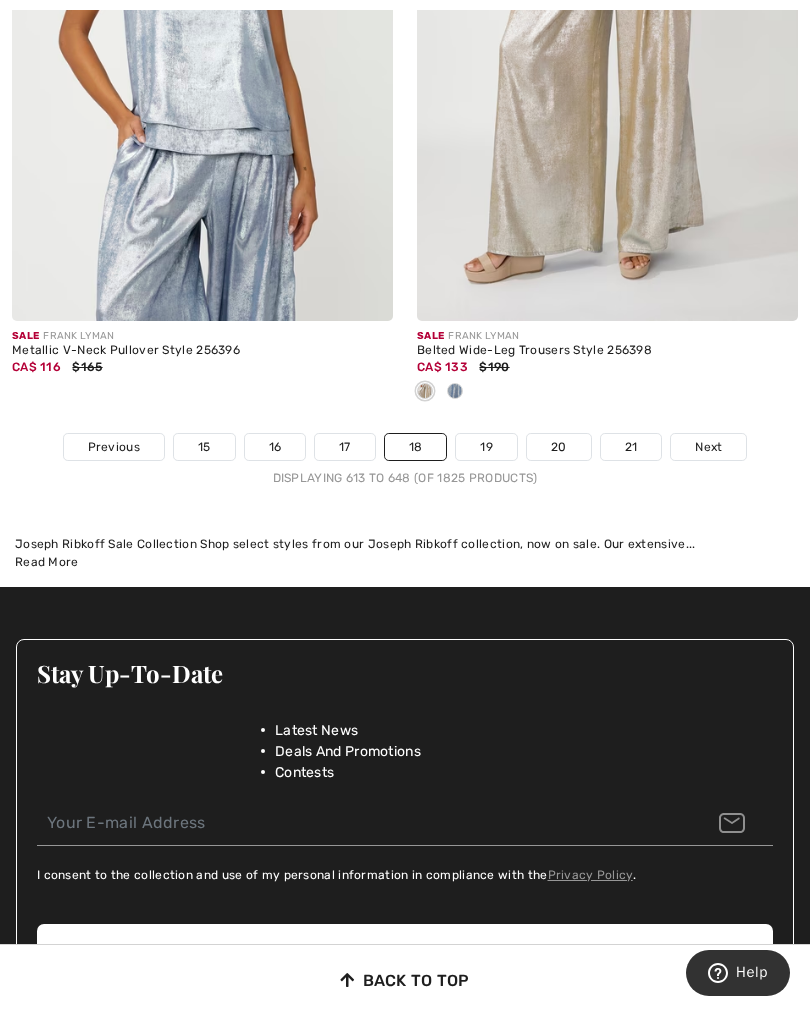 click on "Next" at bounding box center [708, 447] 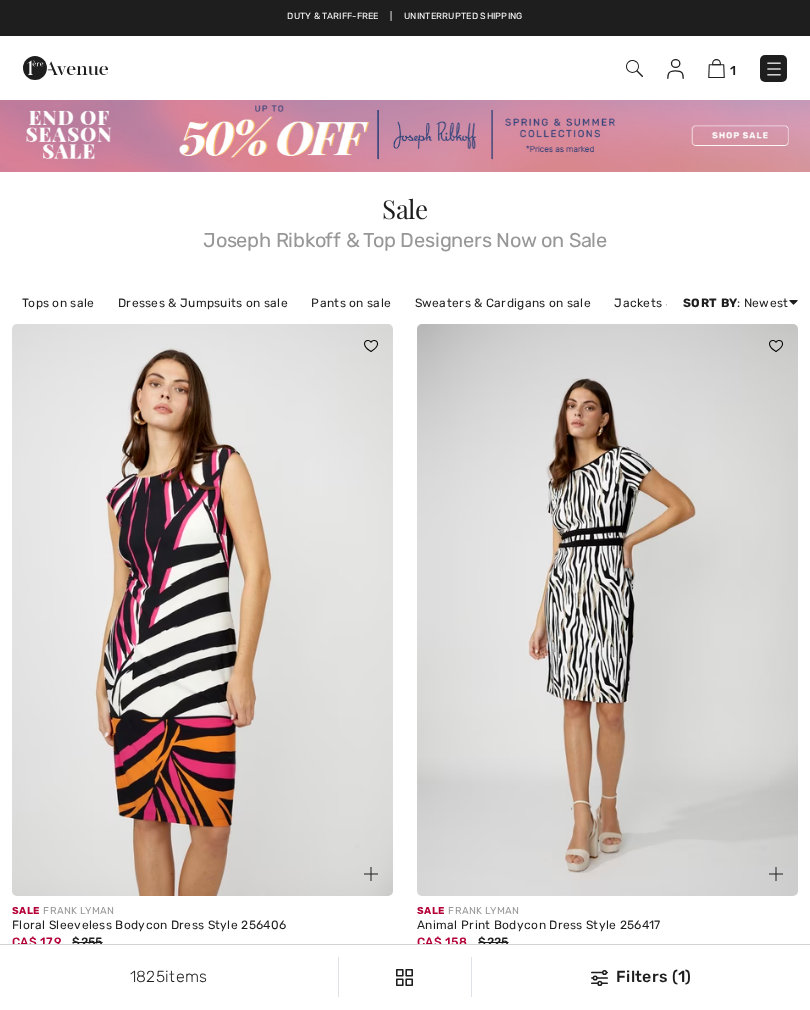scroll, scrollTop: 66, scrollLeft: 0, axis: vertical 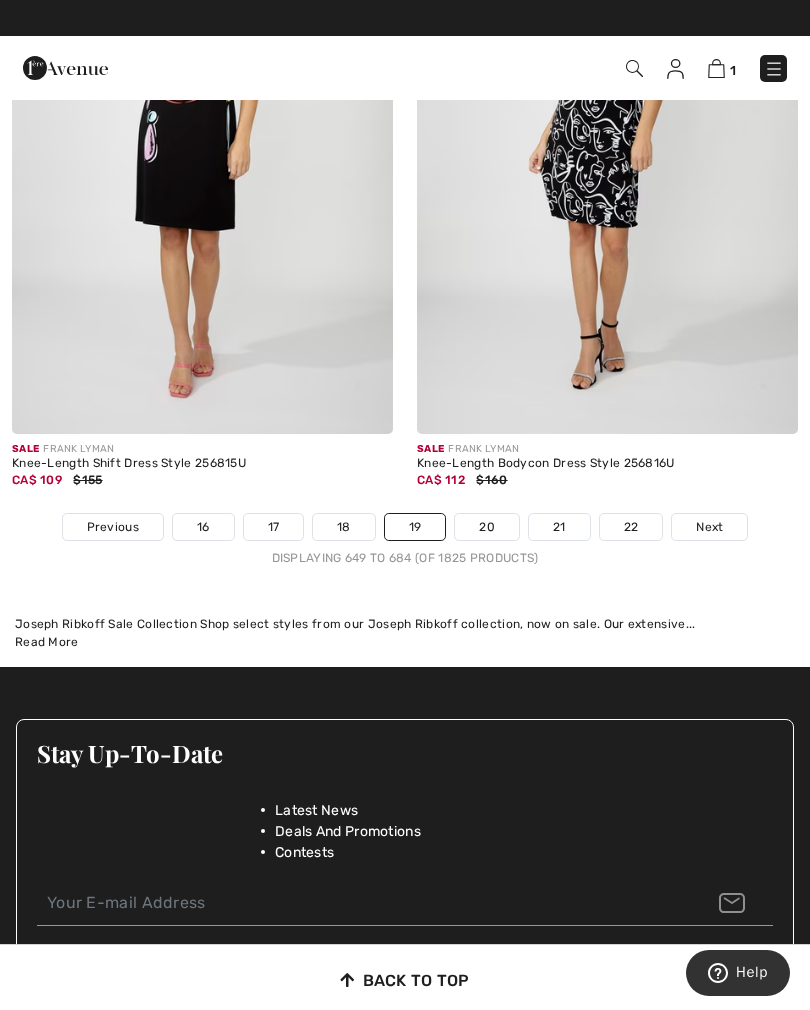 click on "Next" at bounding box center (709, 527) 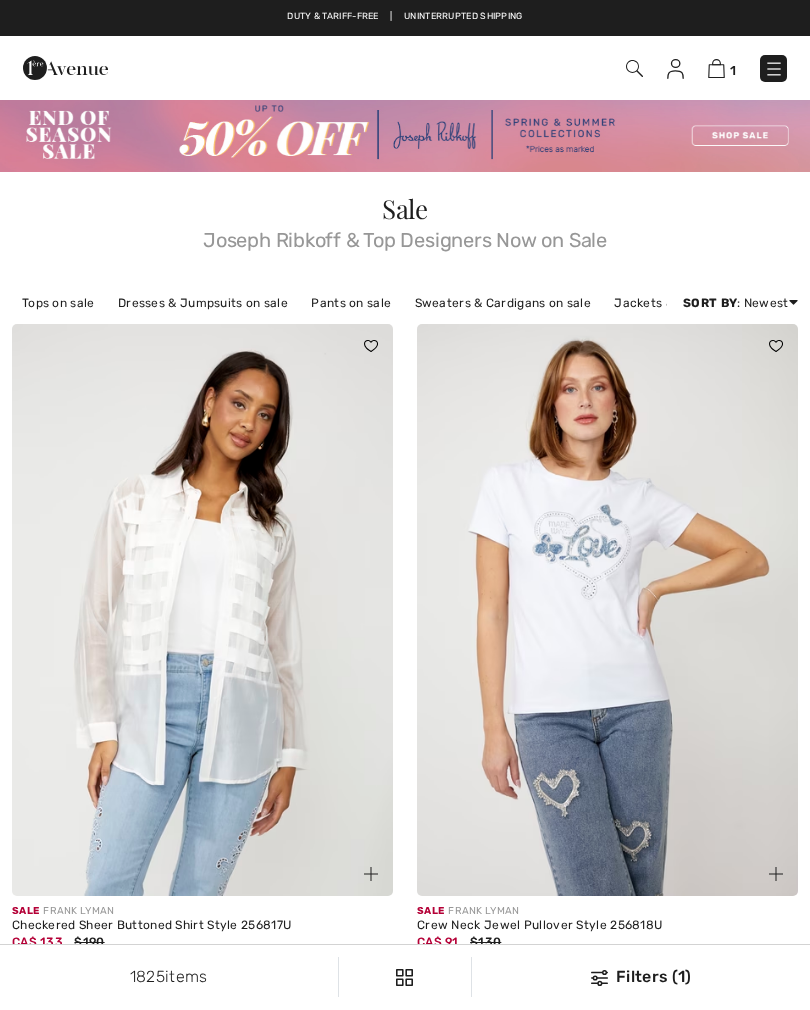 scroll, scrollTop: 0, scrollLeft: 0, axis: both 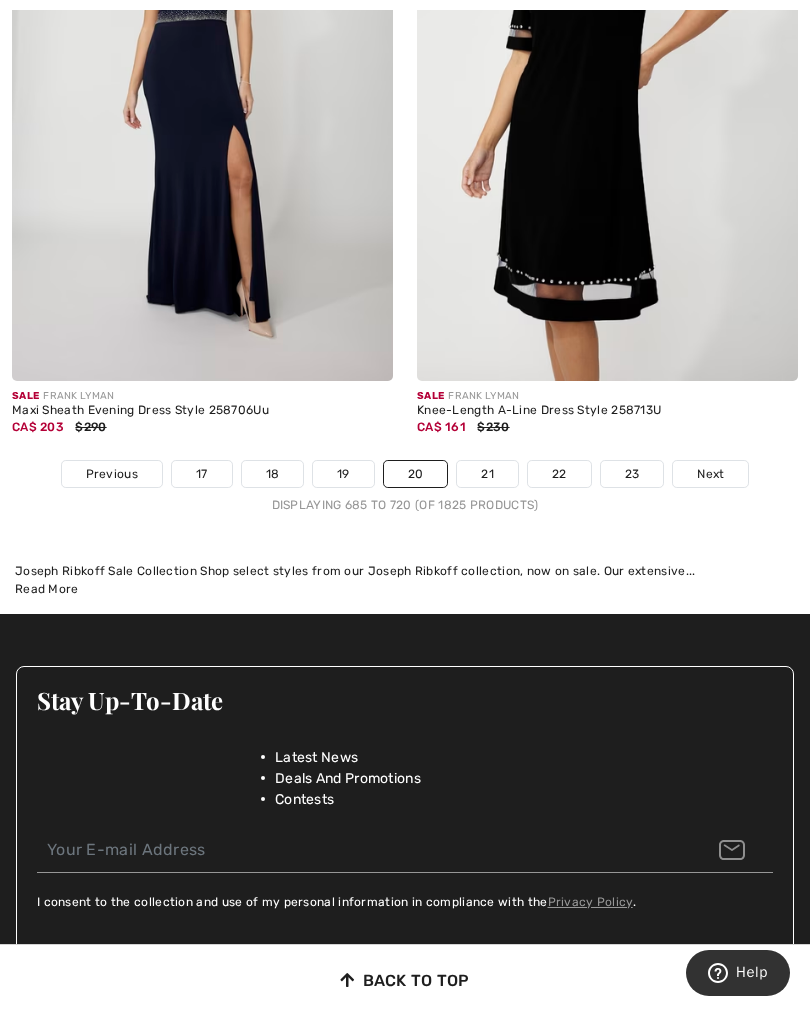 click on "Next" at bounding box center [710, 474] 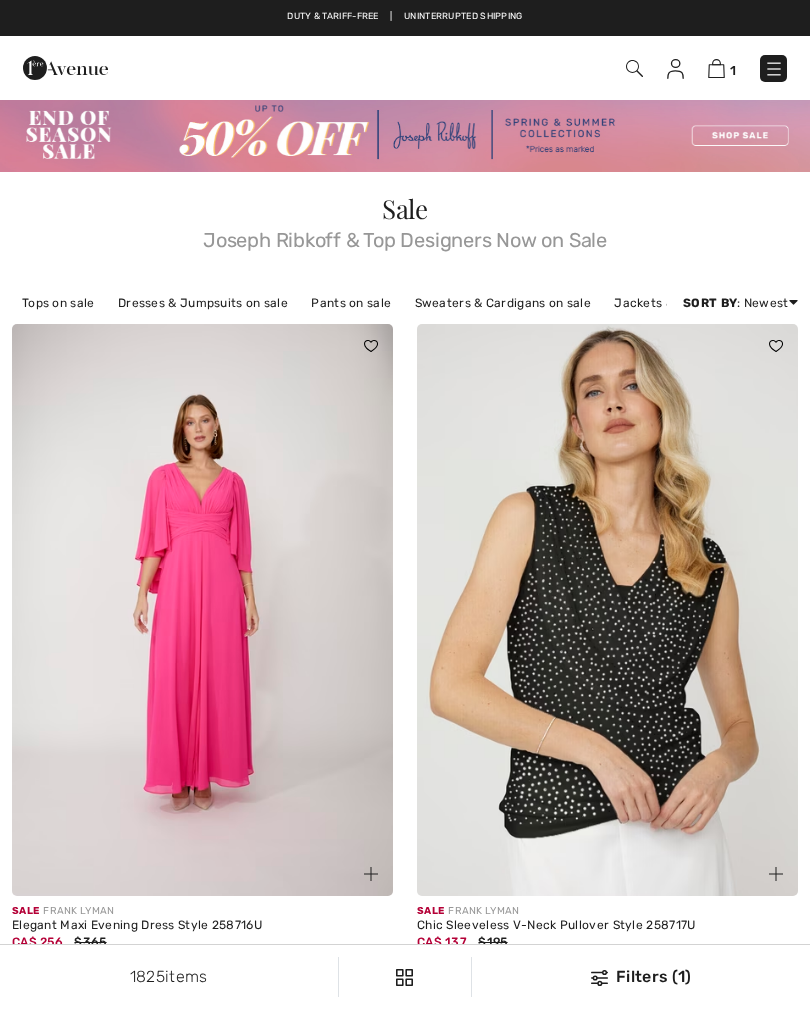 scroll, scrollTop: 229, scrollLeft: 0, axis: vertical 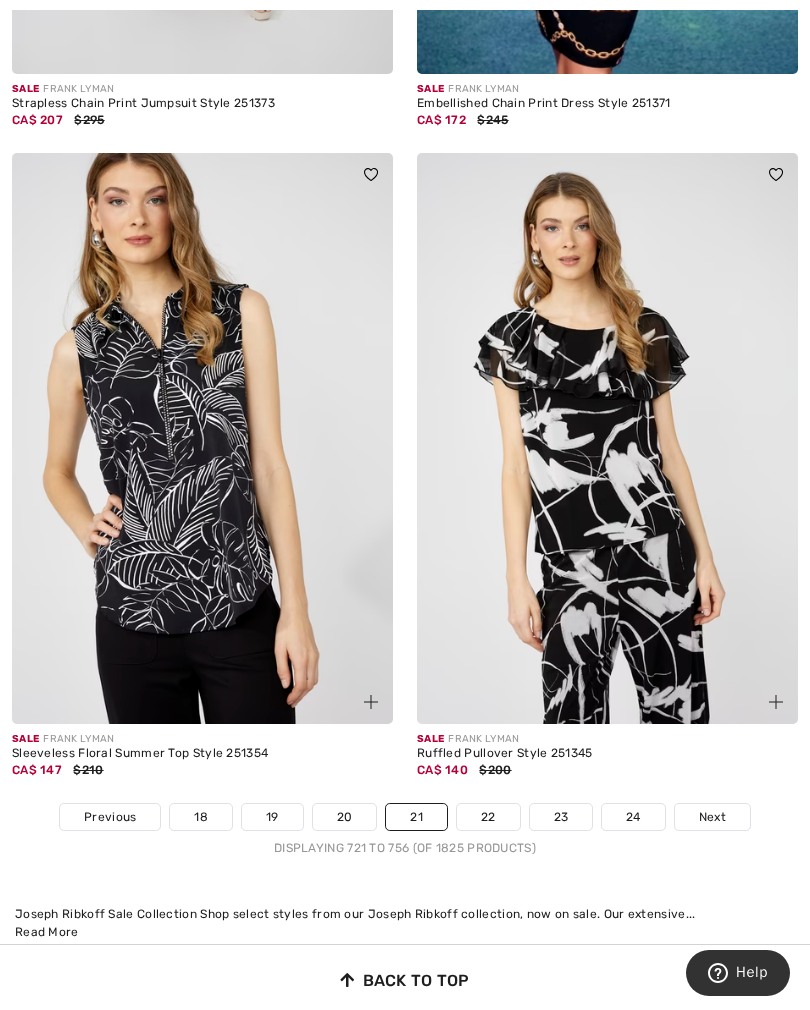 click on "Next" at bounding box center (712, 817) 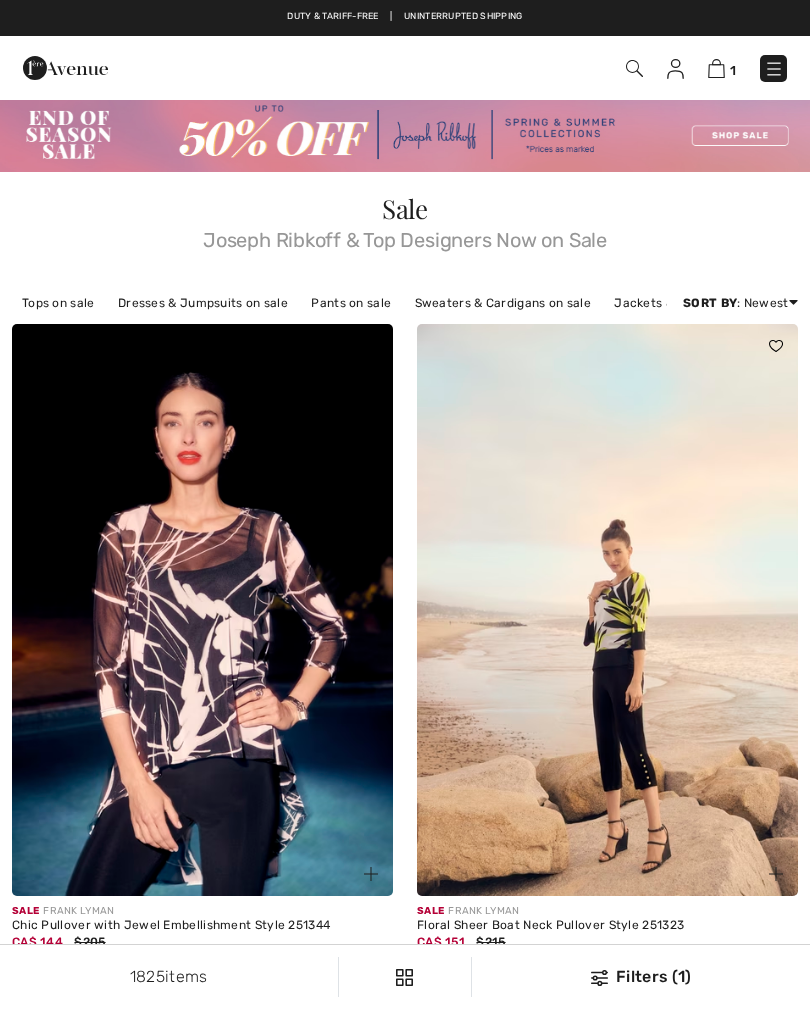 scroll, scrollTop: 0, scrollLeft: 0, axis: both 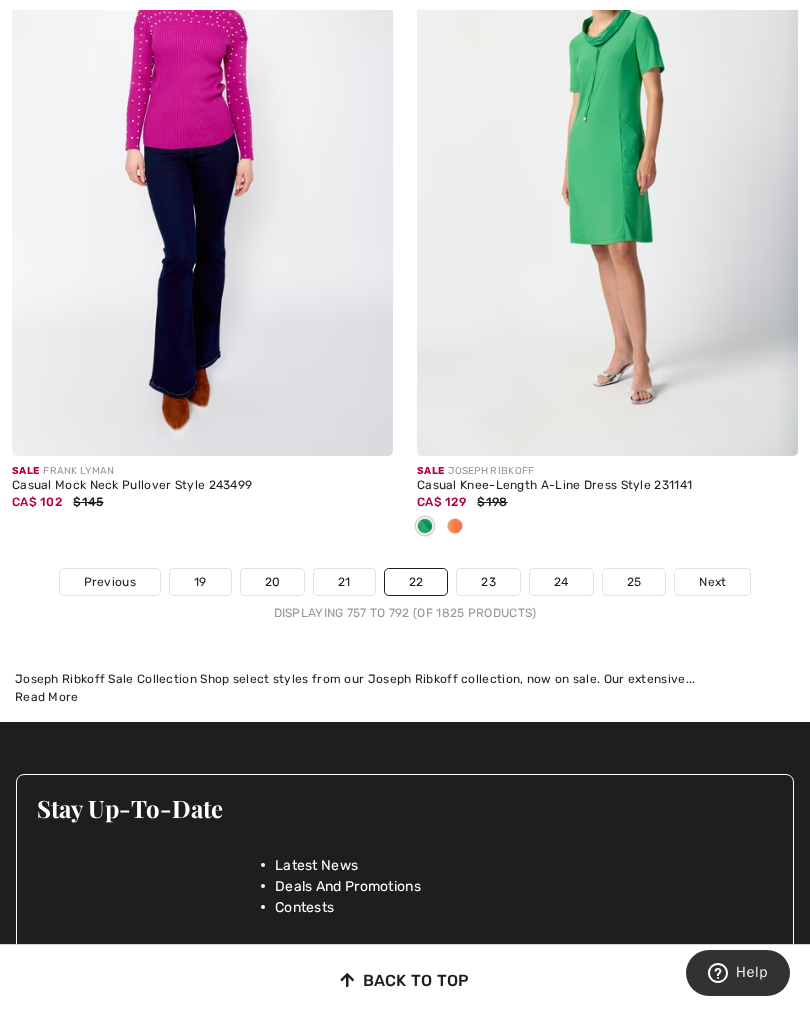 click on "Next" at bounding box center [712, 582] 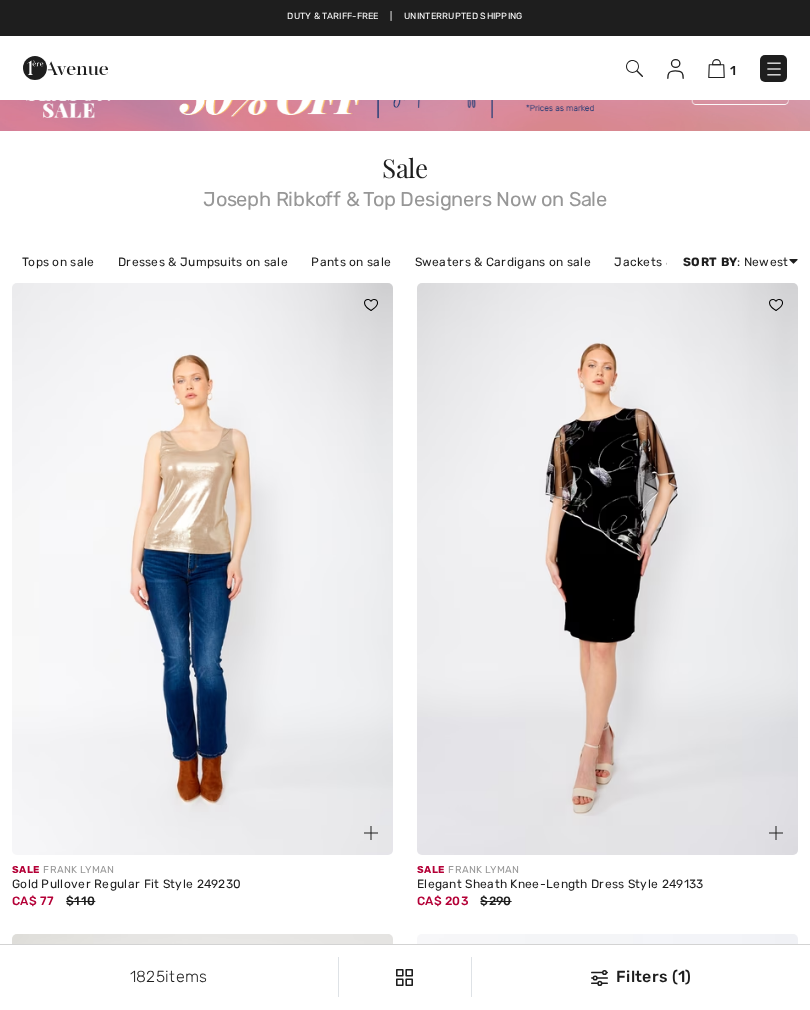 scroll, scrollTop: 0, scrollLeft: 0, axis: both 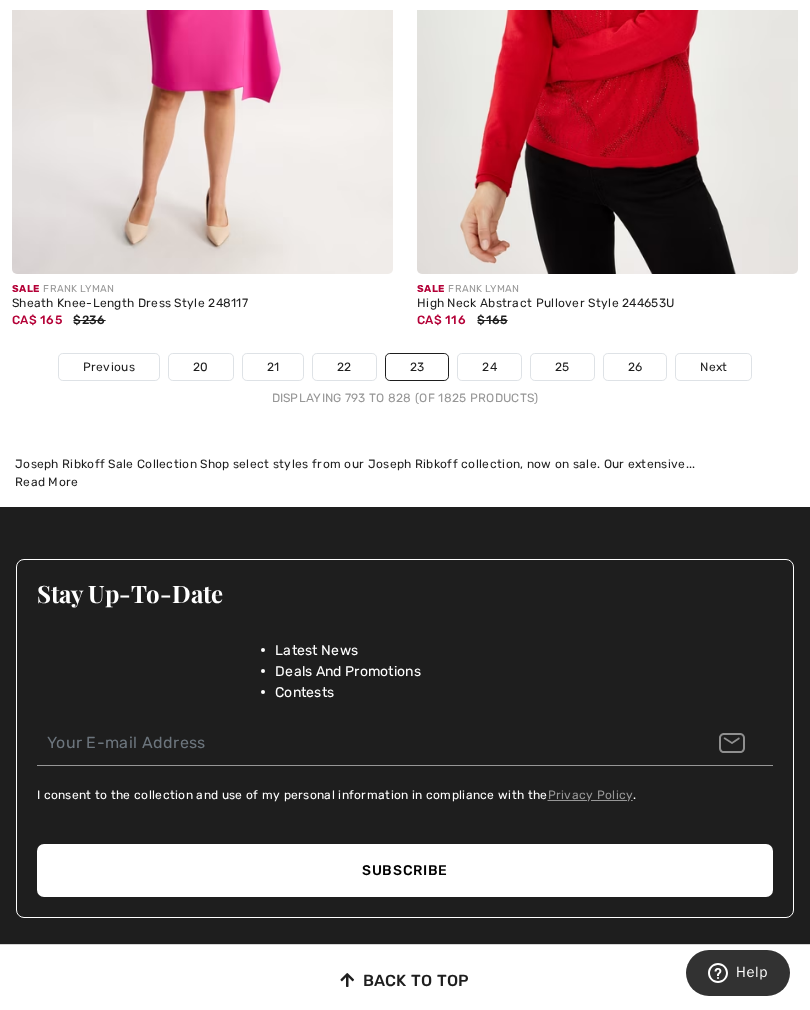 click on "Next" at bounding box center [713, 367] 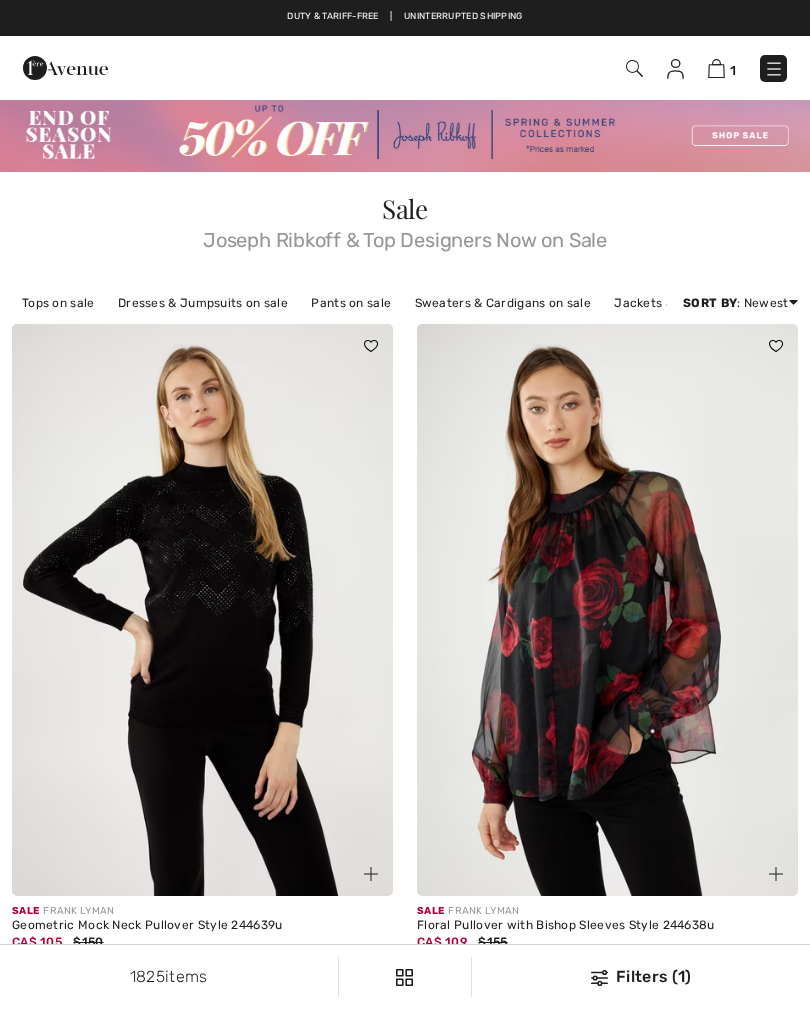 scroll, scrollTop: 0, scrollLeft: 0, axis: both 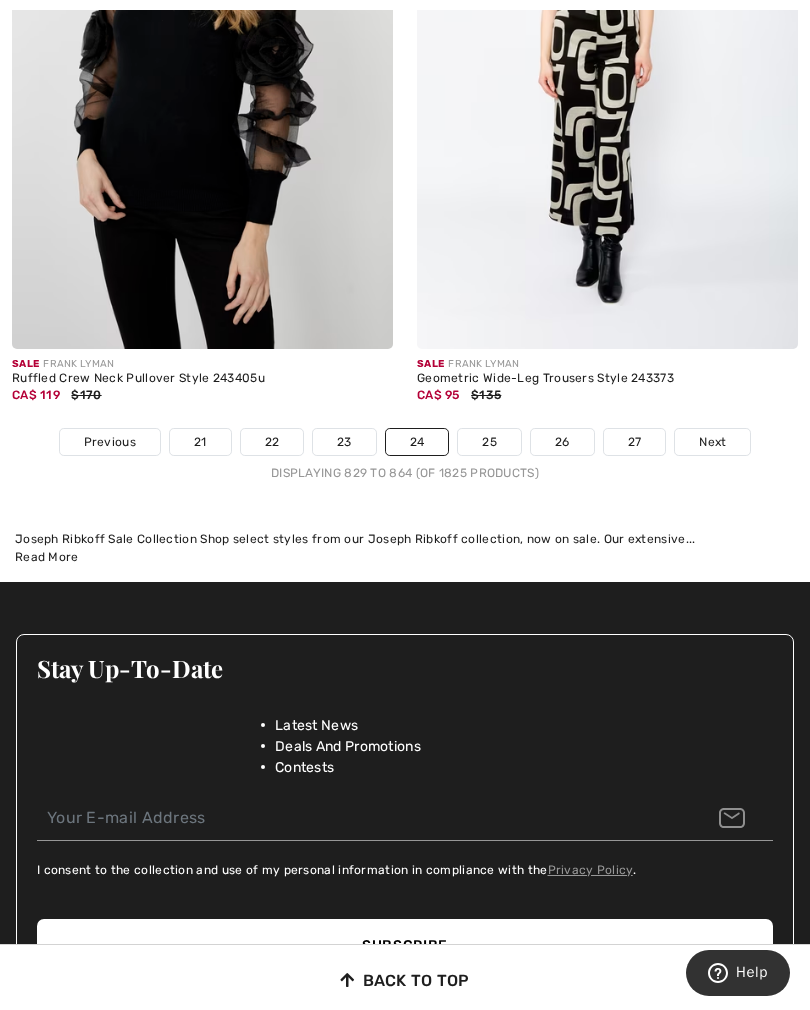 click on "Next" at bounding box center (712, 442) 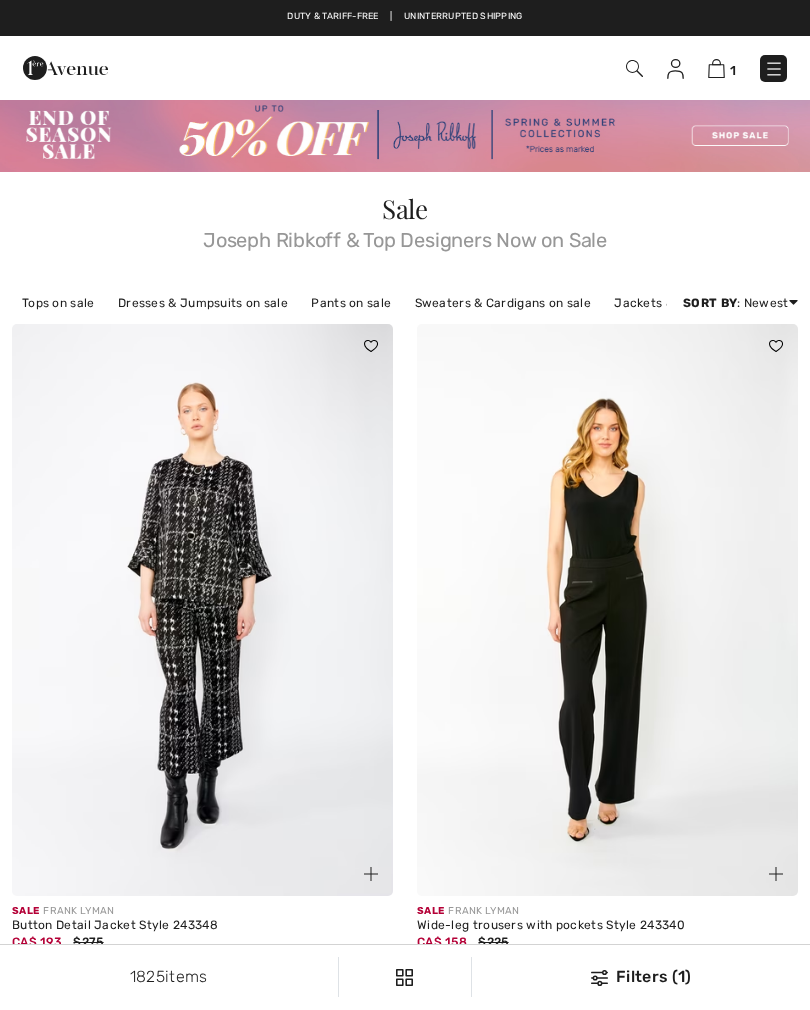 scroll, scrollTop: 183, scrollLeft: 0, axis: vertical 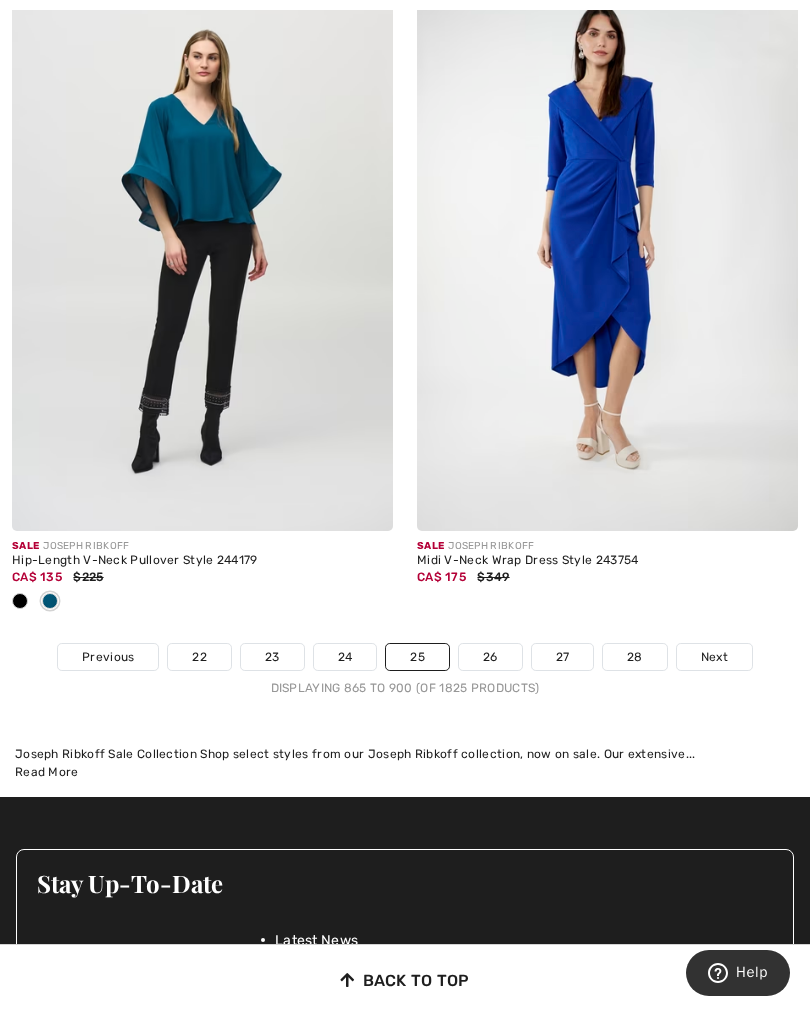 click on "Next" at bounding box center [714, 657] 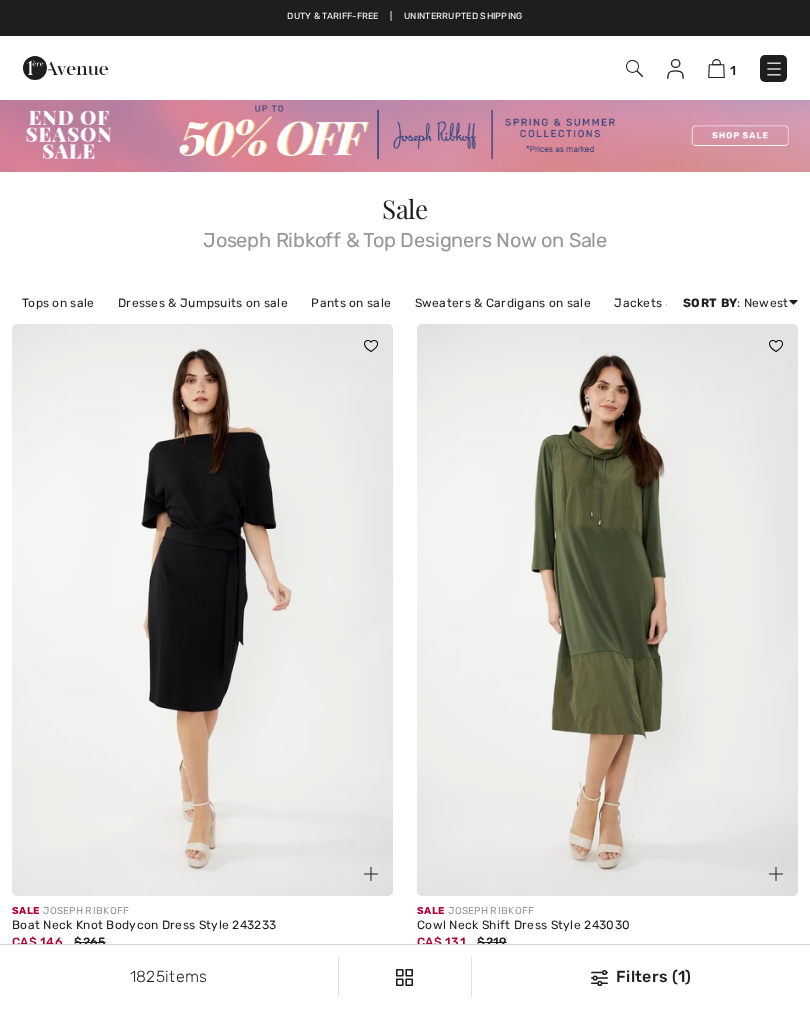 scroll, scrollTop: 0, scrollLeft: 0, axis: both 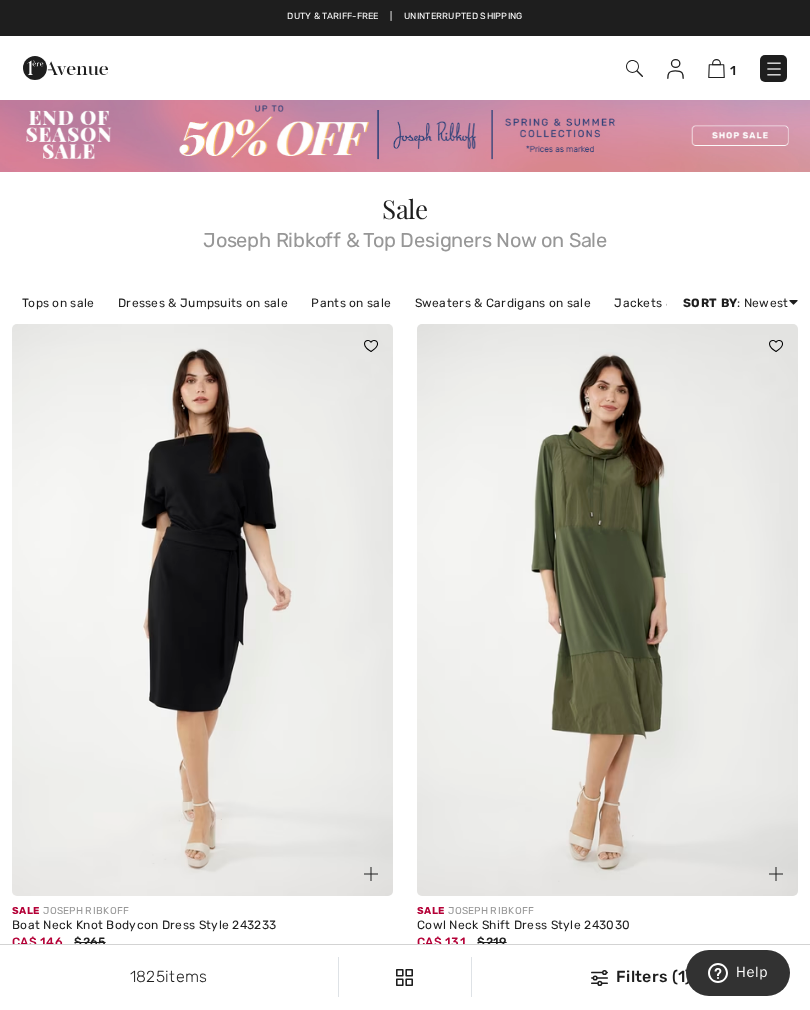 click at bounding box center (774, 69) 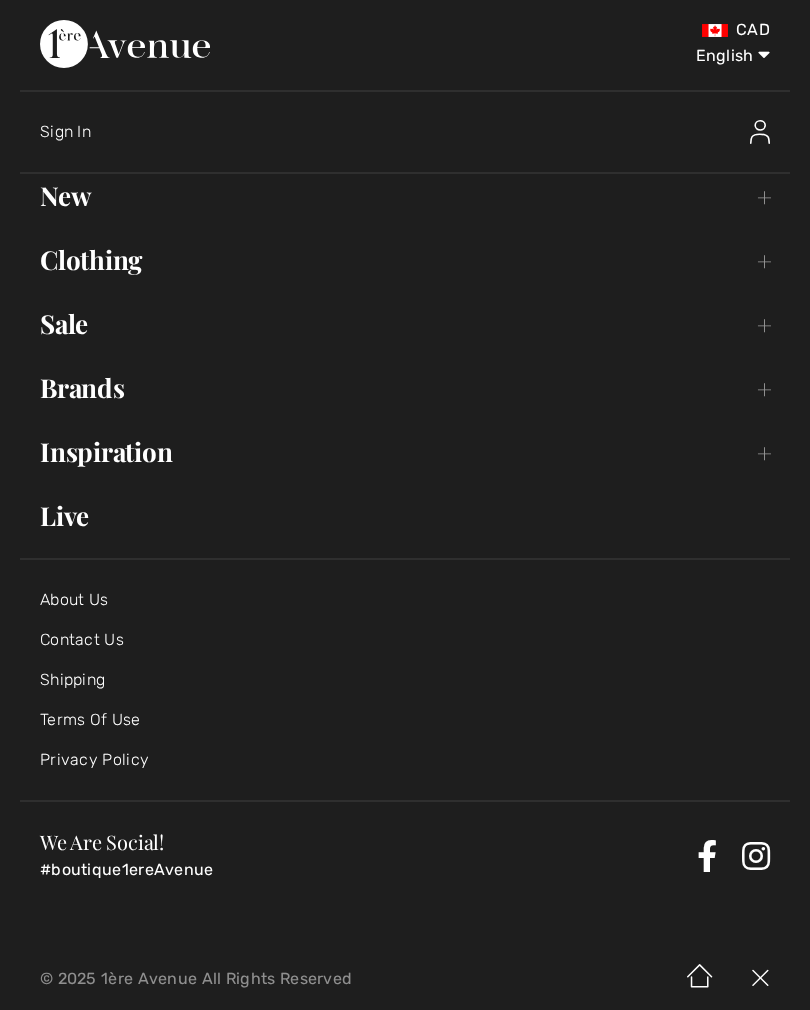 click on "Clothing Toggle submenu" at bounding box center [405, 260] 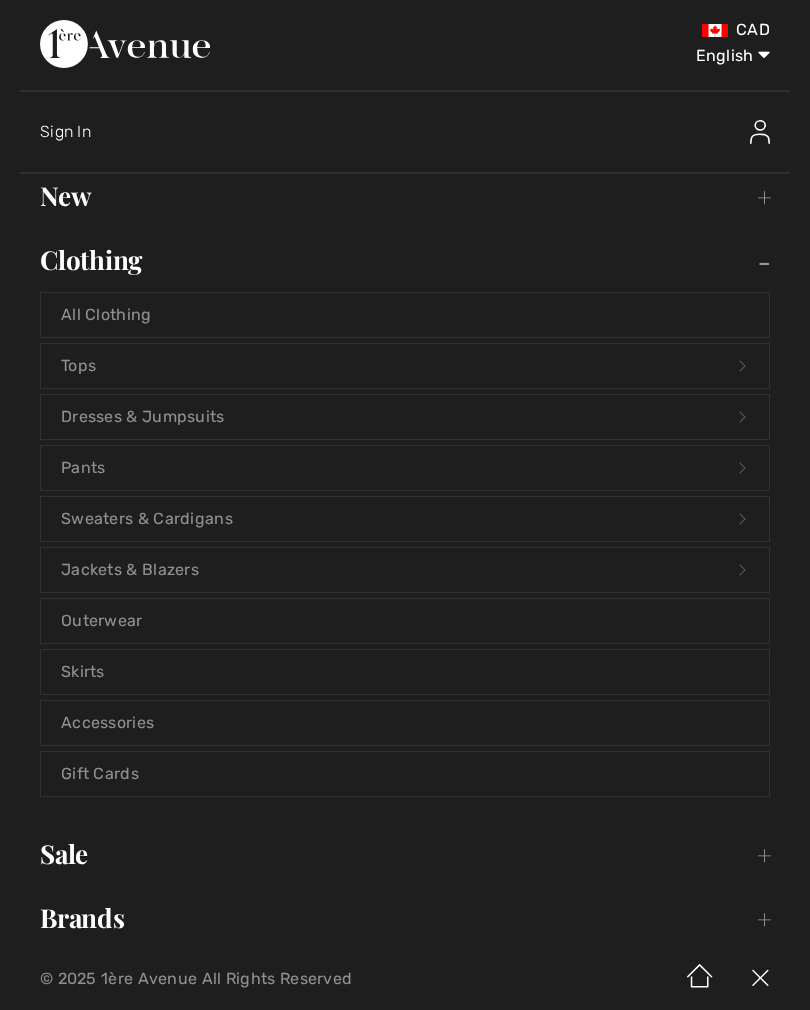 click on "Pants Open submenu" at bounding box center (405, 468) 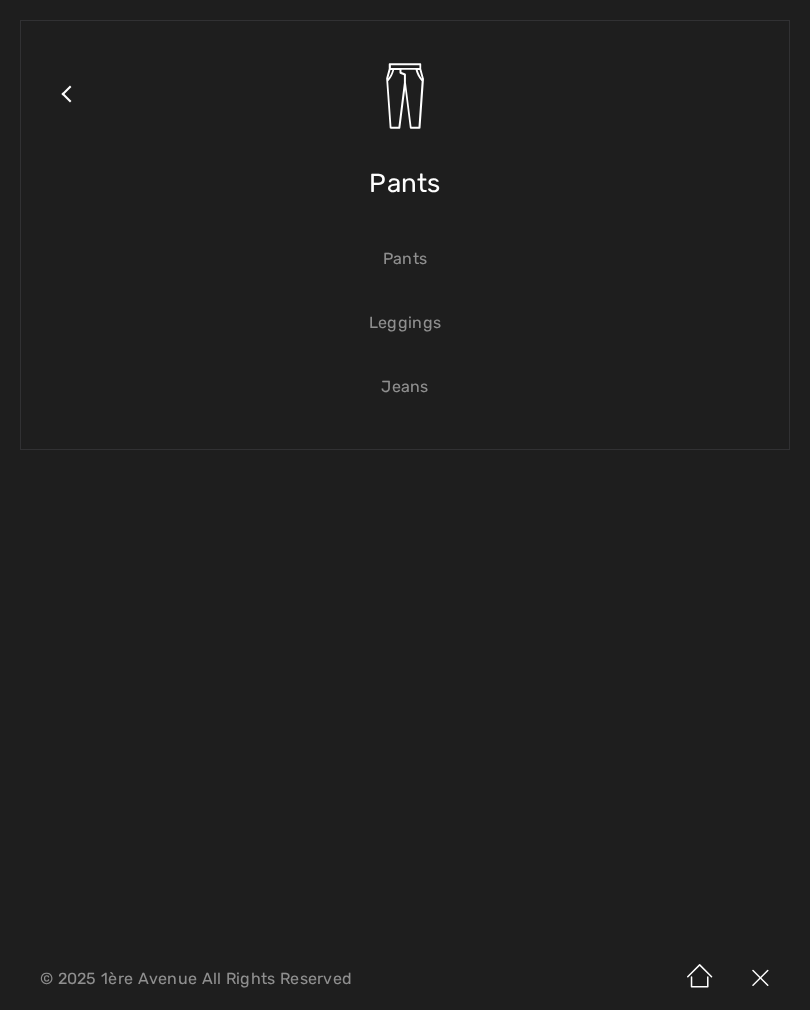 click on "Pants" at bounding box center [405, 259] 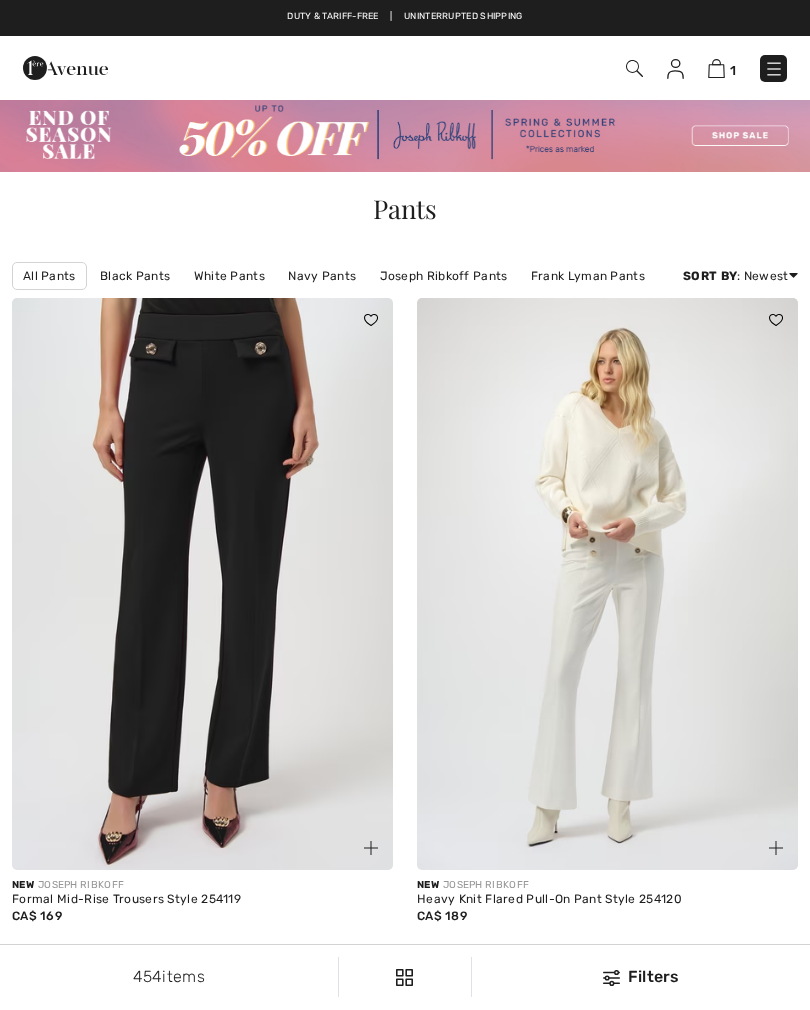 scroll, scrollTop: 0, scrollLeft: 0, axis: both 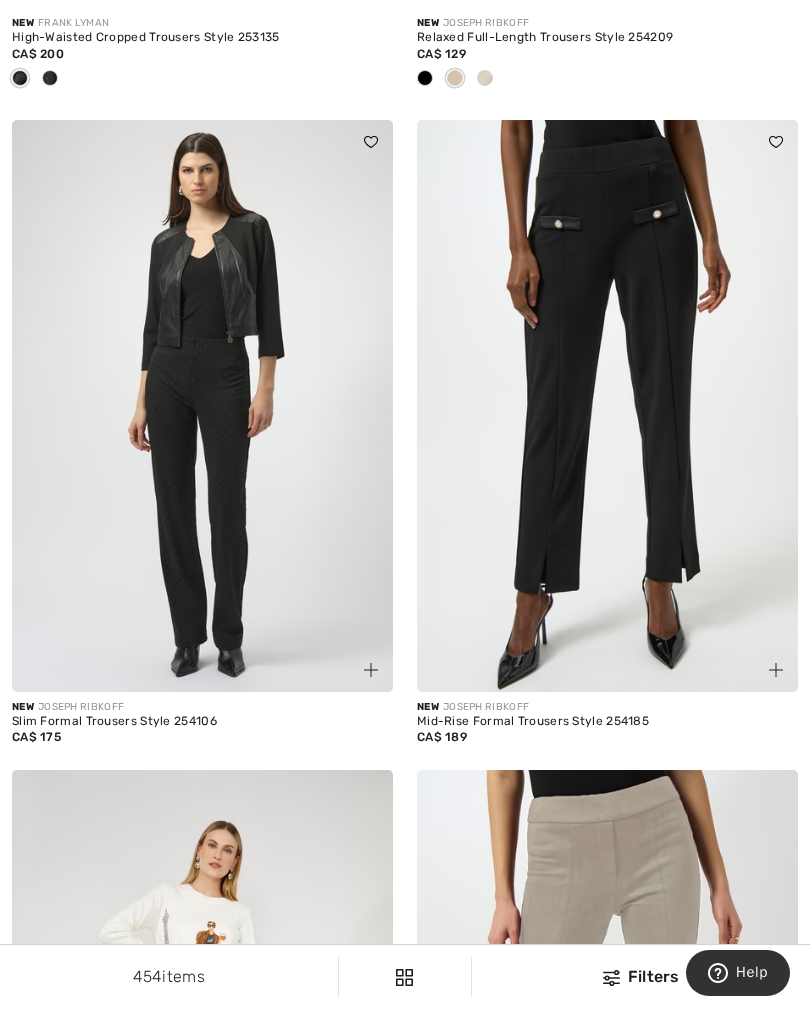 click at bounding box center (202, 406) 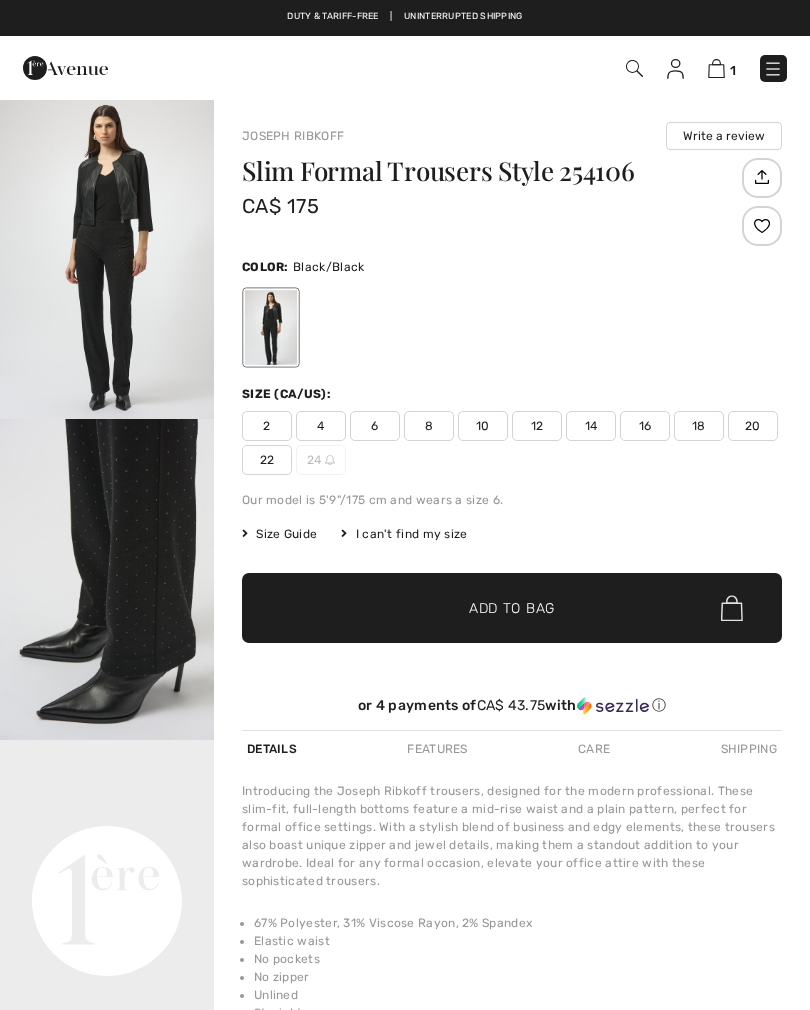 scroll, scrollTop: 0, scrollLeft: 0, axis: both 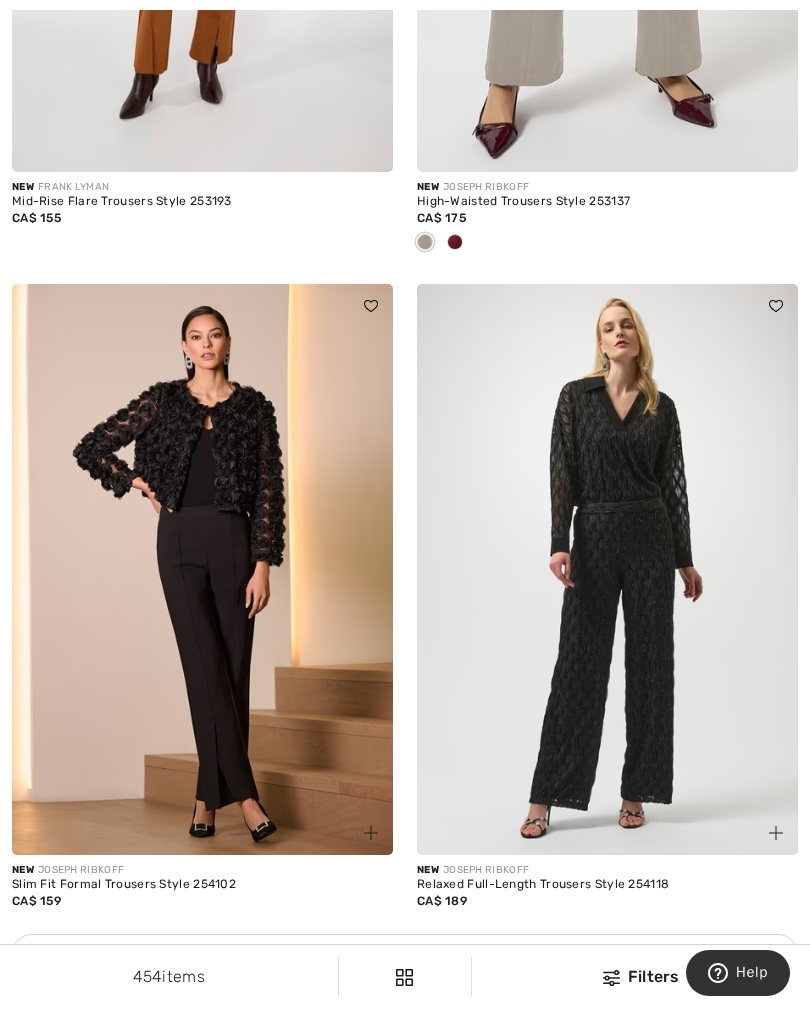 click at bounding box center [202, 570] 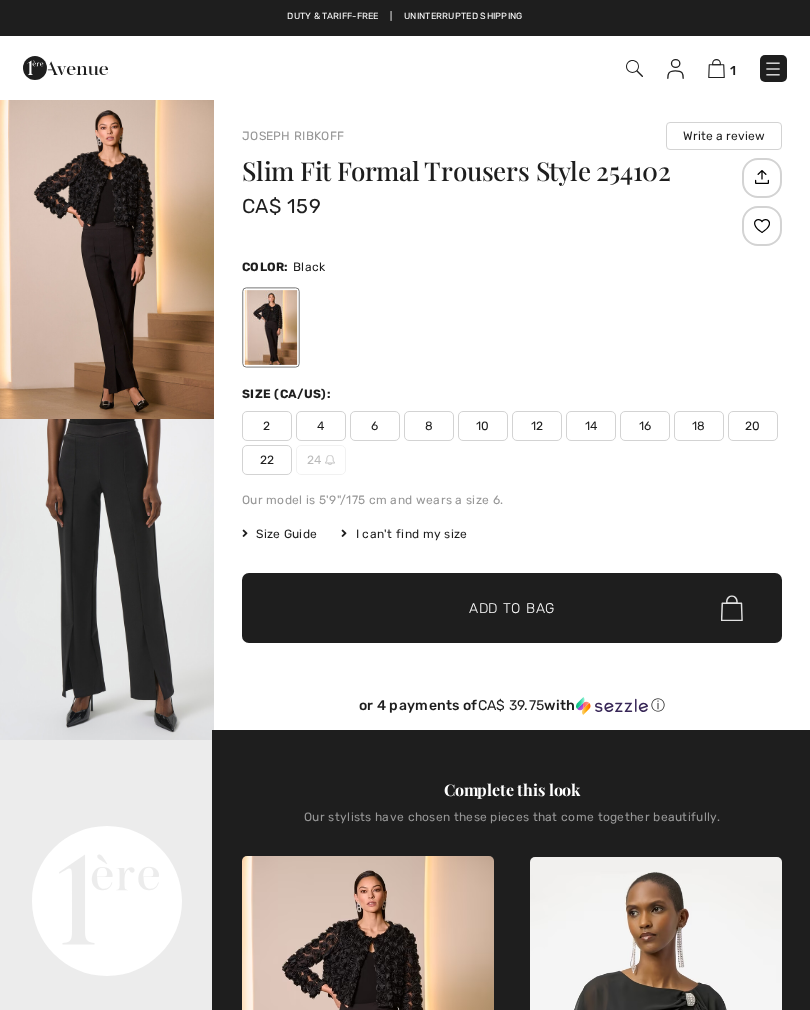 scroll, scrollTop: 0, scrollLeft: 0, axis: both 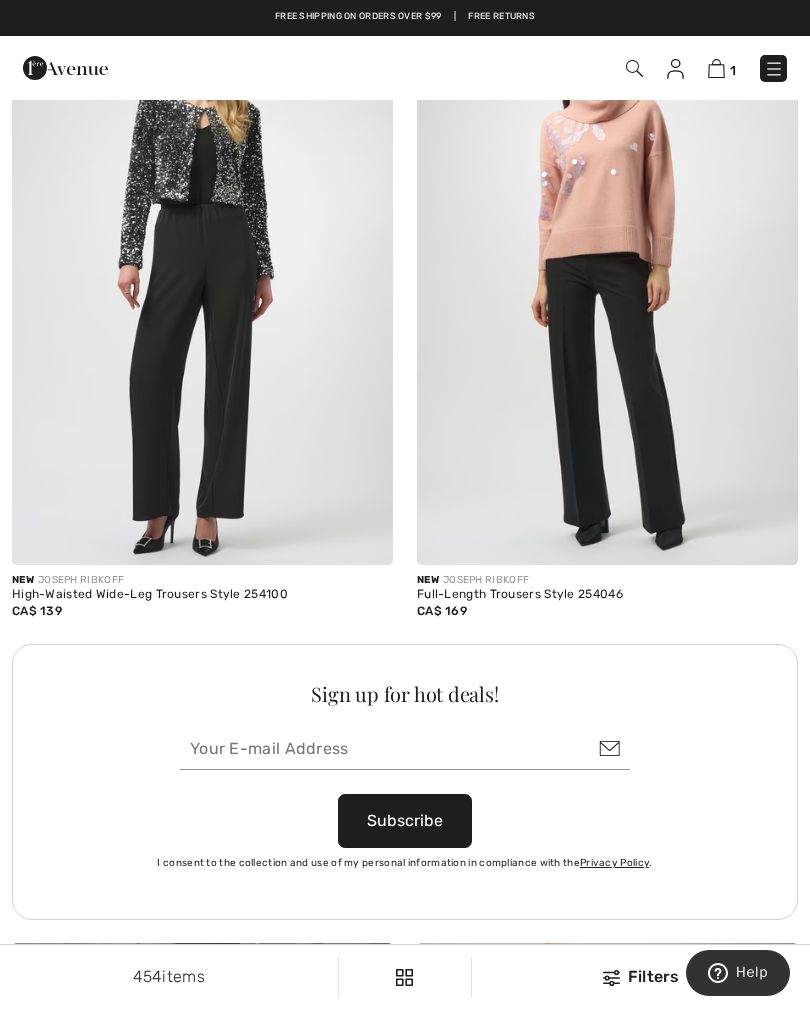 click at bounding box center [202, 280] 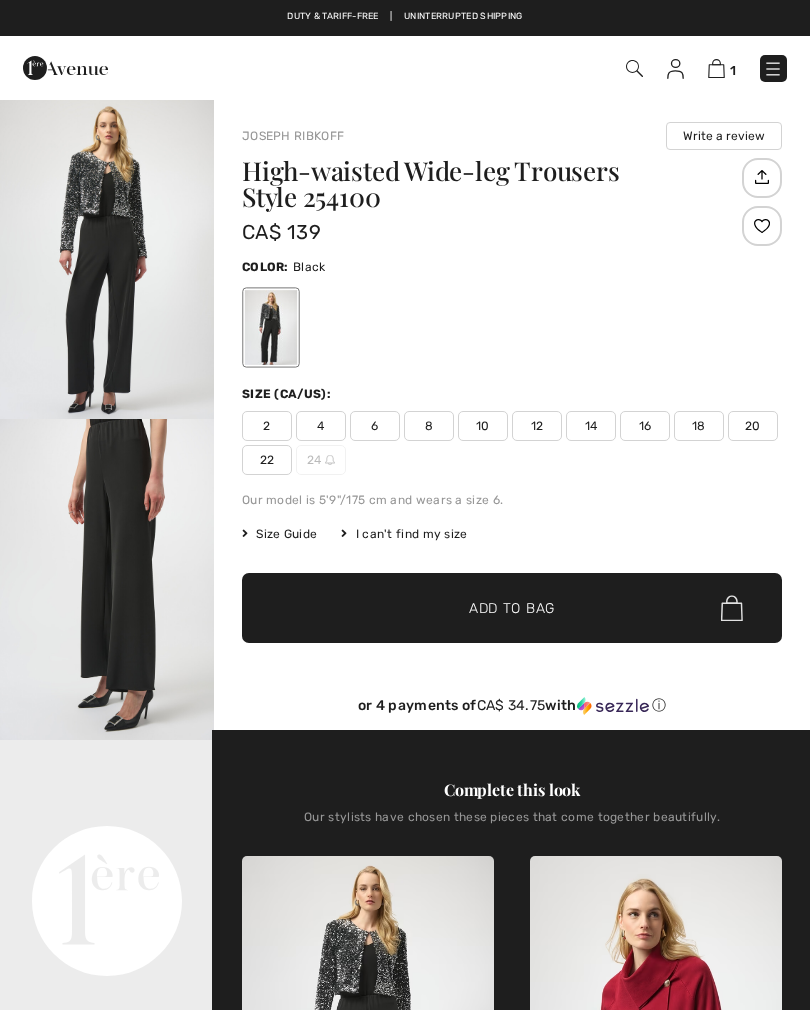 checkbox on "true" 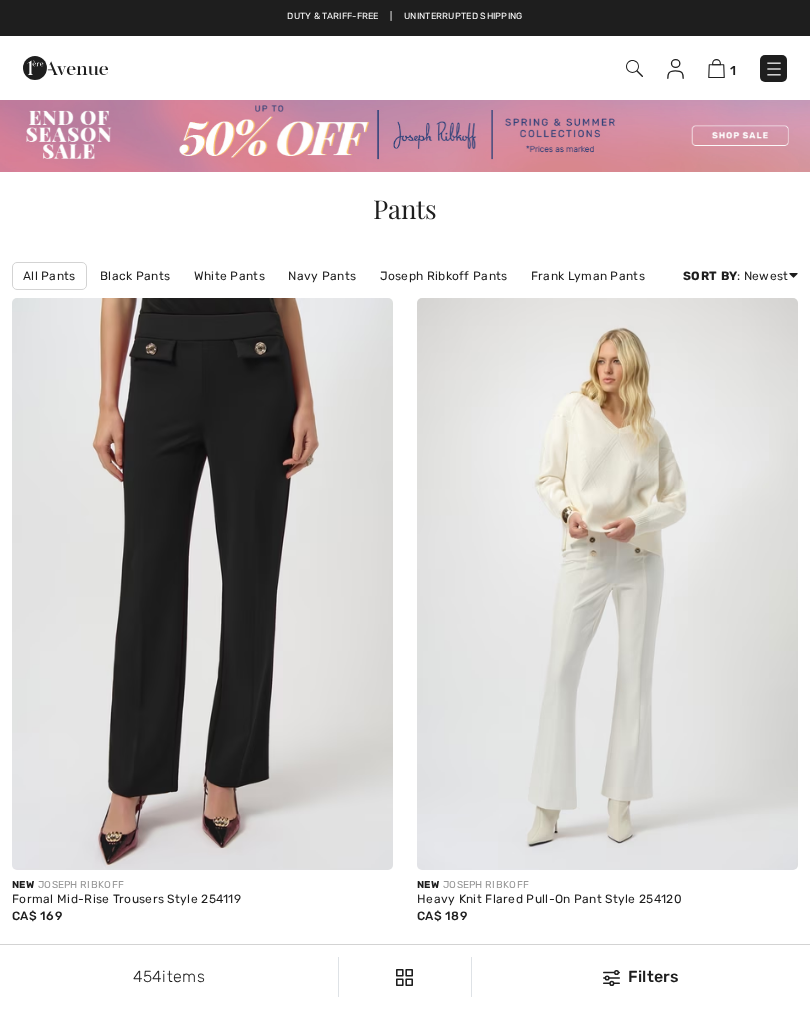 scroll, scrollTop: 7823, scrollLeft: 0, axis: vertical 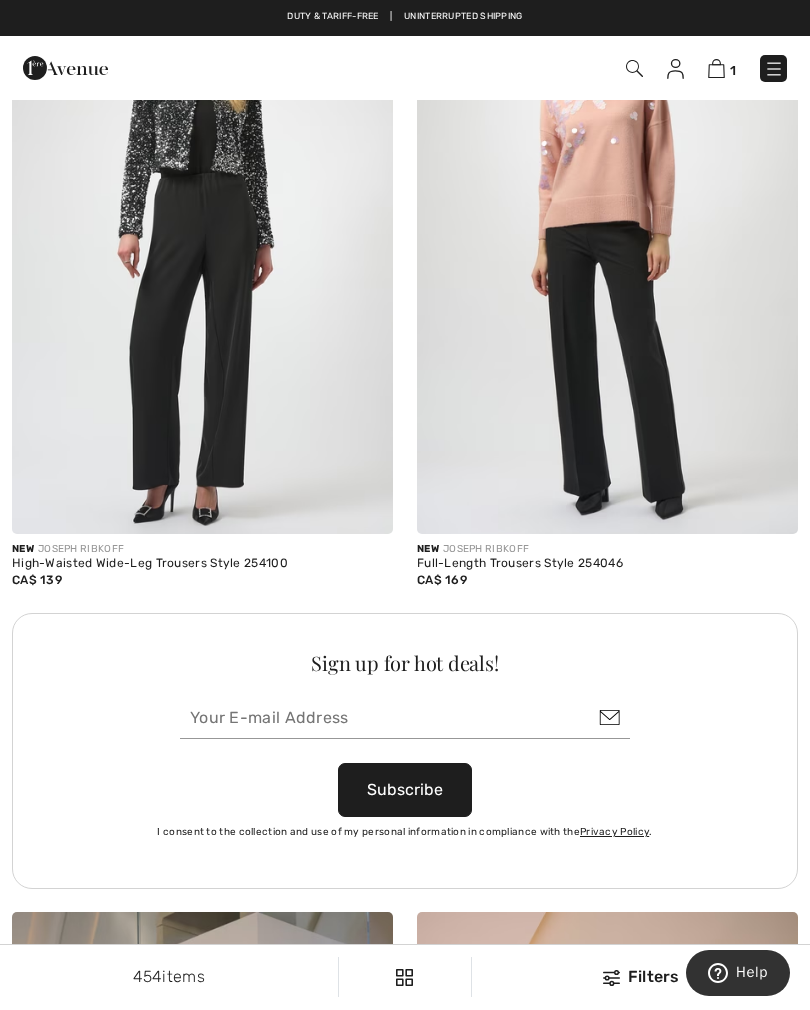 click at bounding box center [607, 249] 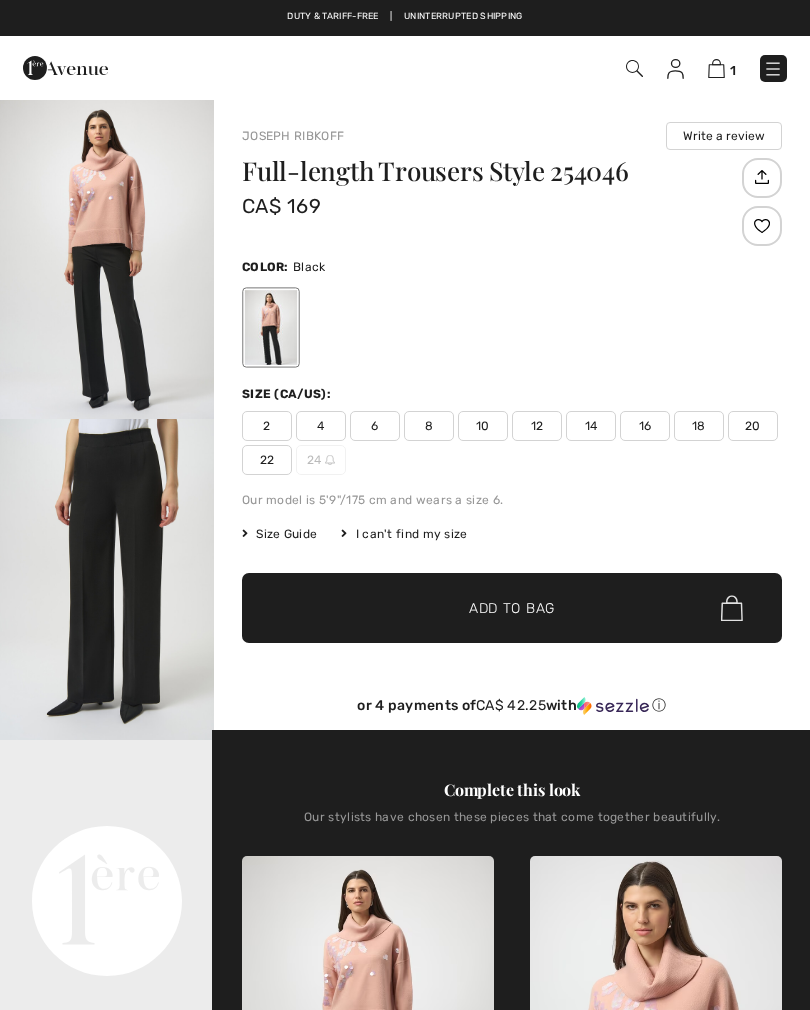 scroll, scrollTop: 0, scrollLeft: 0, axis: both 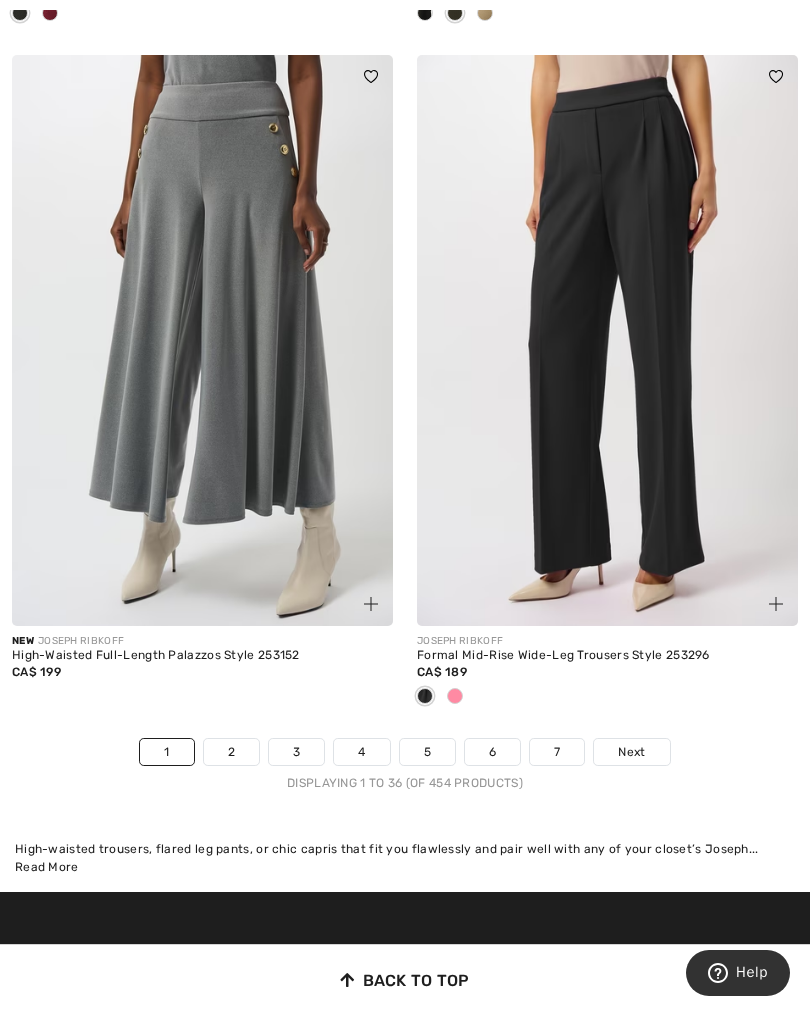 click on "Pants
Pants
Pants
Filters
454 items
All Pants
Black Pants
White Pants
Navy Pants
Joseph Ribkoff Pants
Frank Lyman Pants
Pull on Pants
Straight Leg
Wide Leg
Sort By : Newest
Price: High to Low
Price: Low to High
Newest
Best Sellers
New JOSEPH RIBKOFF
Formal Mid-Rise Trousers Style 254119
CA$ 169
New JOSEPH RIBKOFF
Heavy Knit Flared Pull-On Pant Style 254120
CA$ 189
New DOLCEZZA" at bounding box center (405, -5492) 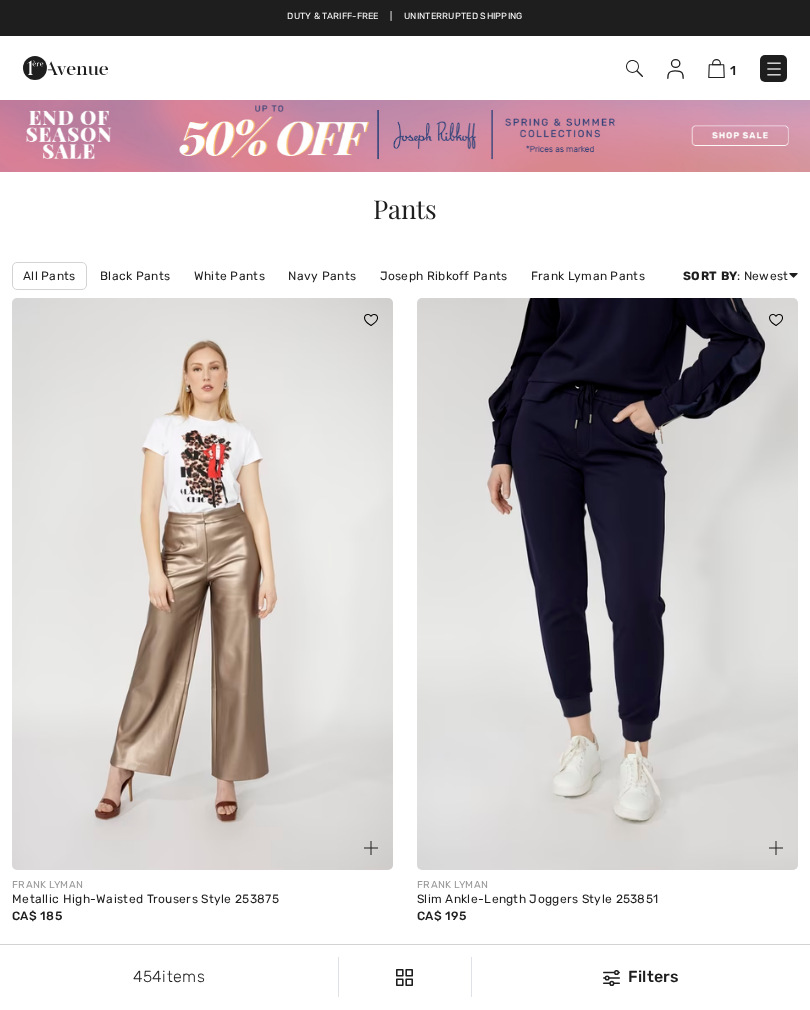 scroll, scrollTop: 0, scrollLeft: 0, axis: both 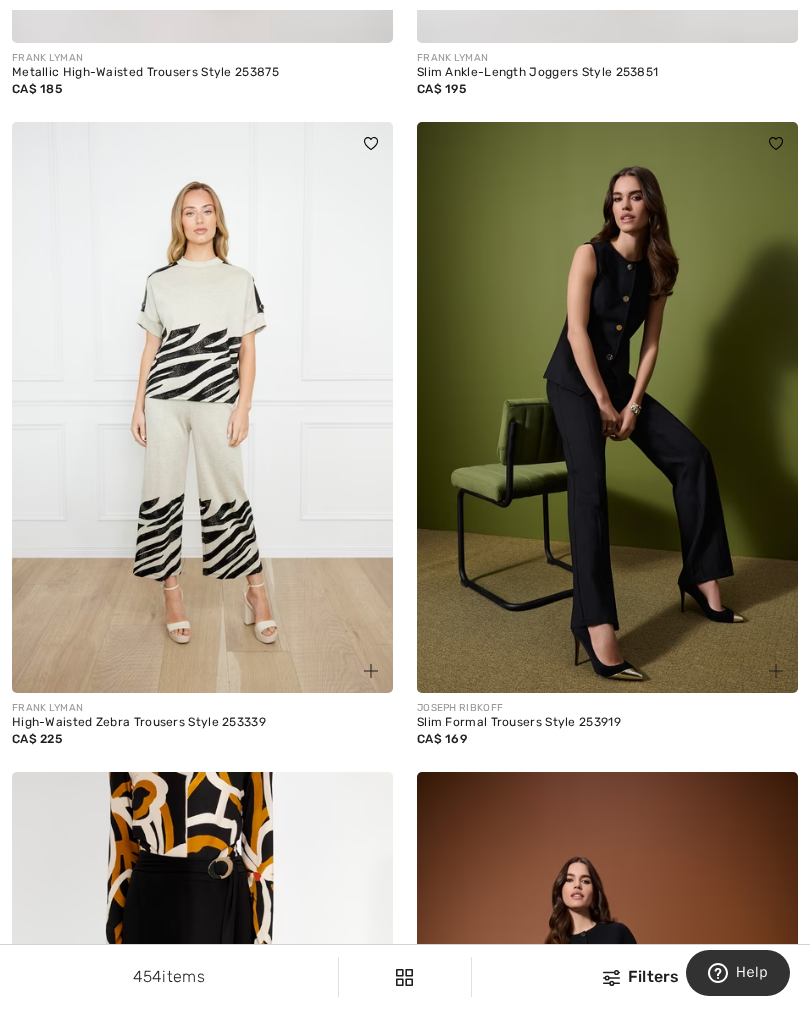 click at bounding box center (607, 408) 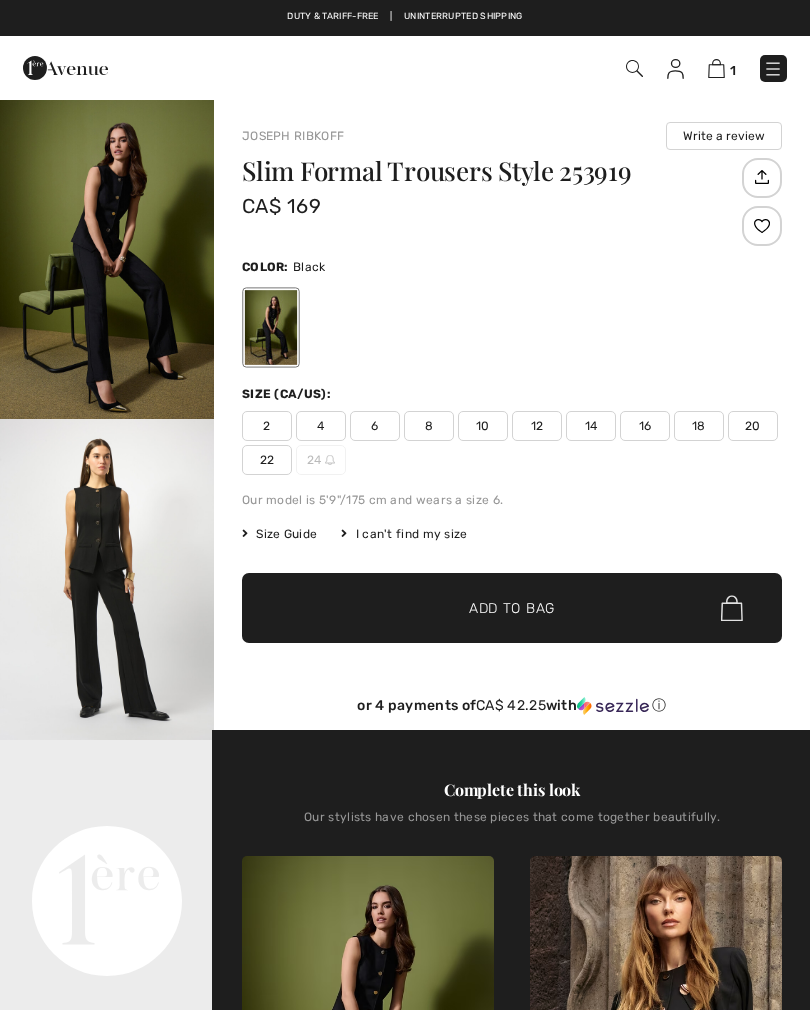 scroll, scrollTop: 0, scrollLeft: 0, axis: both 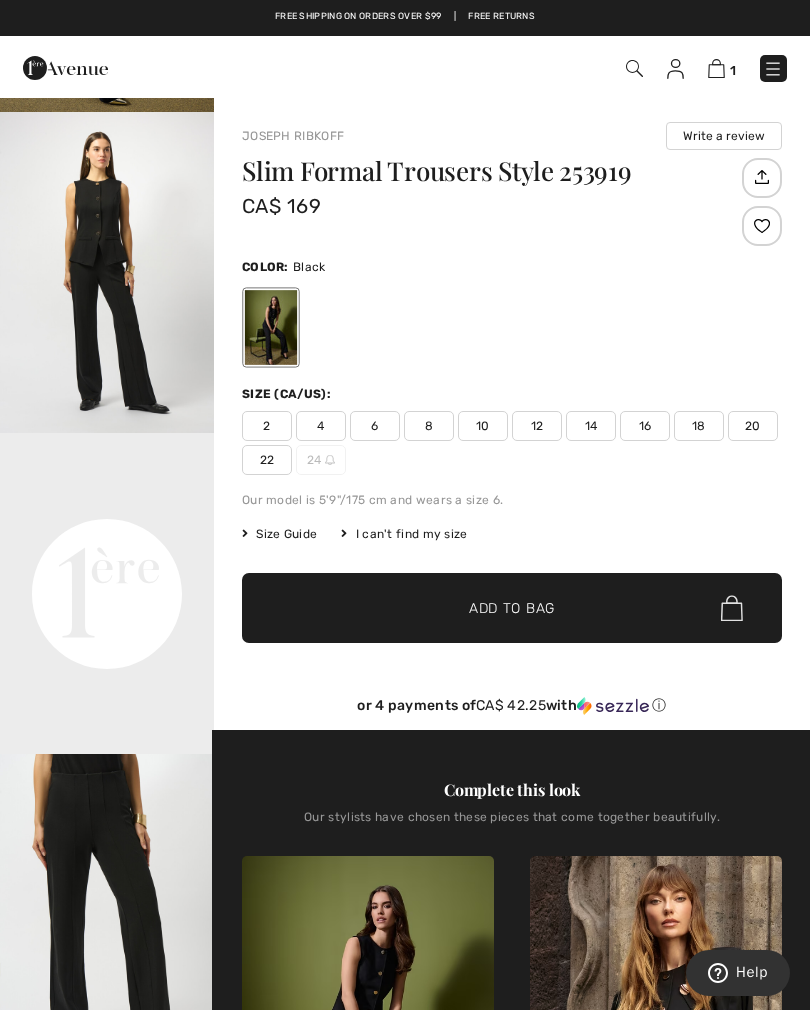 click at bounding box center (107, 914) 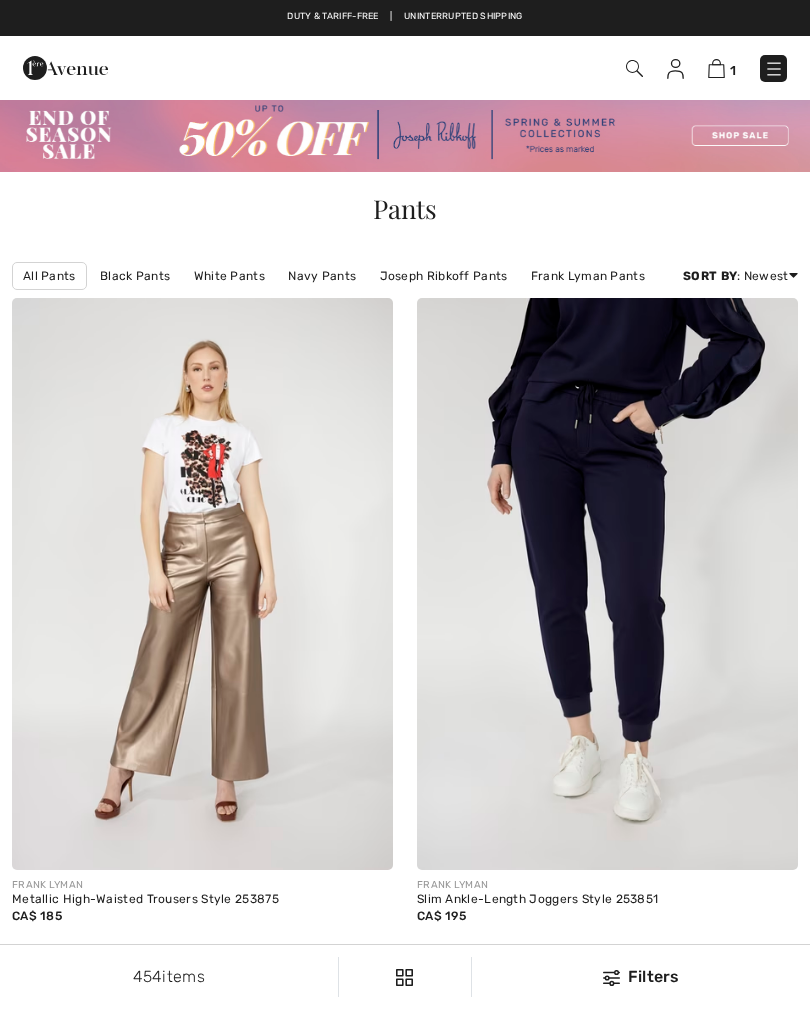 scroll, scrollTop: 858, scrollLeft: 0, axis: vertical 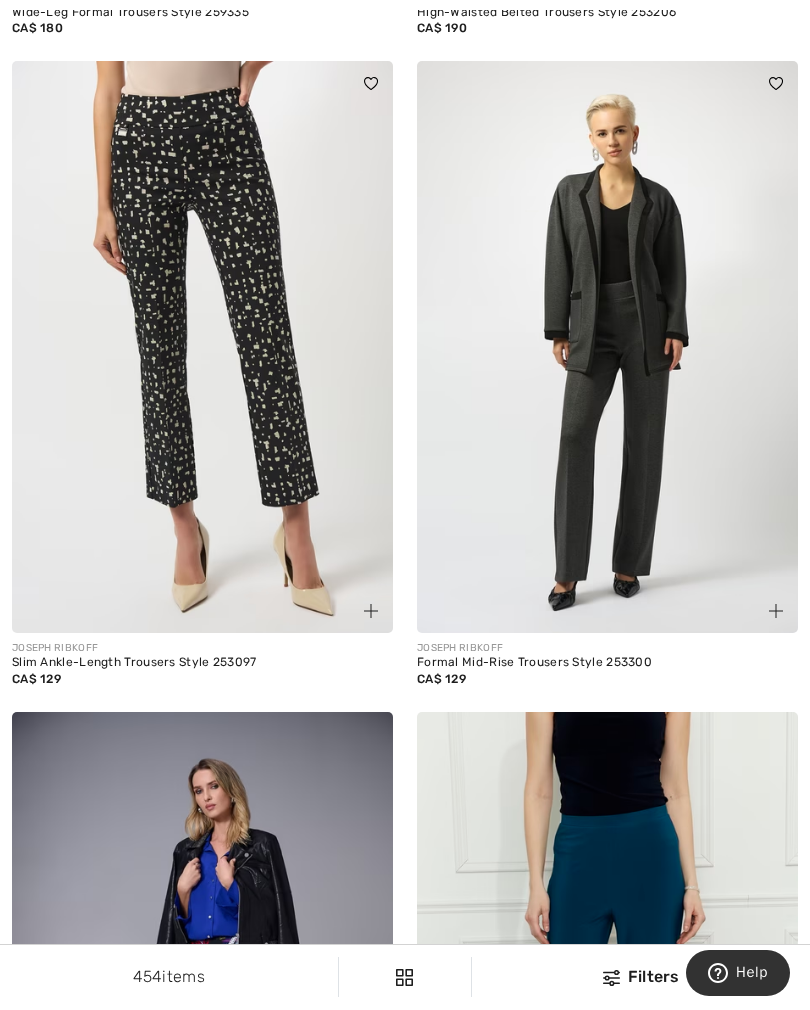 click at bounding box center [607, 347] 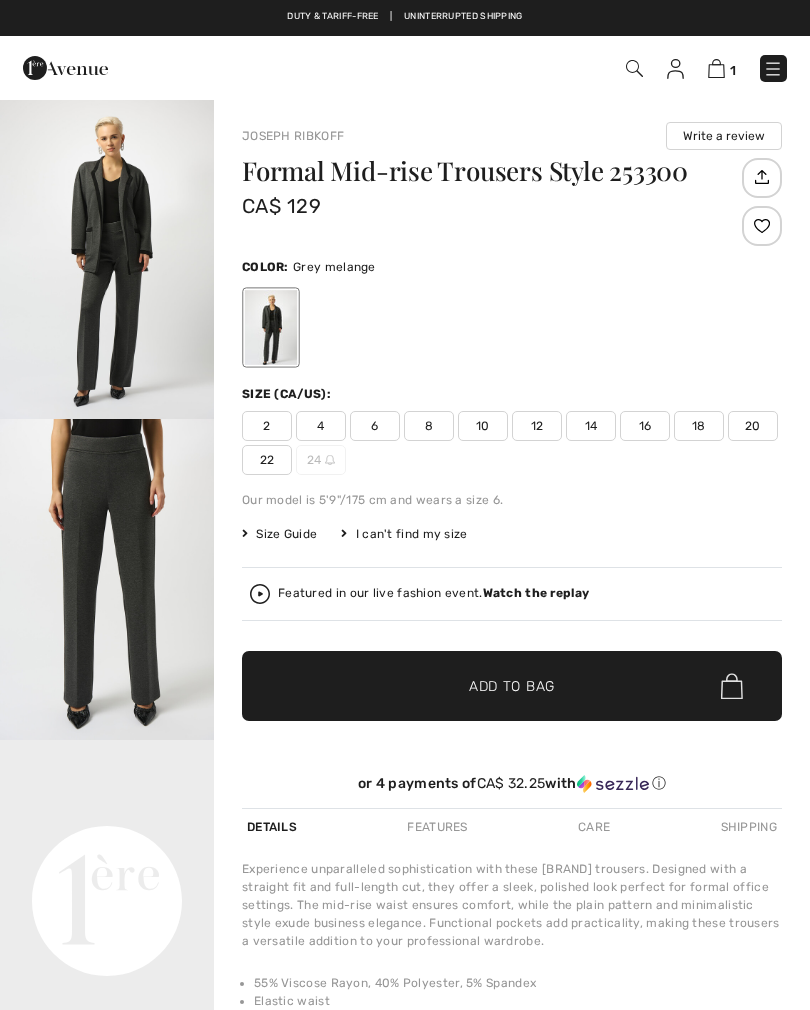 scroll, scrollTop: 0, scrollLeft: 0, axis: both 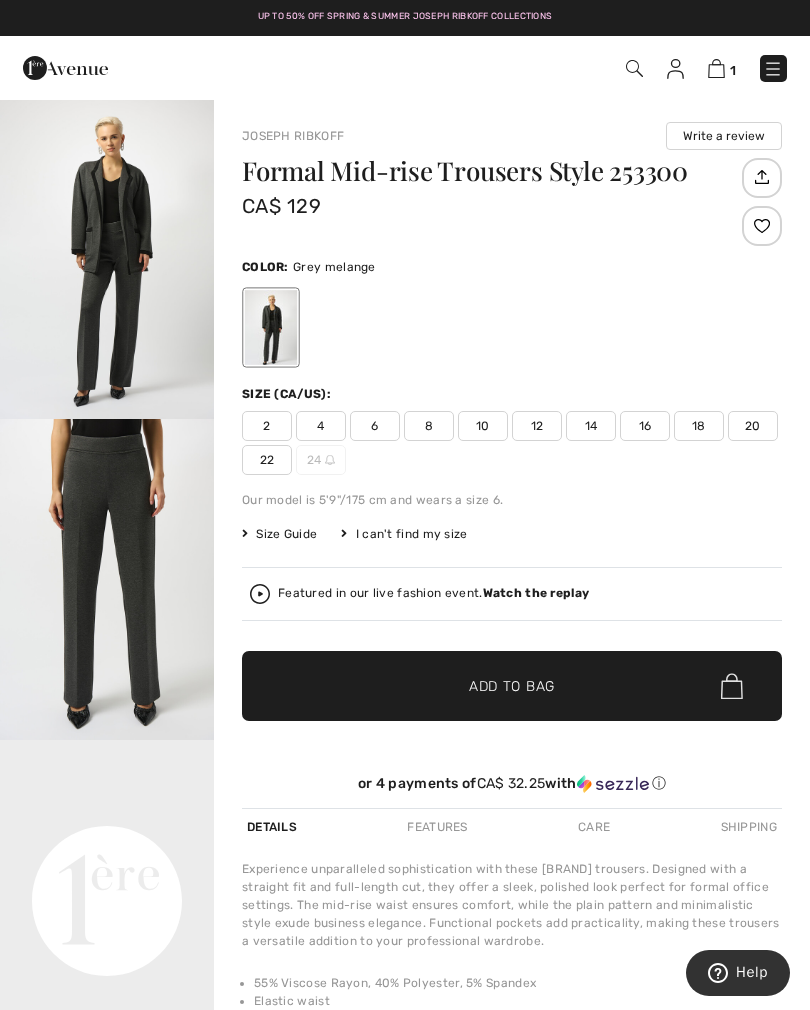 click on "Your browser does not support the video tag." at bounding box center (107, 793) 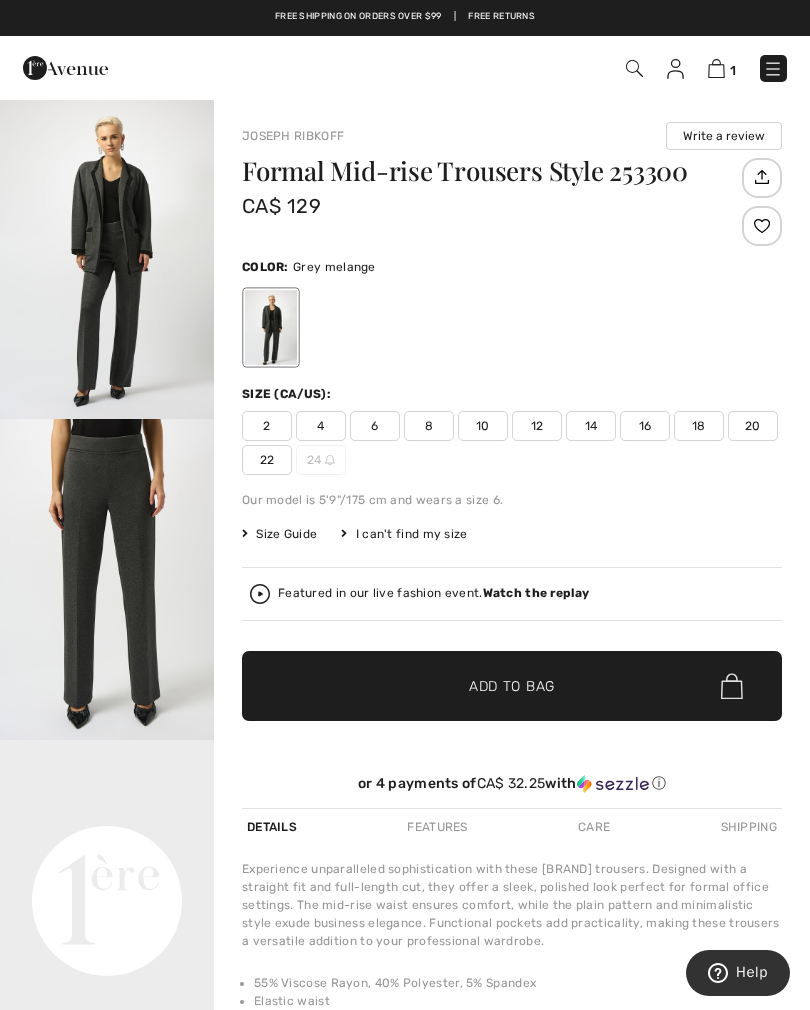 click at bounding box center [107, 579] 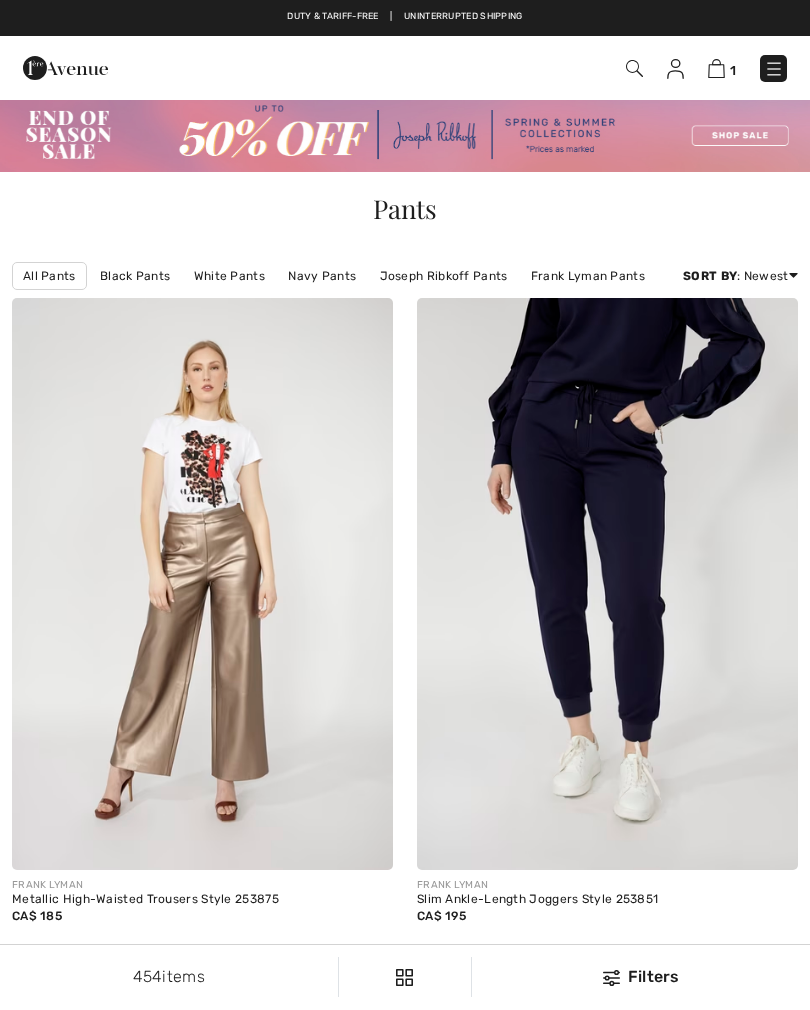 scroll, scrollTop: 7006, scrollLeft: 0, axis: vertical 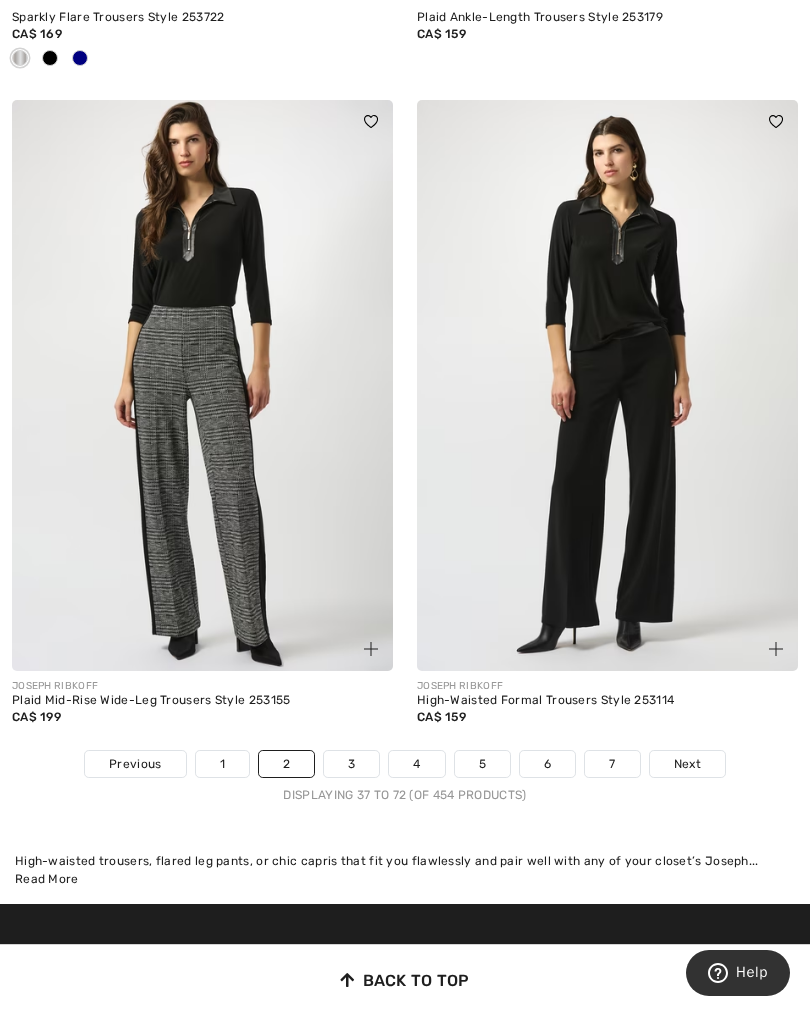 click on "Next" at bounding box center [687, 764] 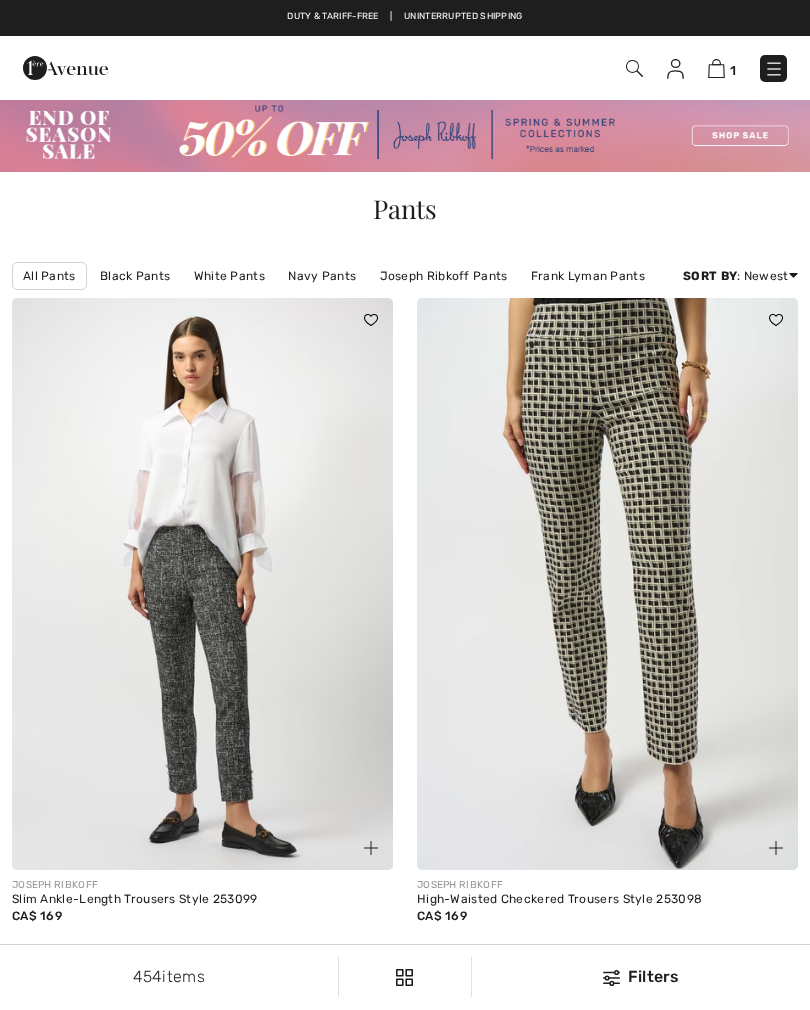 scroll, scrollTop: 147, scrollLeft: 0, axis: vertical 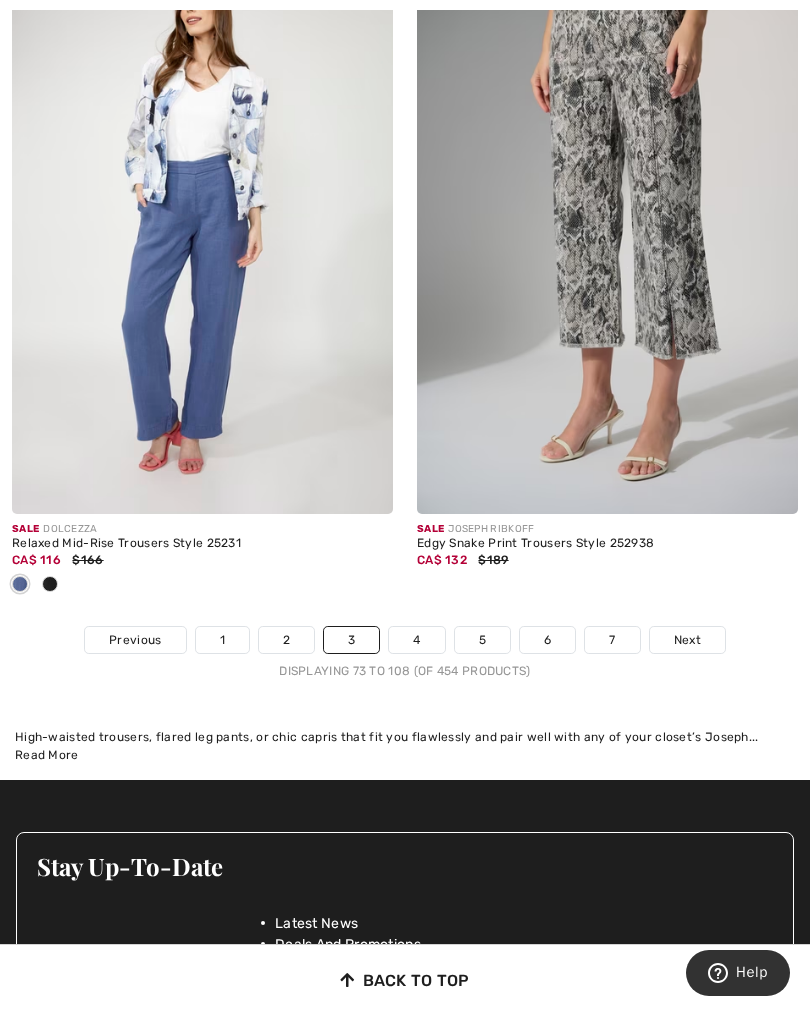 click on "Next" at bounding box center [687, 640] 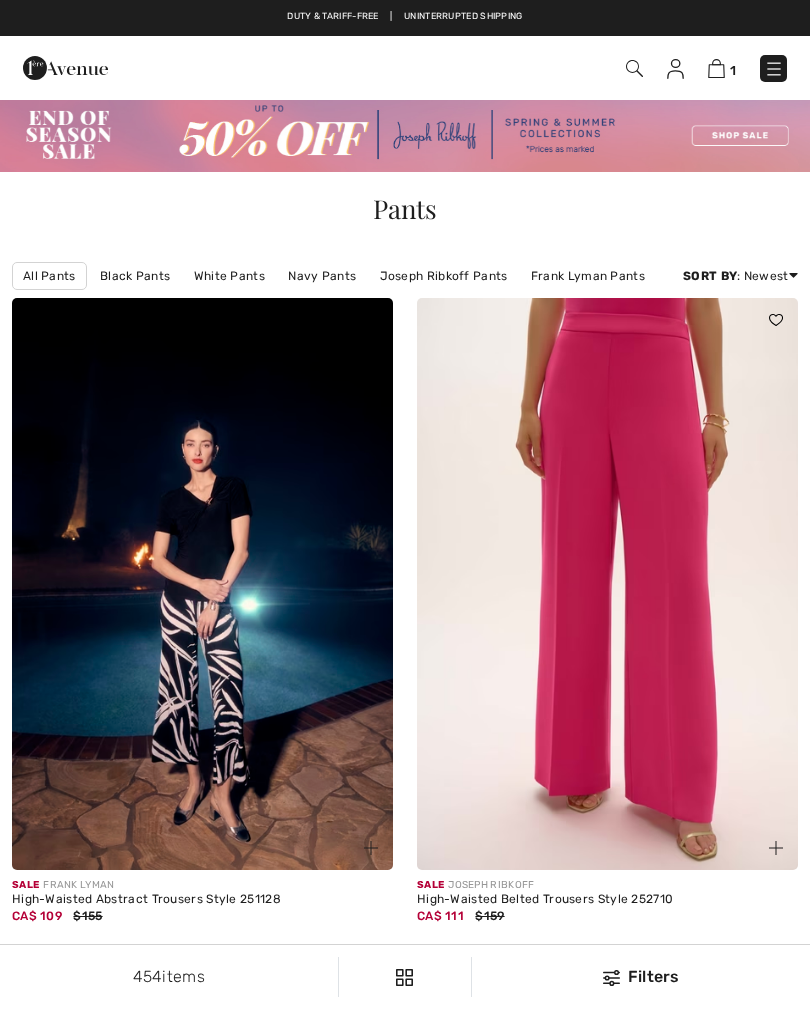 scroll, scrollTop: 0, scrollLeft: 0, axis: both 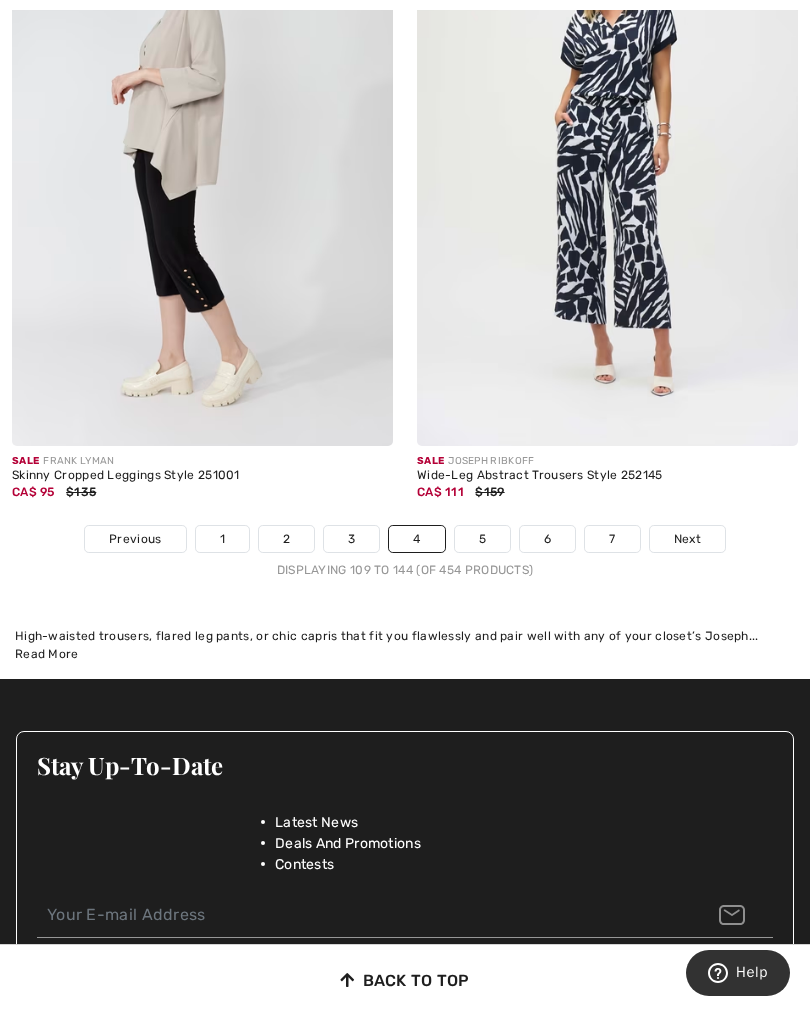 click on "Next" at bounding box center [687, 539] 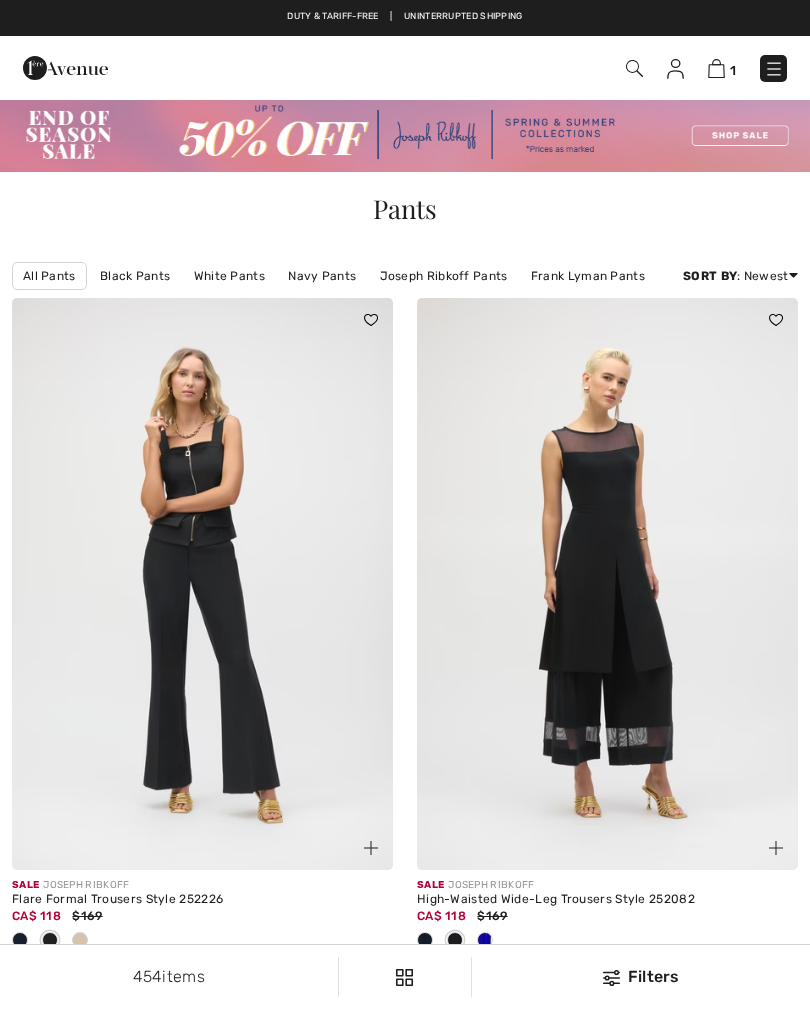 scroll, scrollTop: 0, scrollLeft: 0, axis: both 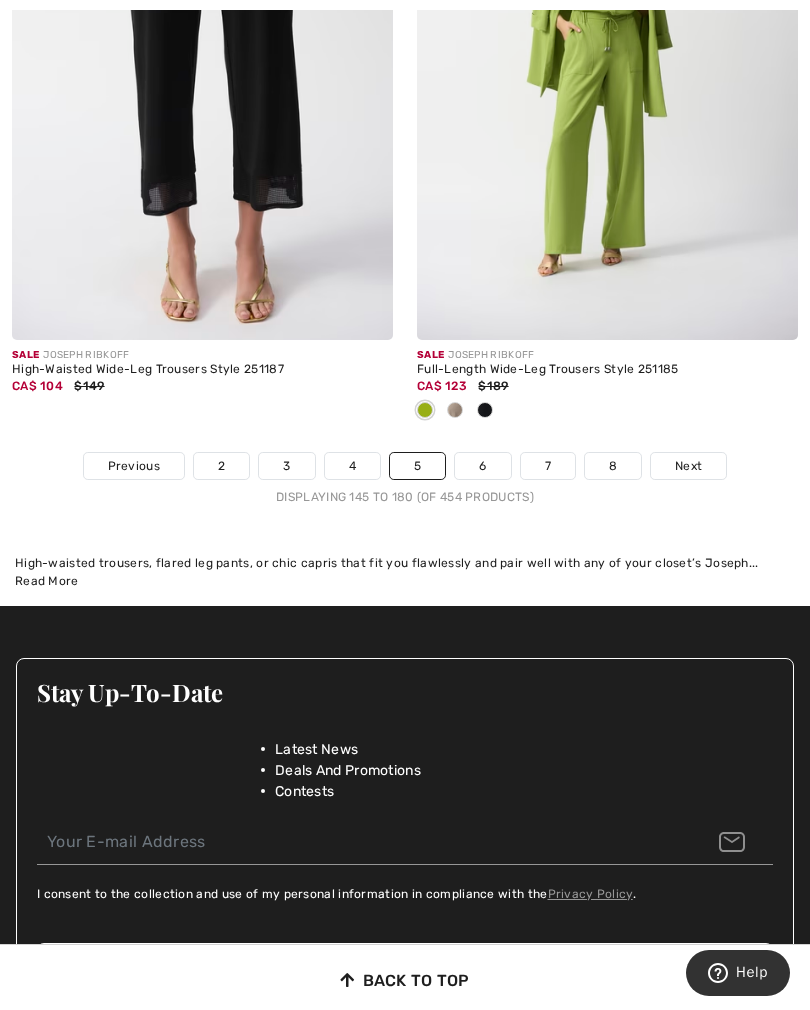 click on "Next" at bounding box center [688, 466] 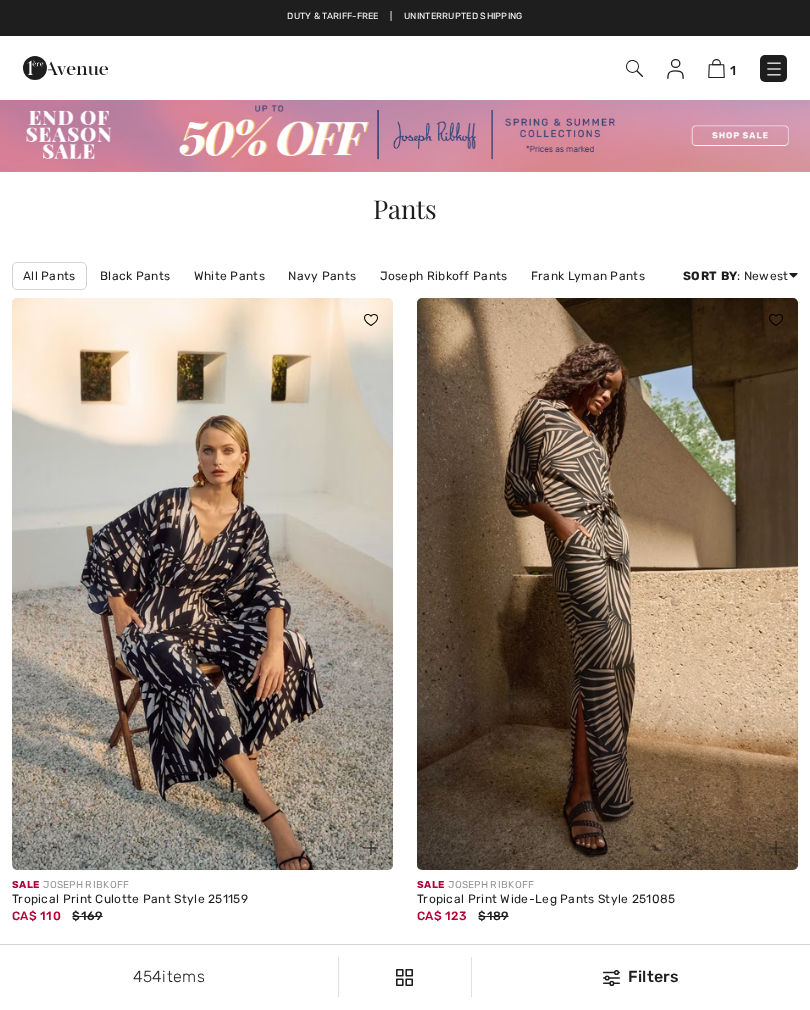 scroll, scrollTop: 0, scrollLeft: 0, axis: both 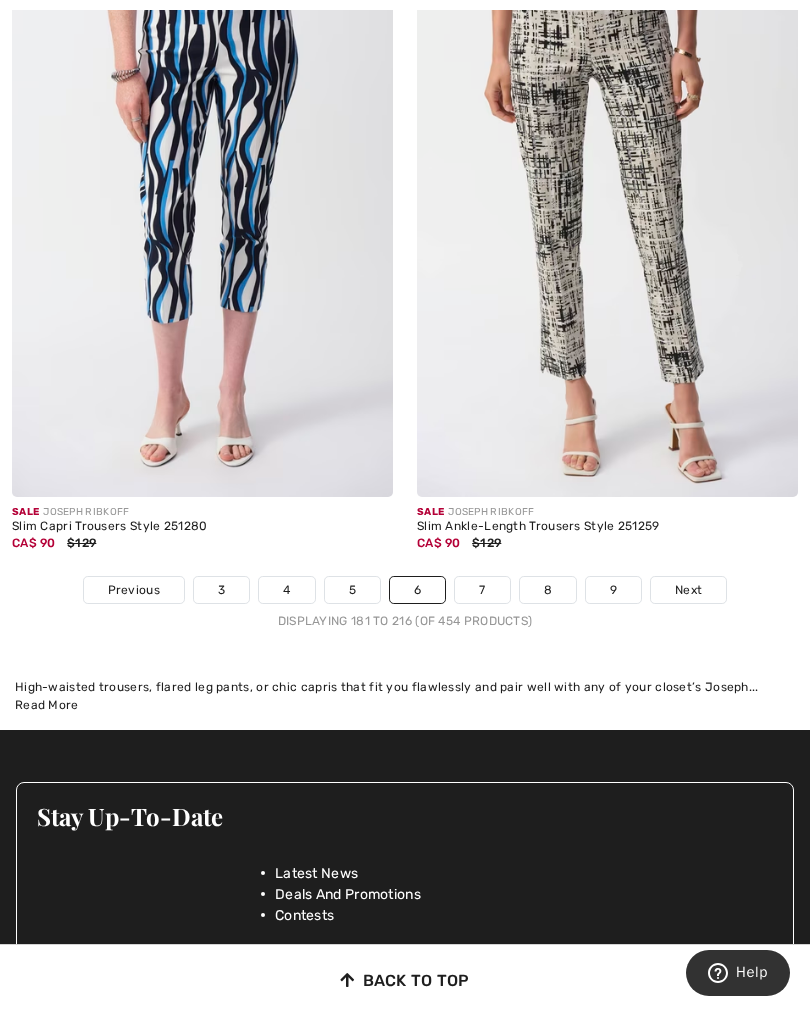click on "Next" at bounding box center (688, 590) 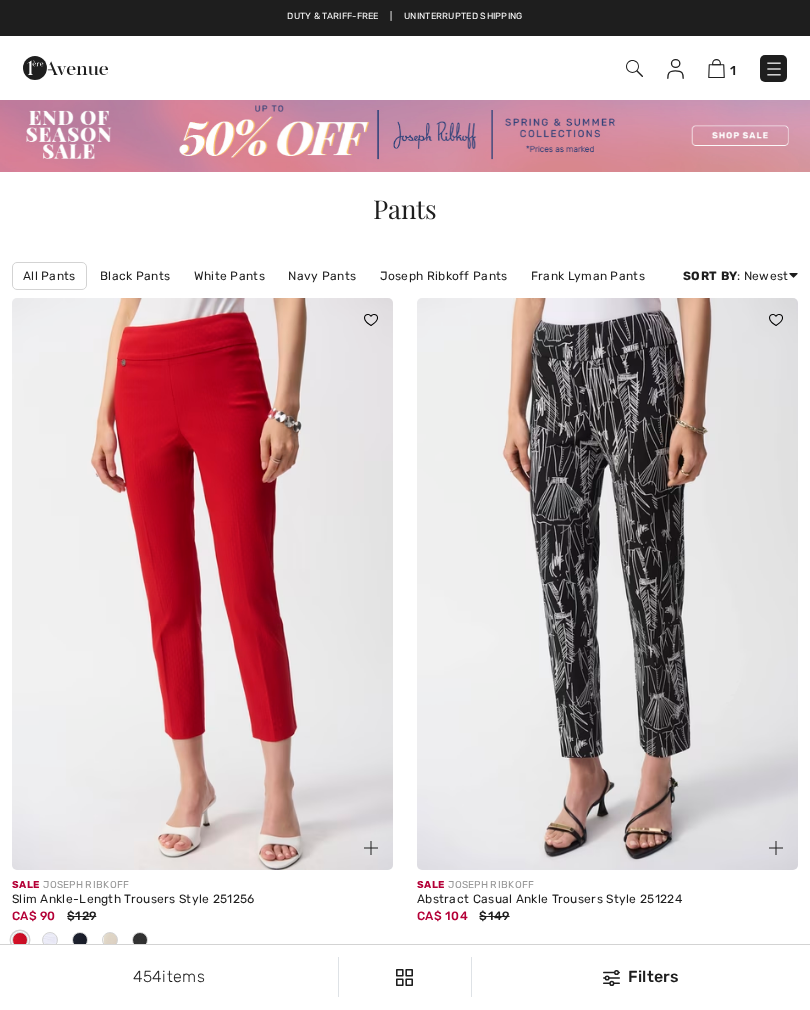 scroll, scrollTop: 0, scrollLeft: 0, axis: both 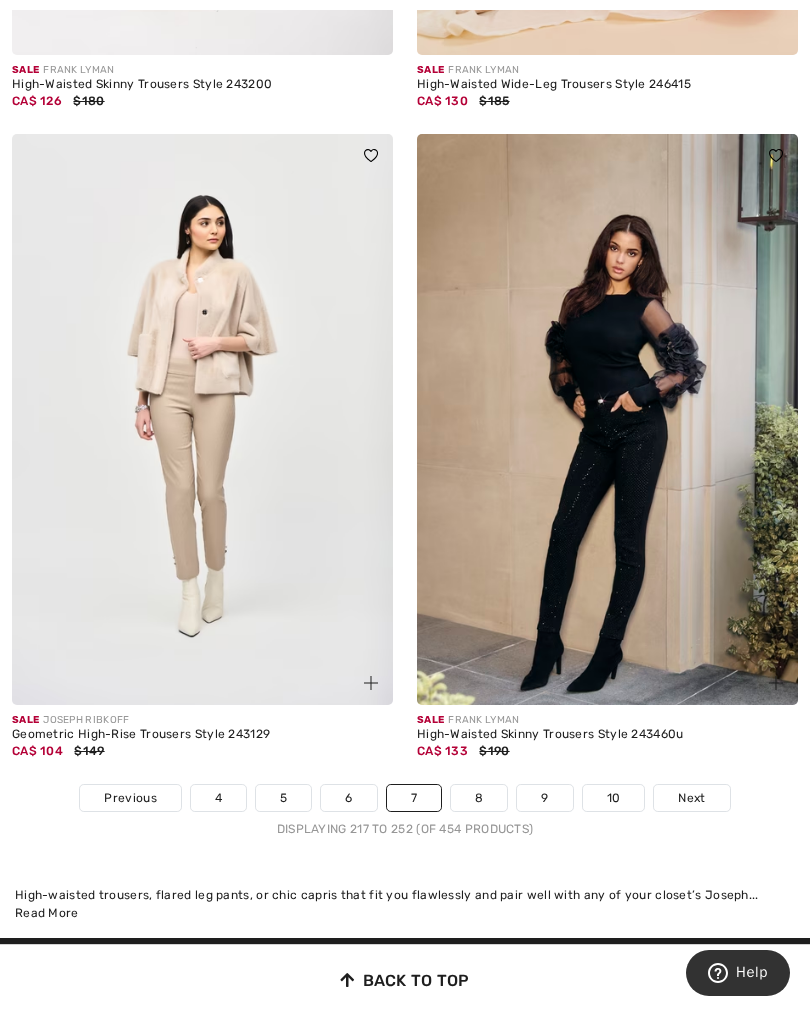click on "Next" at bounding box center [691, 798] 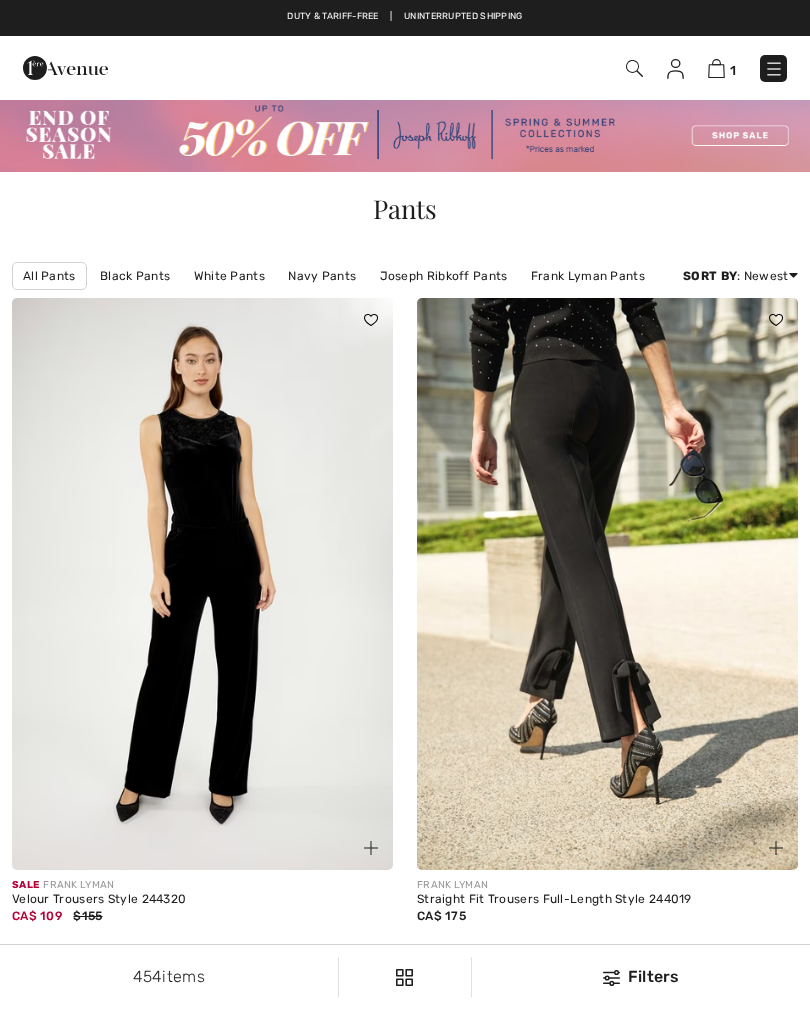 scroll, scrollTop: 0, scrollLeft: 0, axis: both 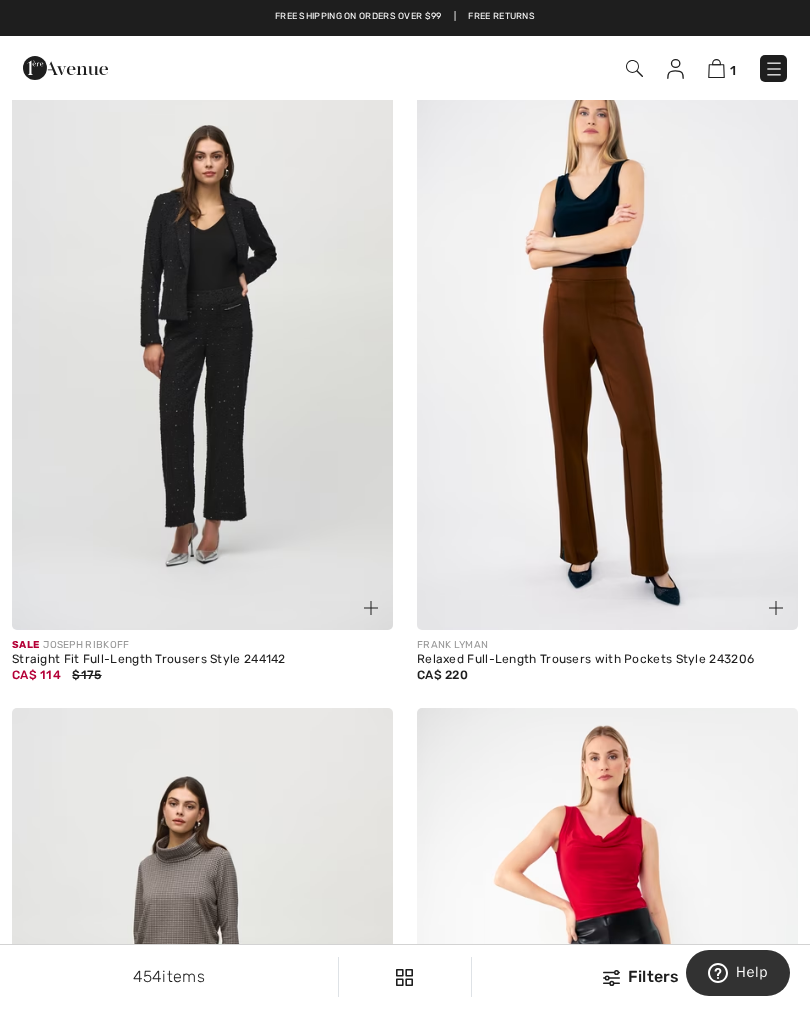 click at bounding box center (607, 344) 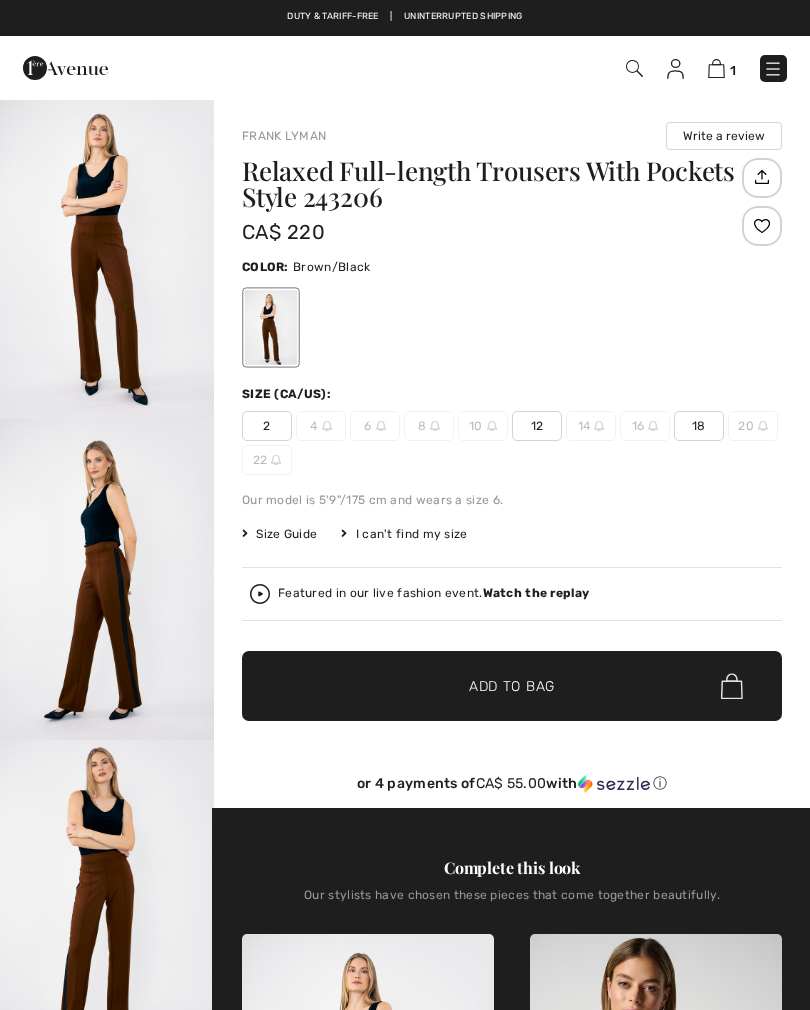 scroll, scrollTop: 0, scrollLeft: 0, axis: both 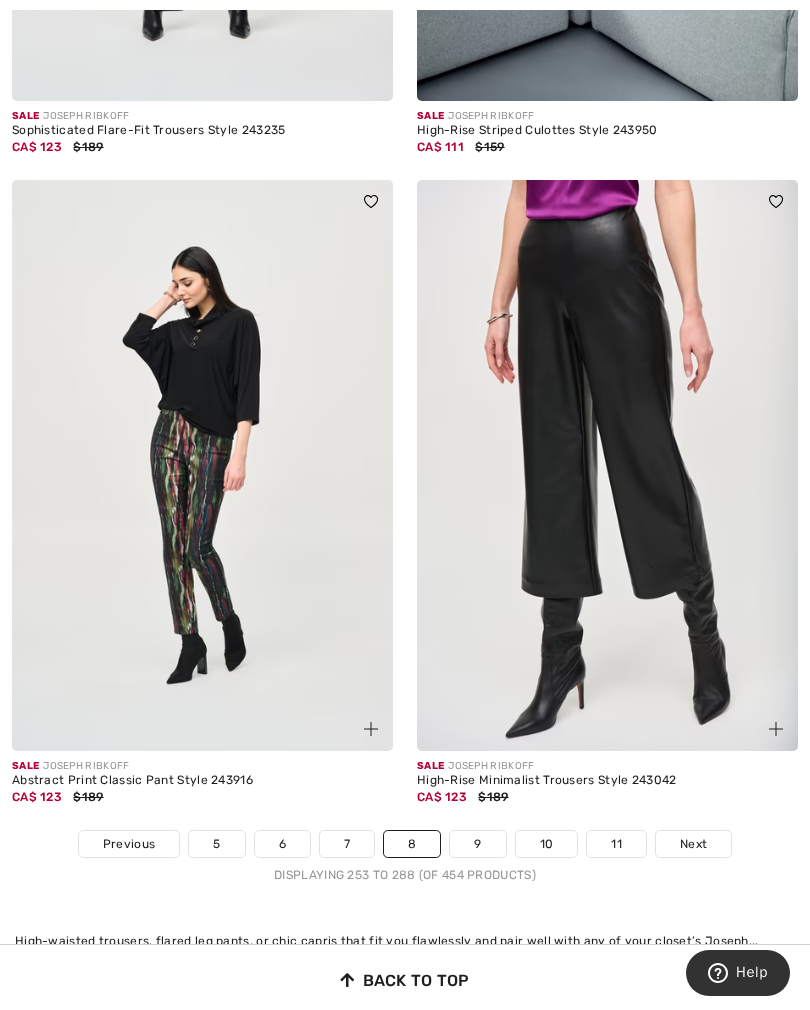 click on "Next" at bounding box center [693, 844] 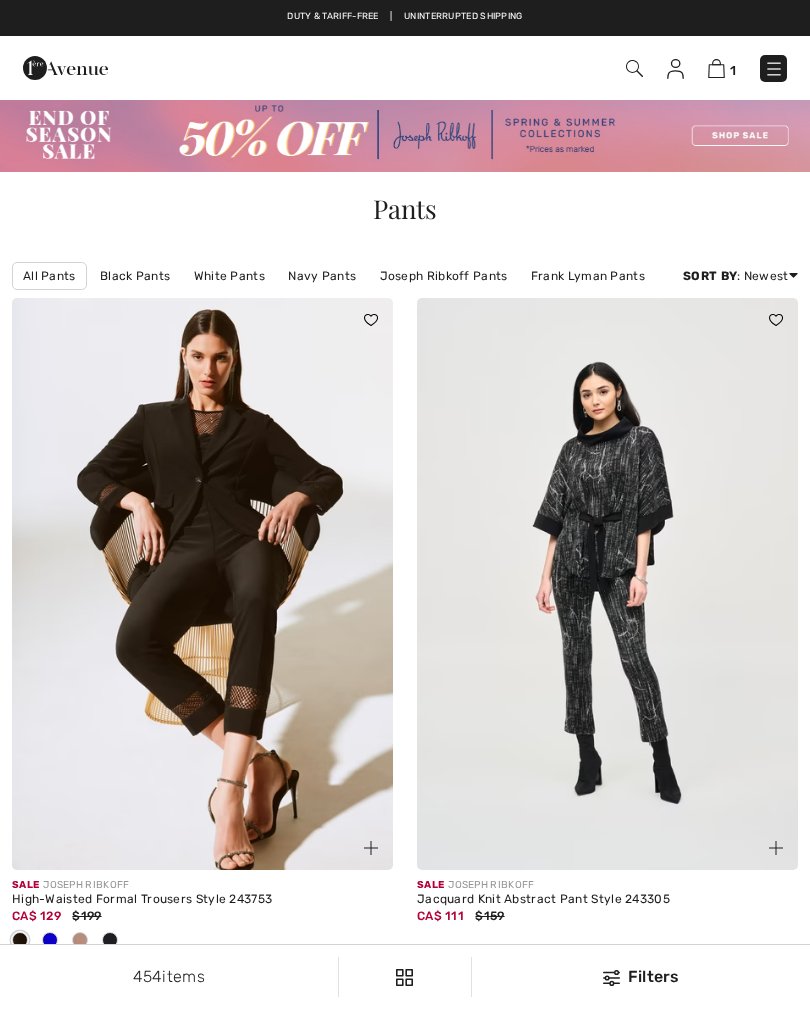 scroll, scrollTop: 0, scrollLeft: 0, axis: both 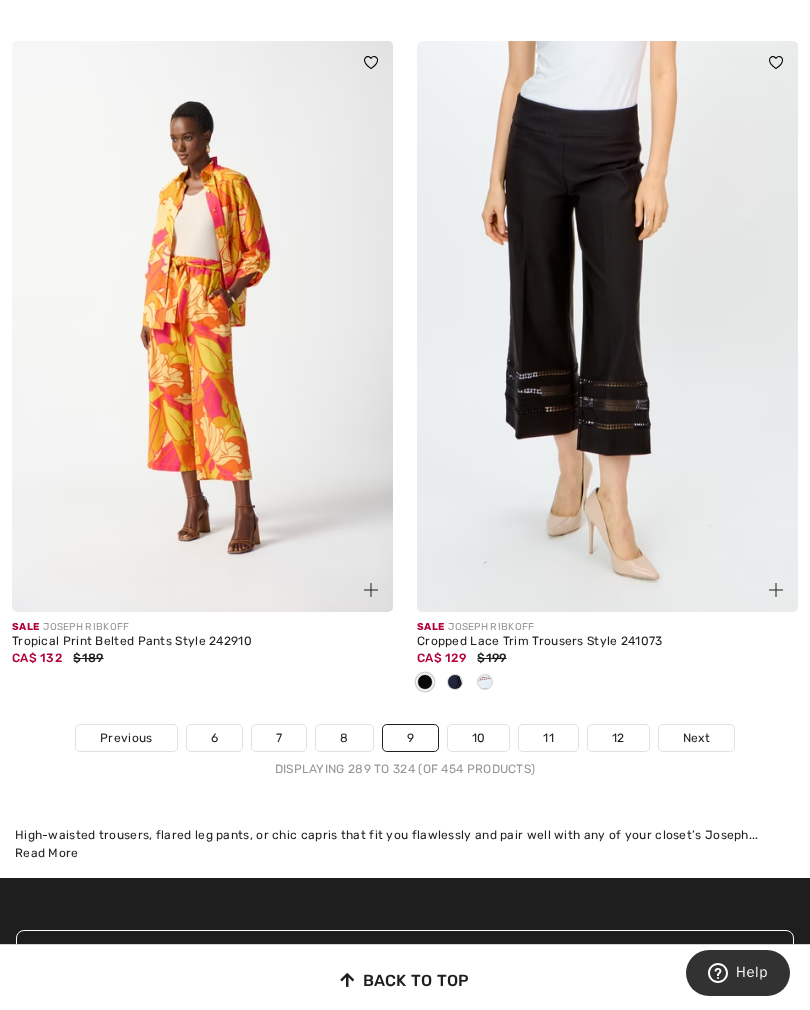 click on "Next" at bounding box center [696, 738] 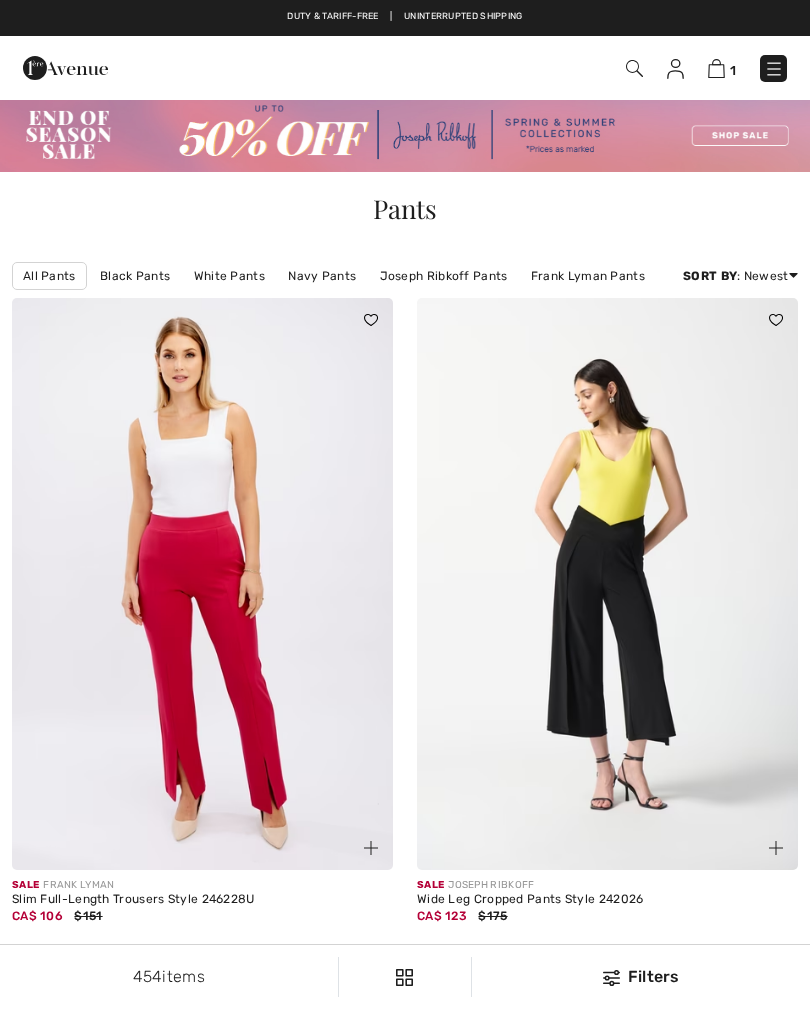 scroll, scrollTop: 0, scrollLeft: 0, axis: both 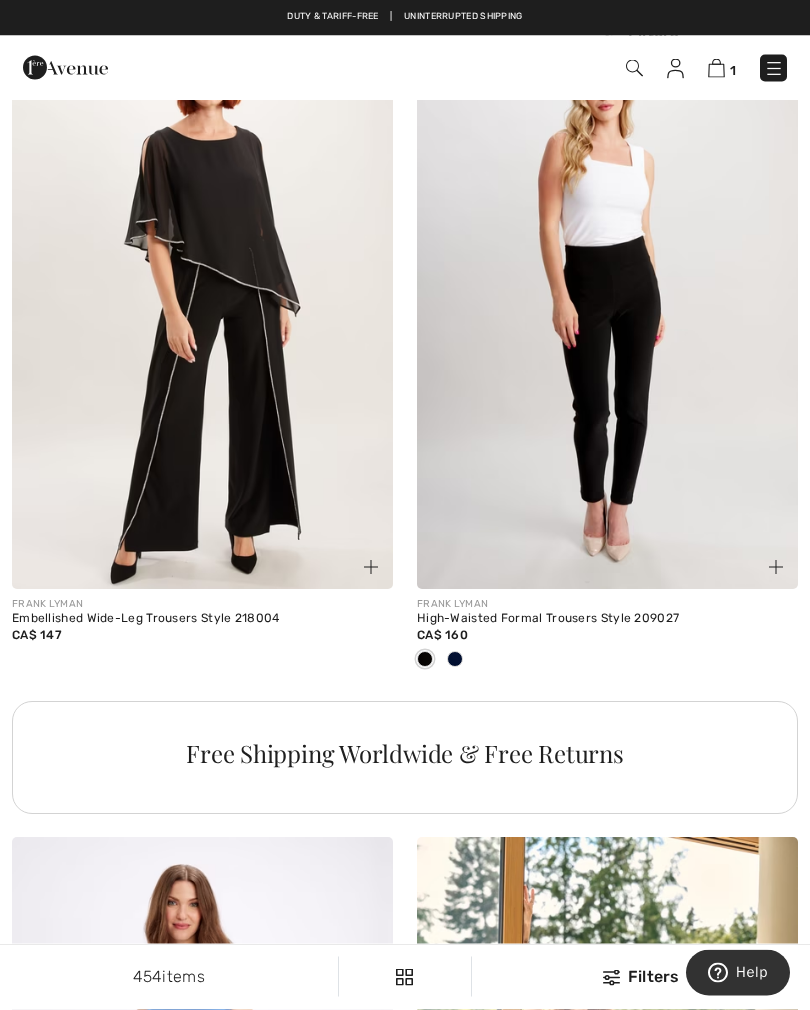 click at bounding box center (607, 305) 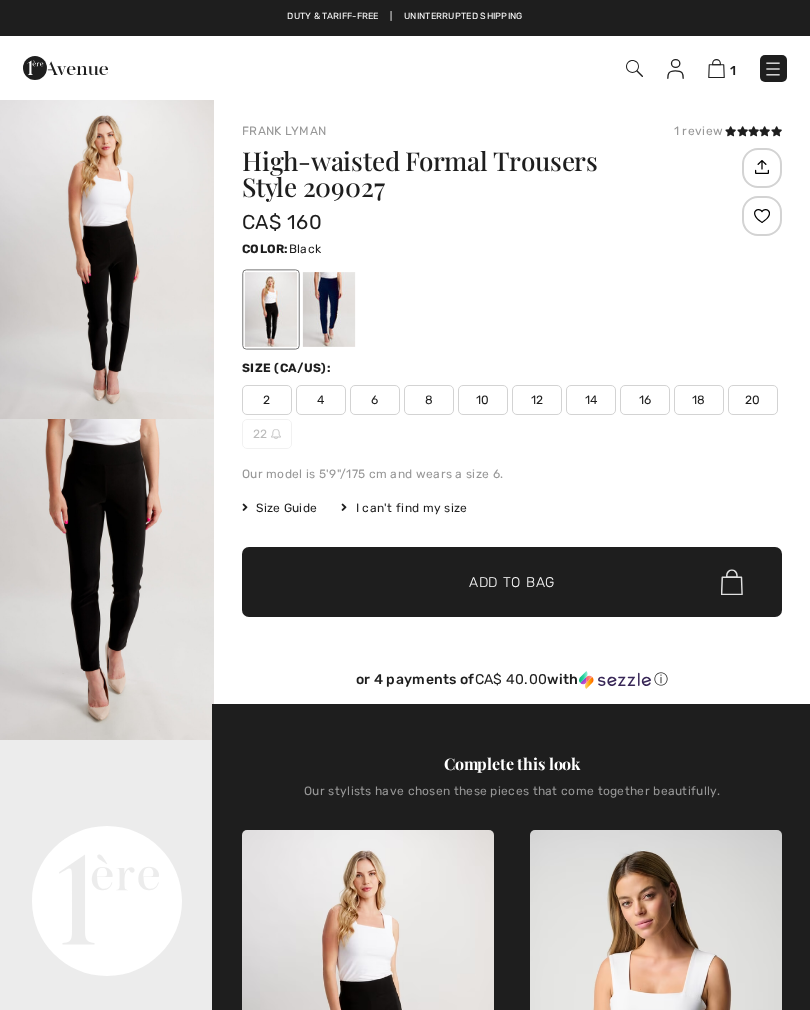 scroll, scrollTop: 0, scrollLeft: 0, axis: both 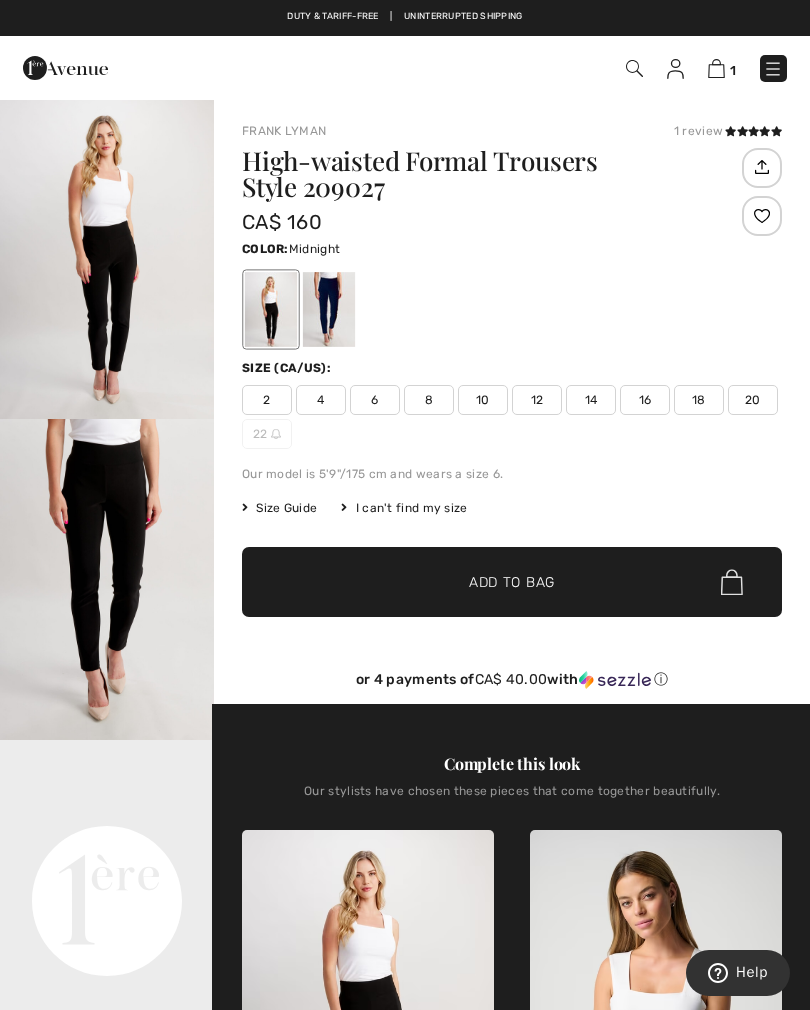 click at bounding box center [329, 309] 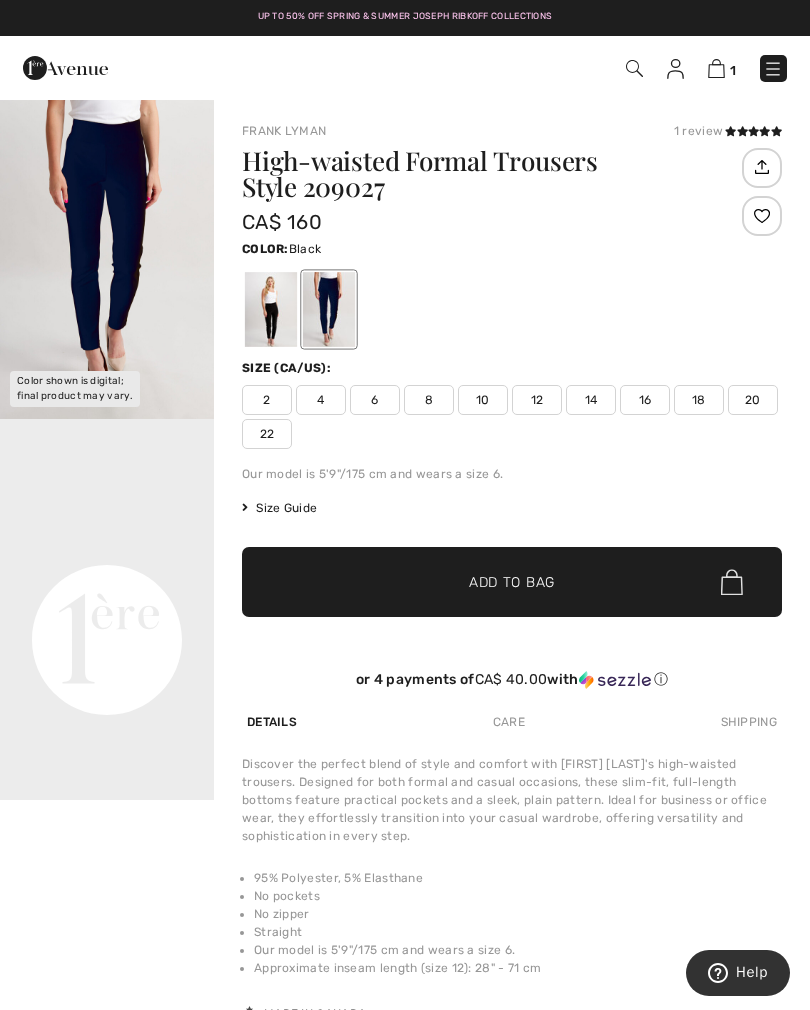 click at bounding box center [271, 309] 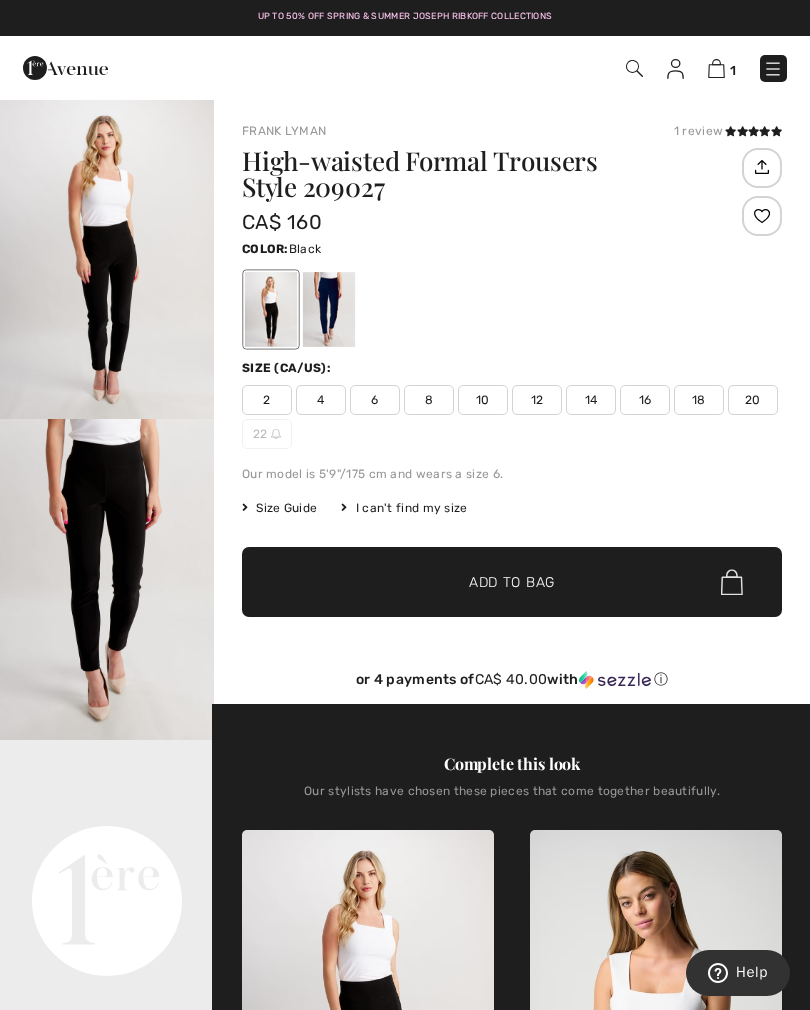 click at bounding box center [107, 579] 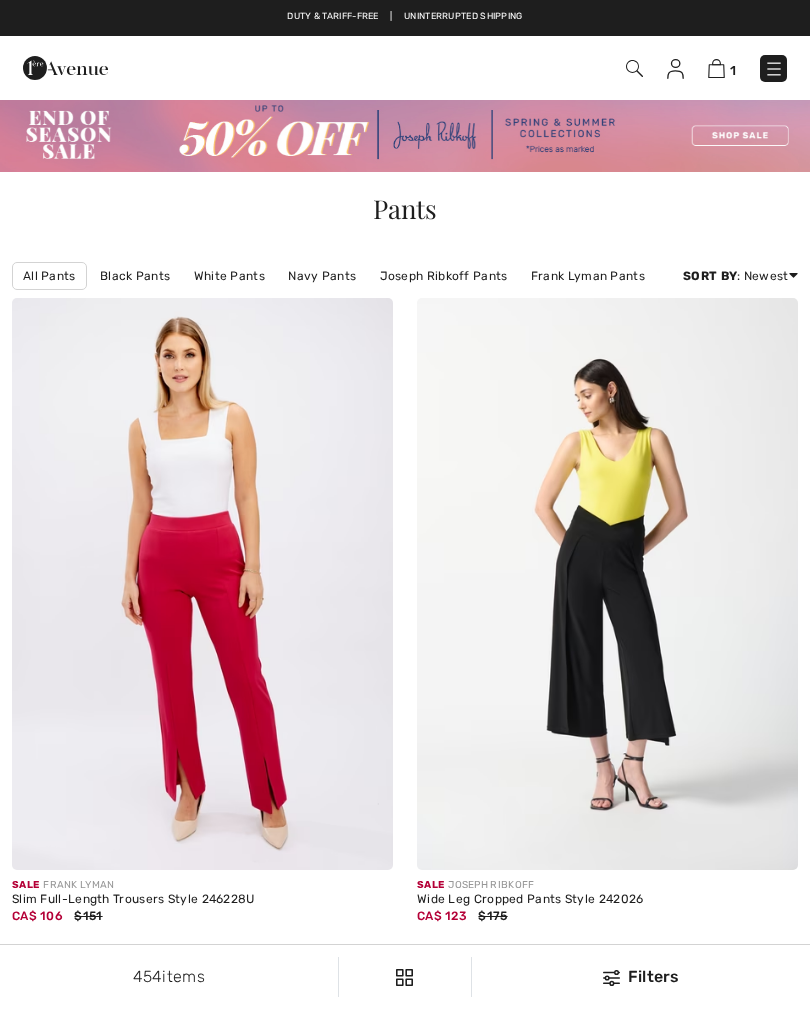 scroll, scrollTop: 3631, scrollLeft: 0, axis: vertical 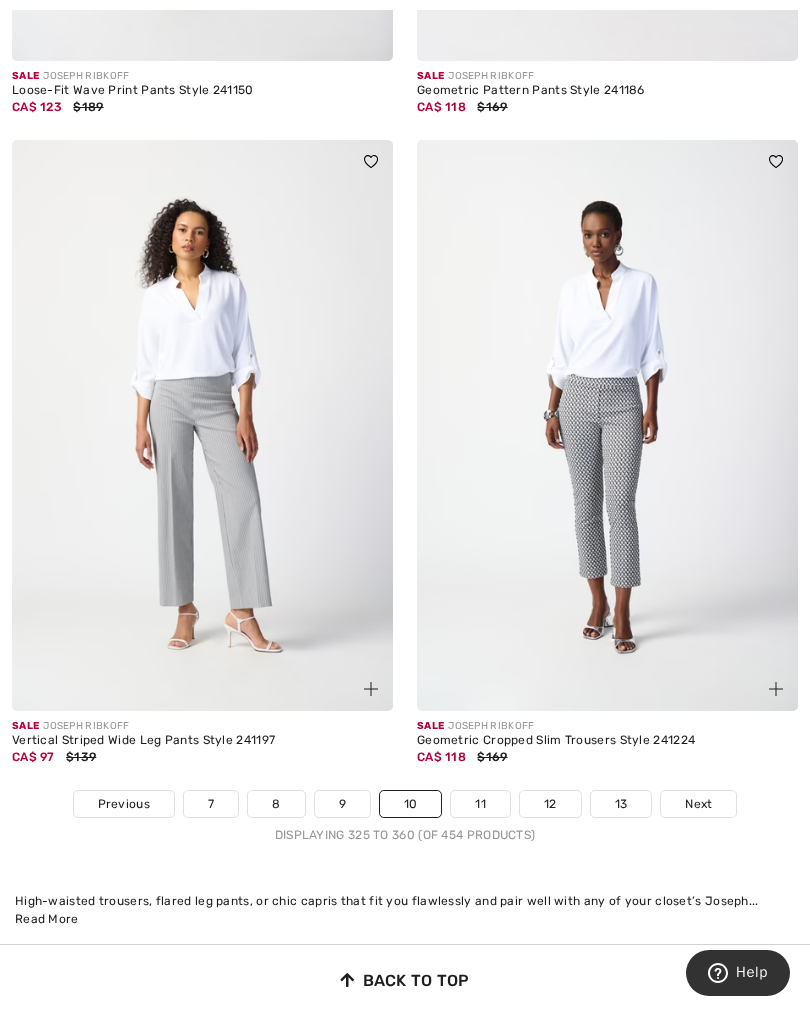 click on "Next" at bounding box center (698, 804) 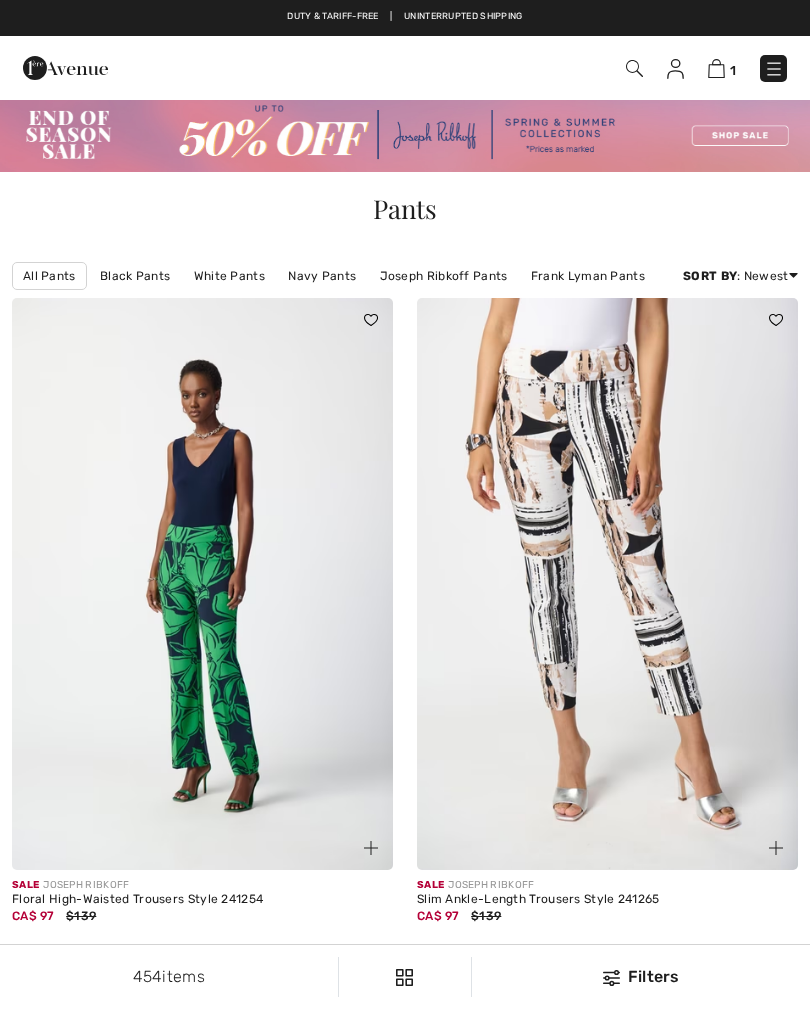 scroll, scrollTop: 134, scrollLeft: 0, axis: vertical 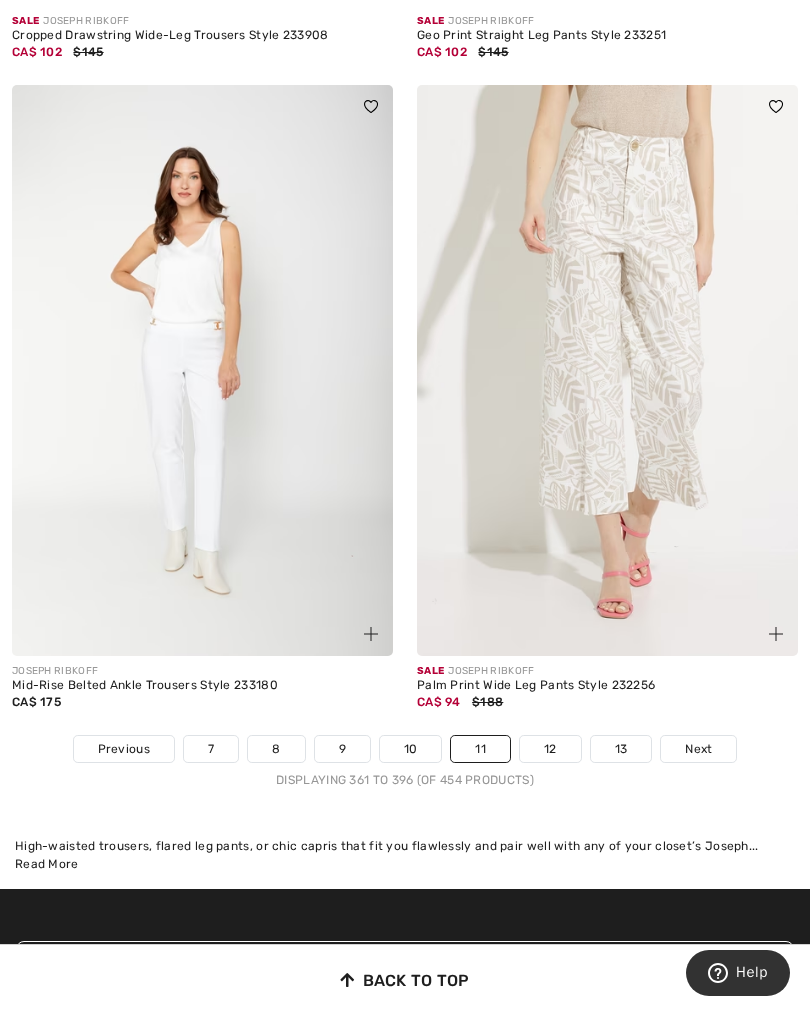 click on "Next" at bounding box center [698, 749] 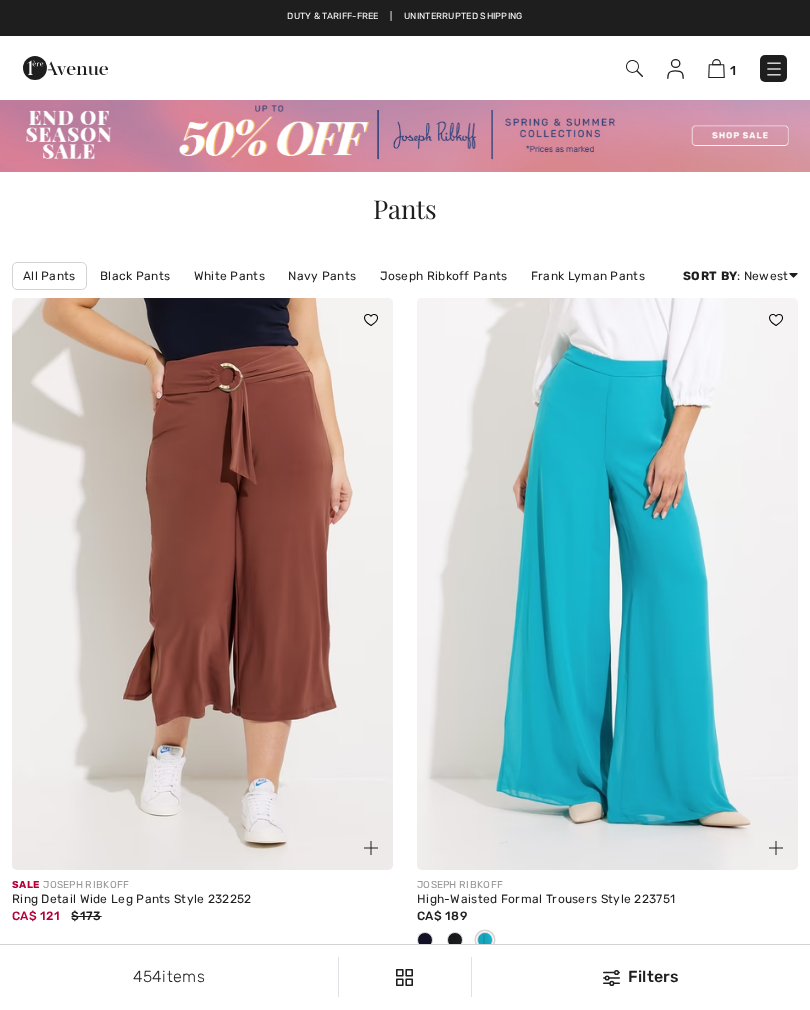 scroll, scrollTop: 0, scrollLeft: 0, axis: both 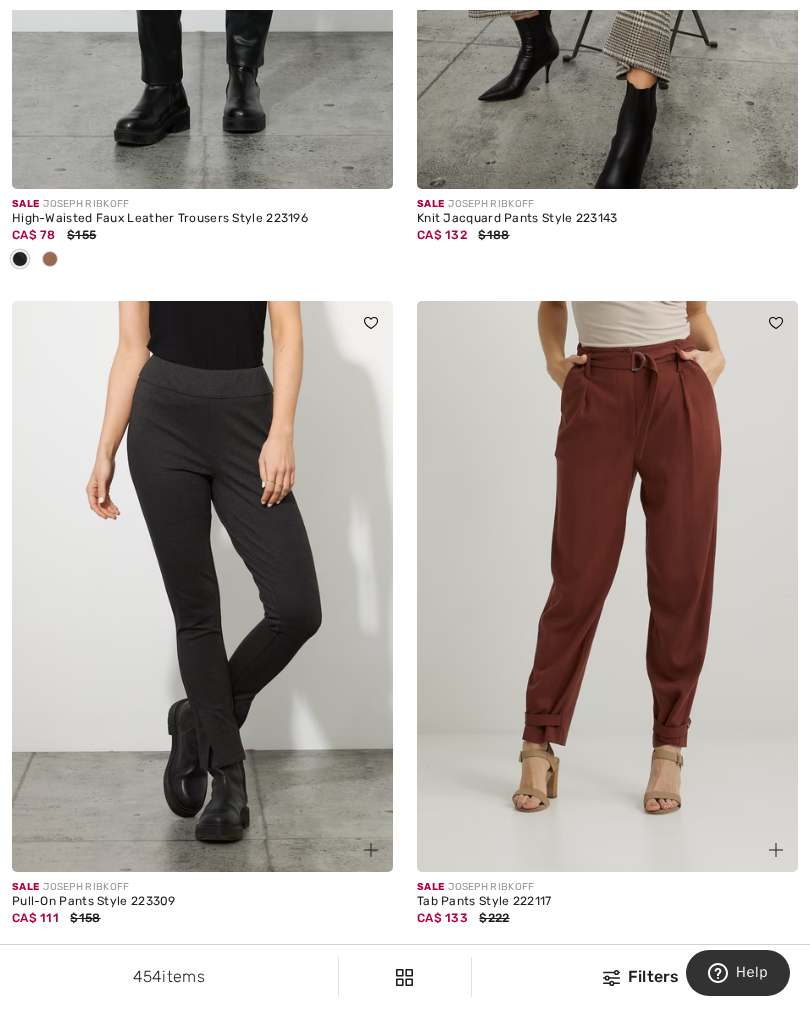 click at bounding box center [202, 587] 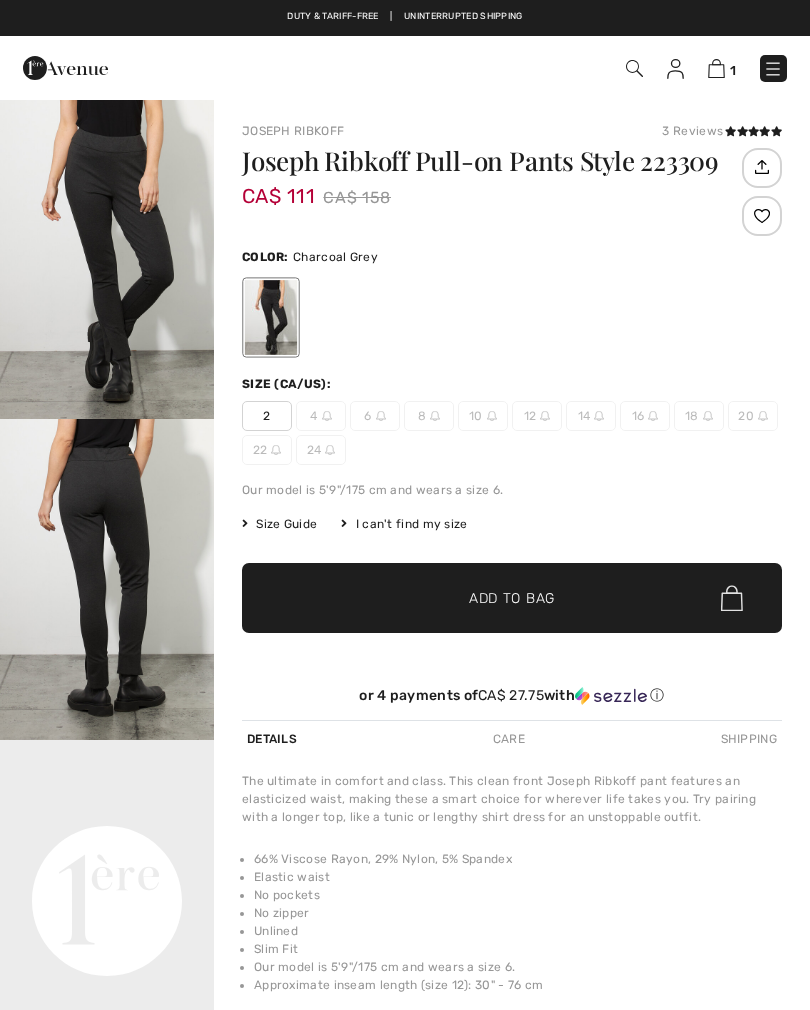 scroll, scrollTop: 0, scrollLeft: 0, axis: both 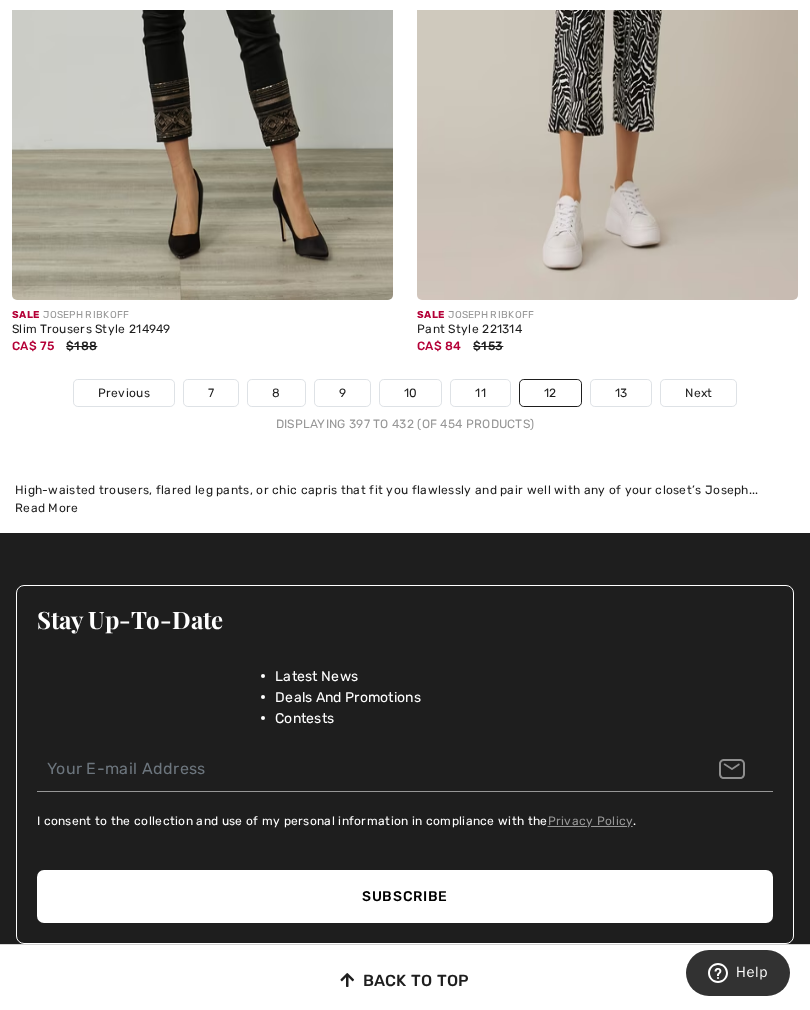 click on "Next" at bounding box center (698, 393) 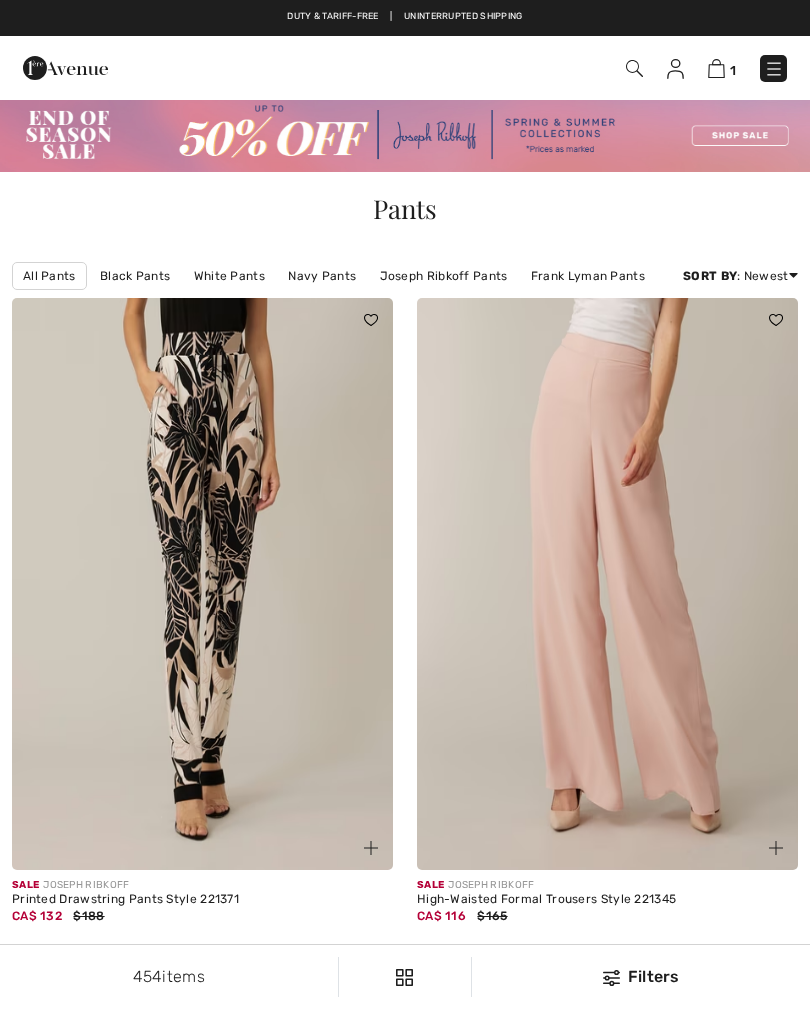 scroll, scrollTop: 0, scrollLeft: 0, axis: both 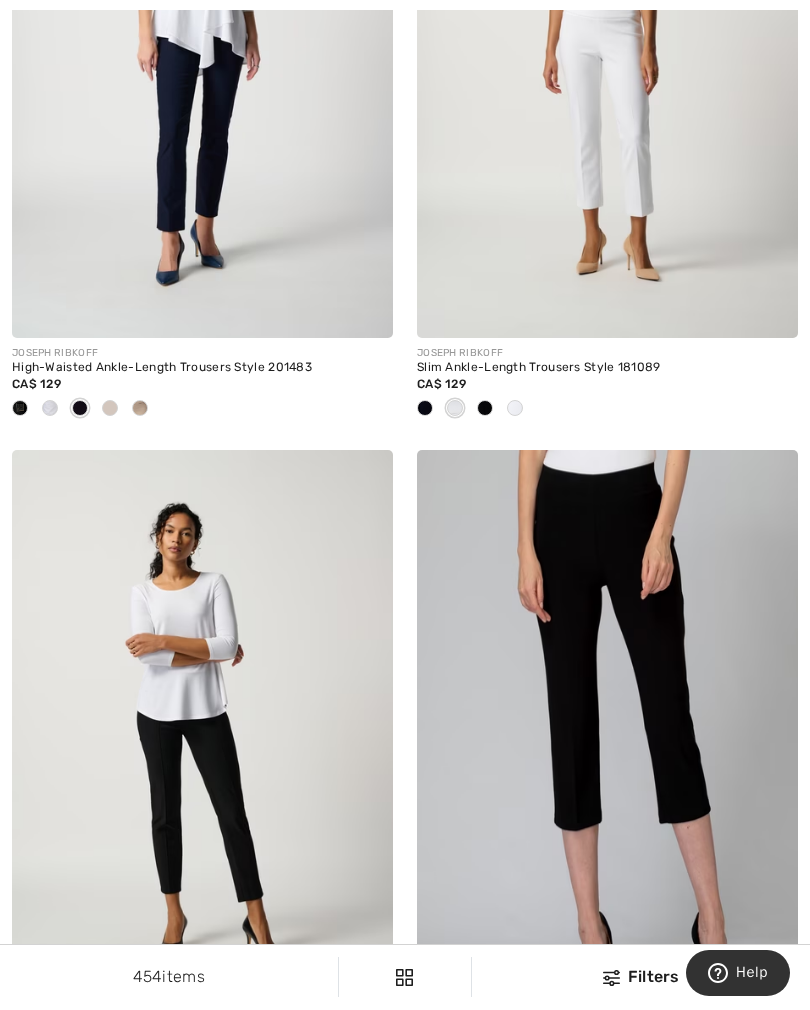 click at bounding box center [202, 736] 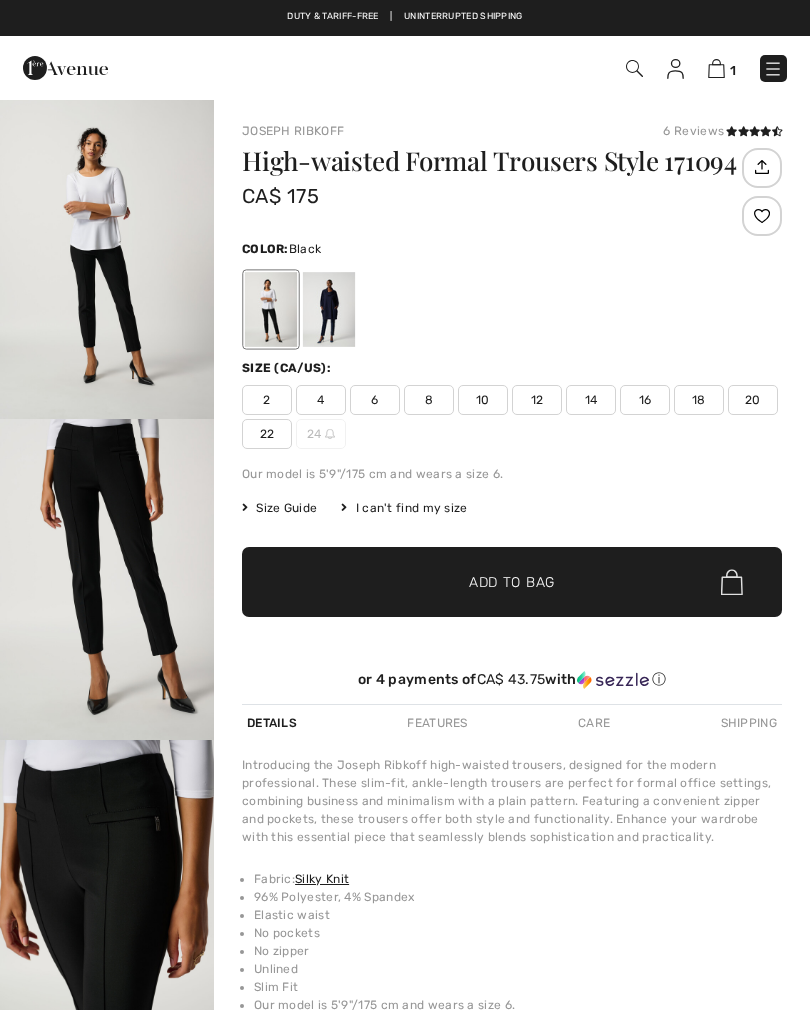 scroll, scrollTop: 0, scrollLeft: 0, axis: both 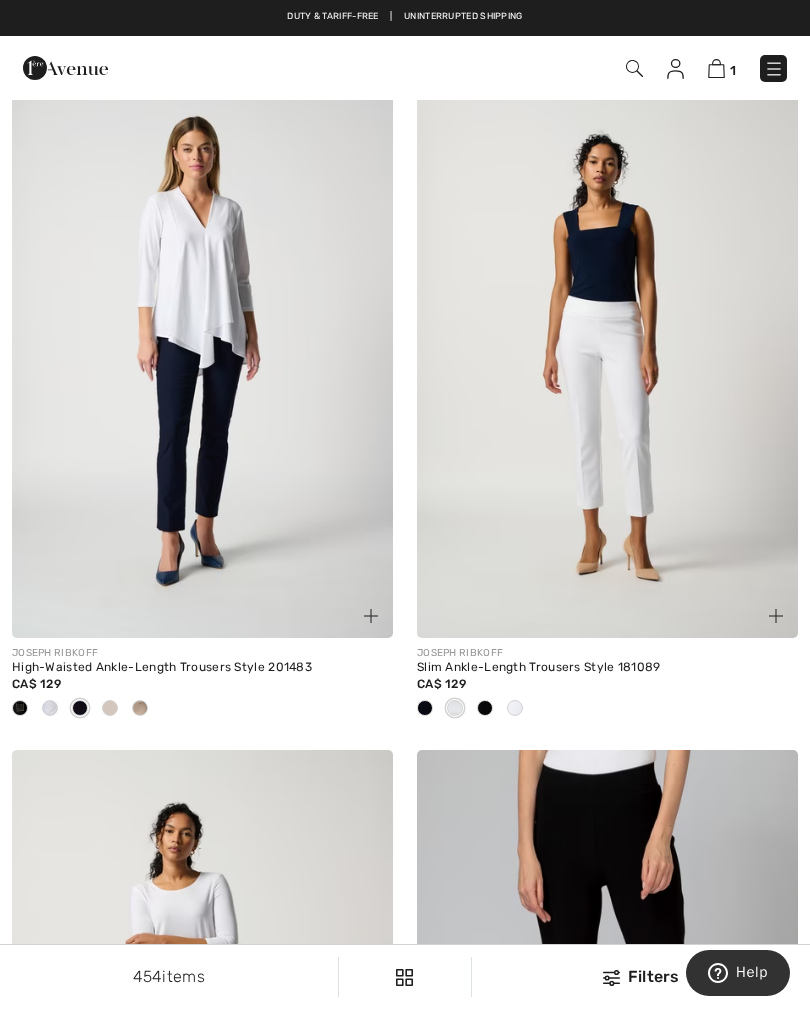 click at bounding box center [202, 352] 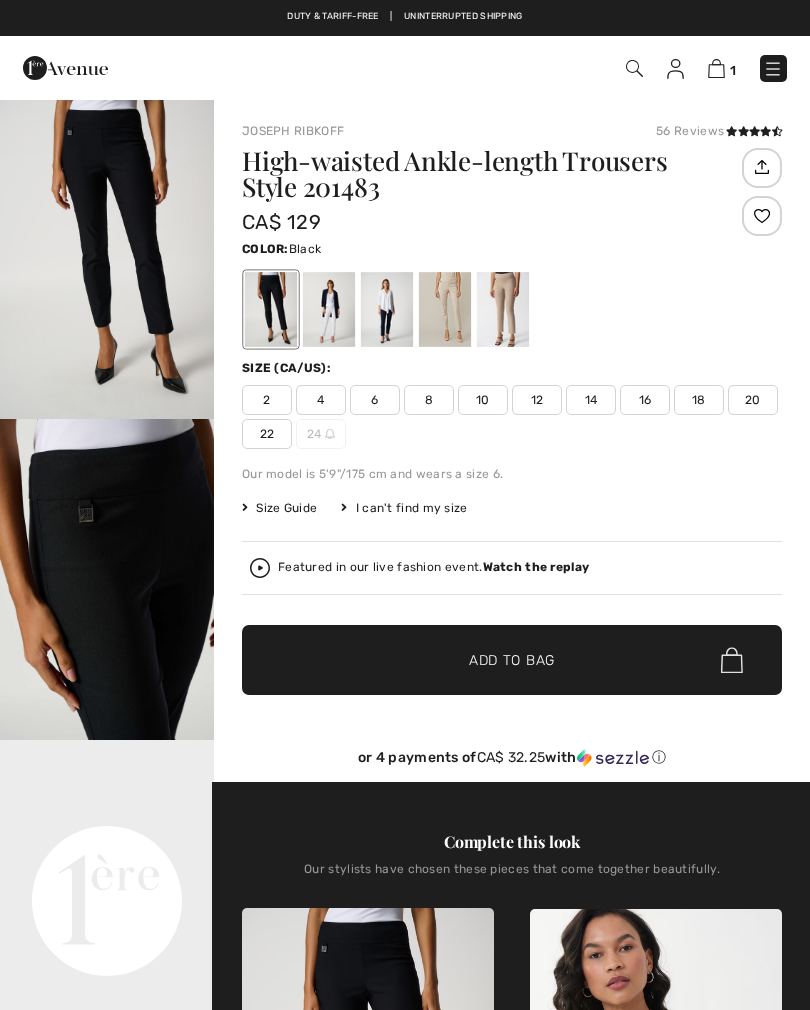 checkbox on "true" 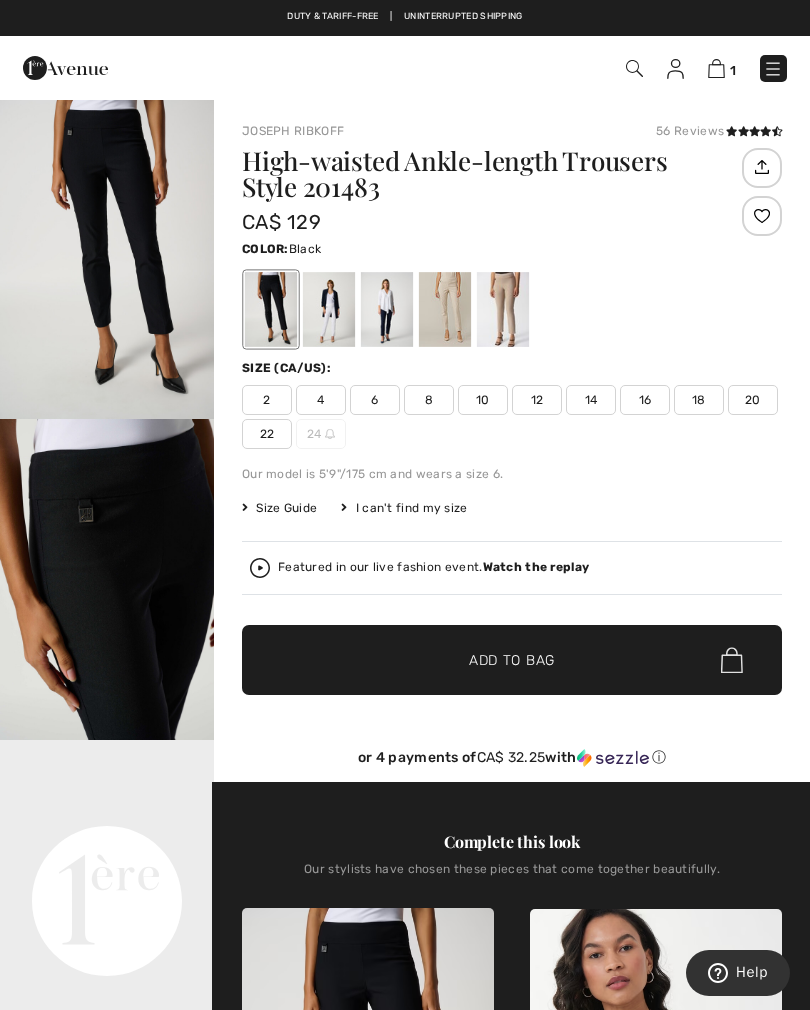 click at bounding box center [107, 579] 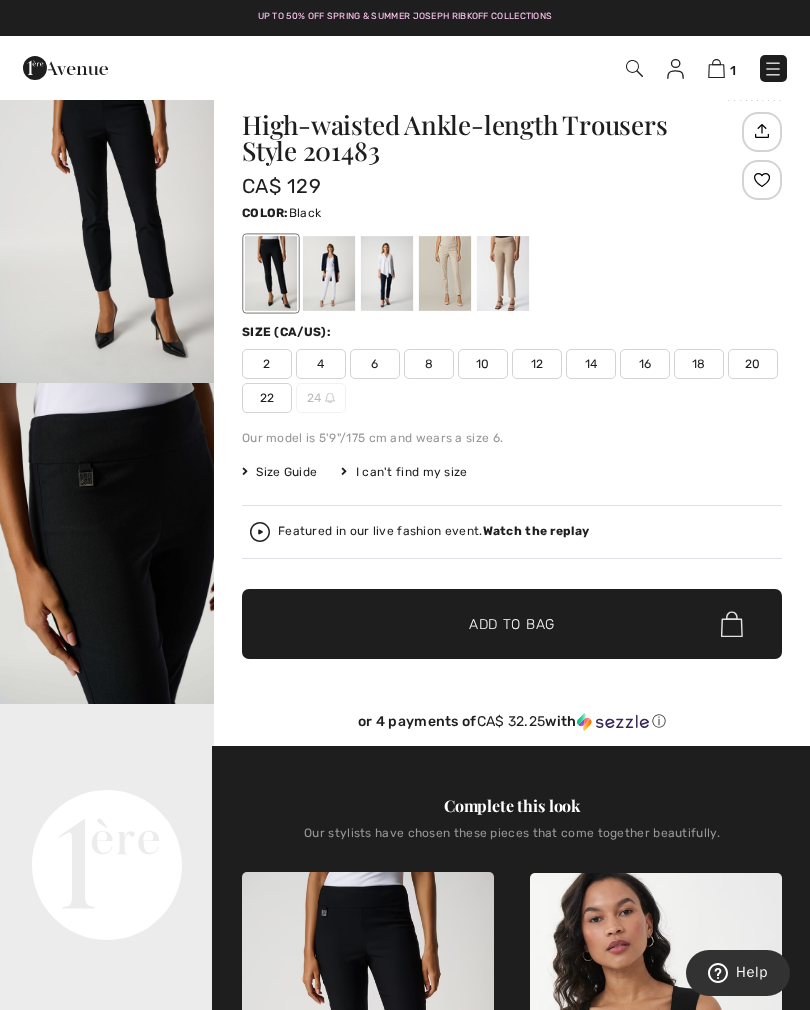 scroll, scrollTop: 0, scrollLeft: 0, axis: both 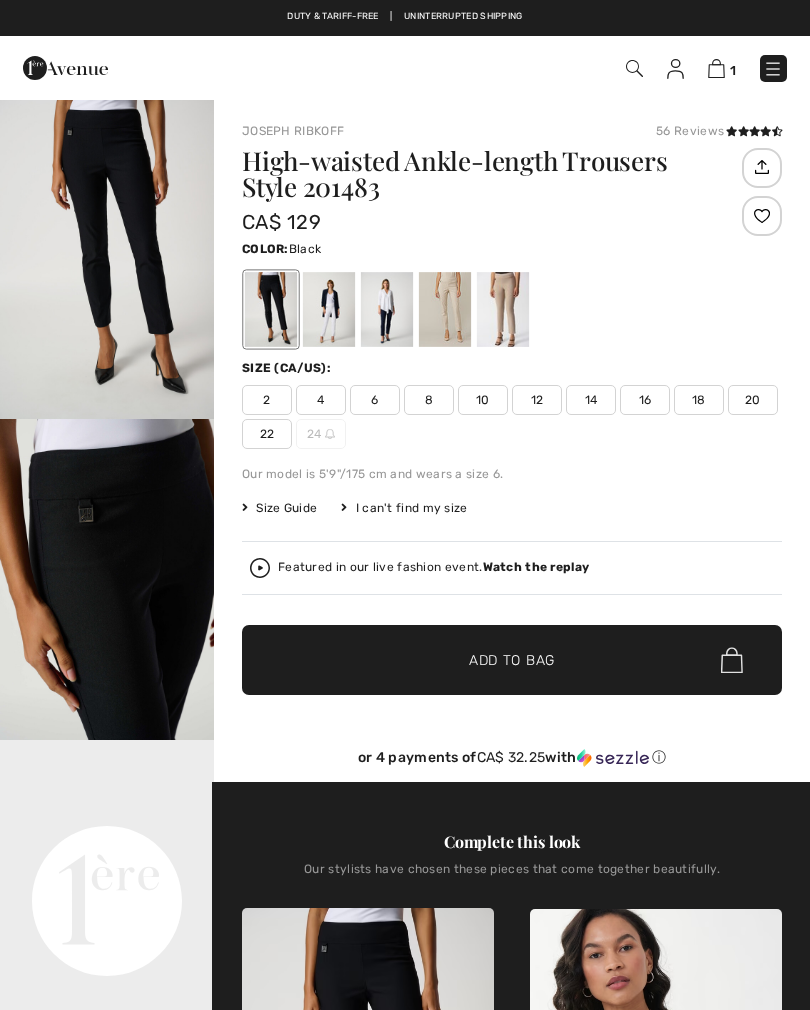 checkbox on "true" 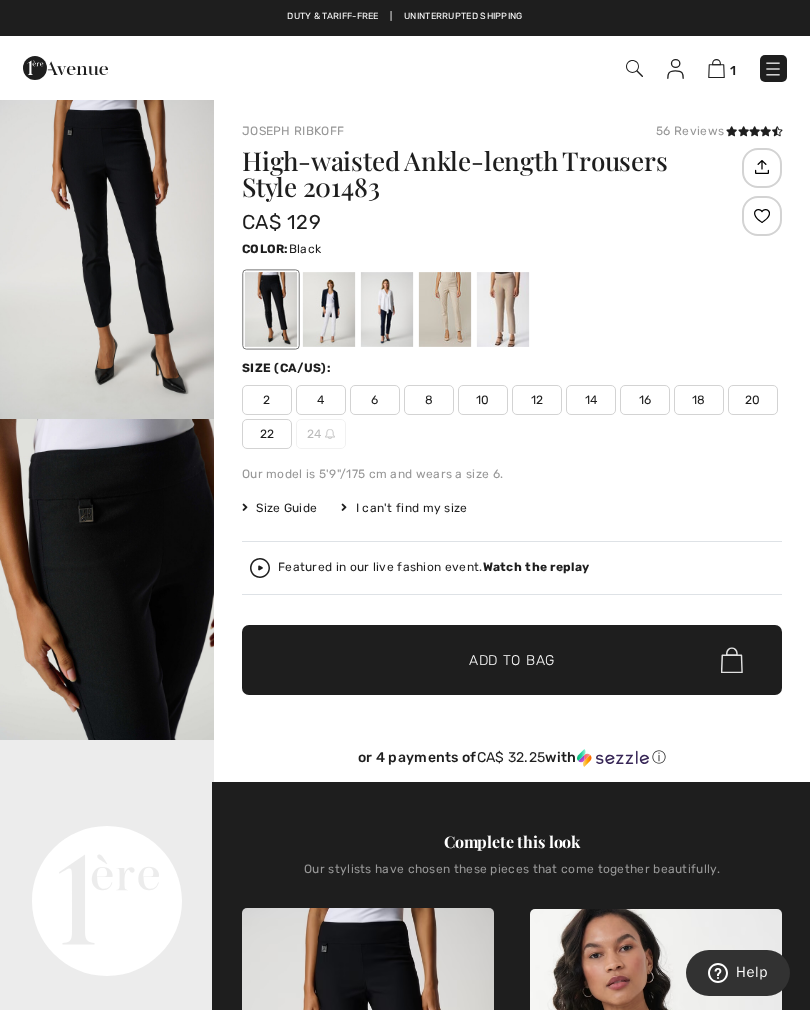 scroll, scrollTop: 0, scrollLeft: 0, axis: both 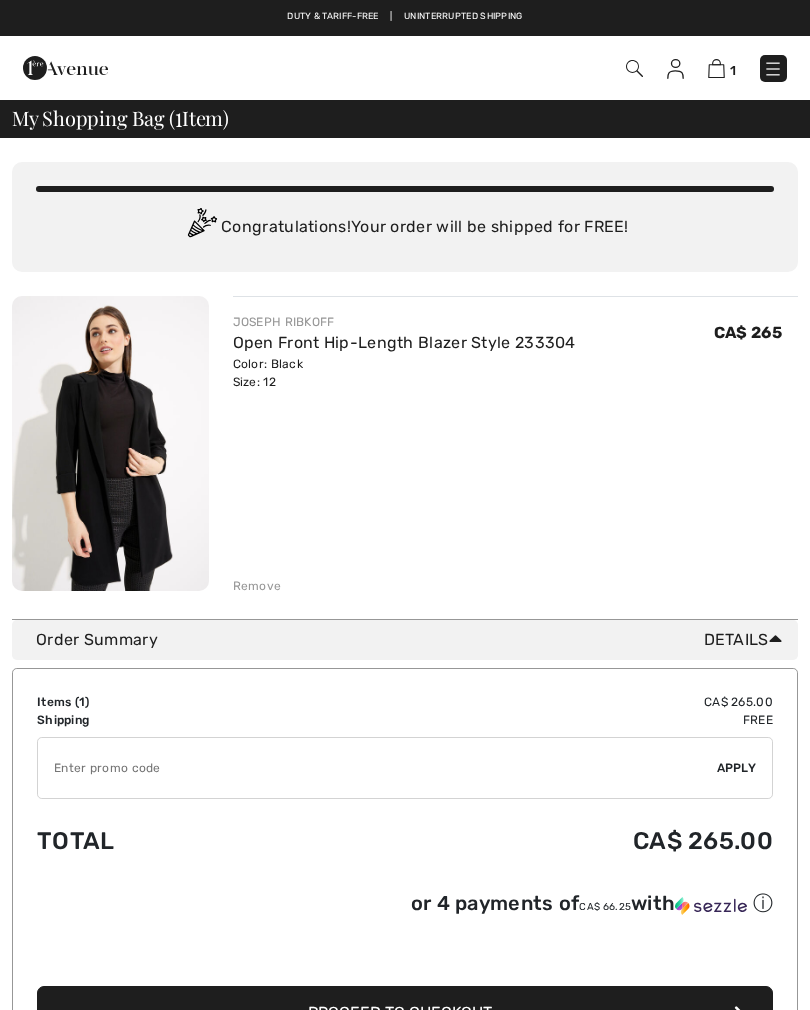click at bounding box center [110, 443] 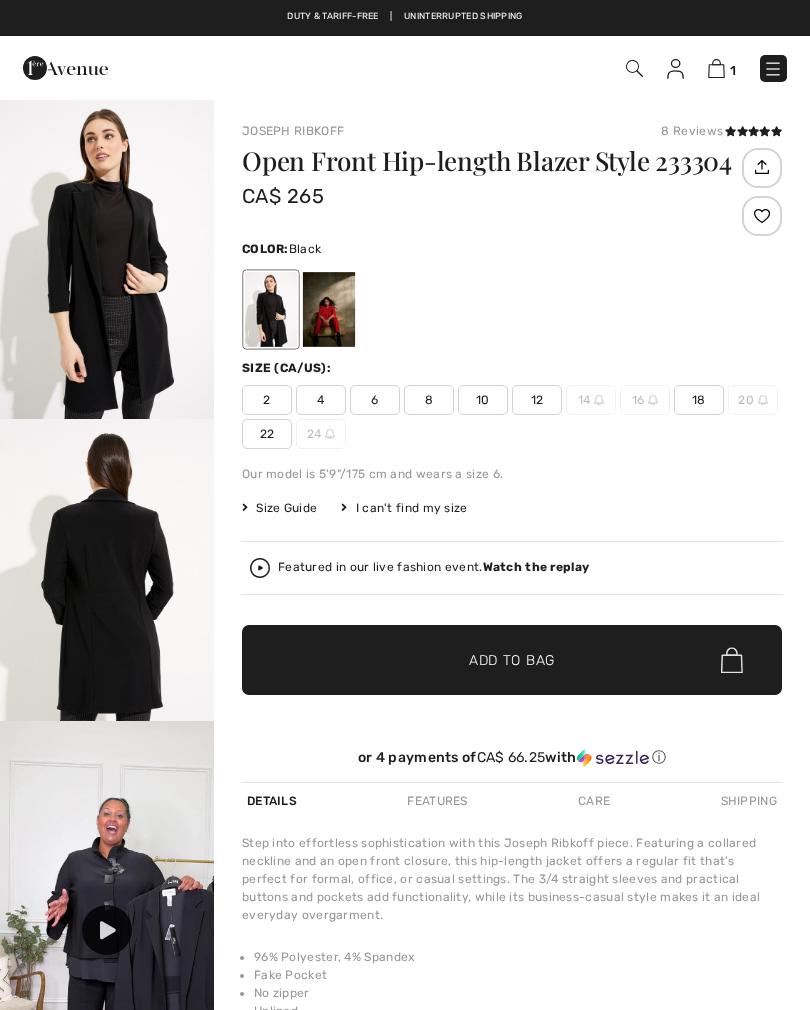 scroll, scrollTop: 0, scrollLeft: 0, axis: both 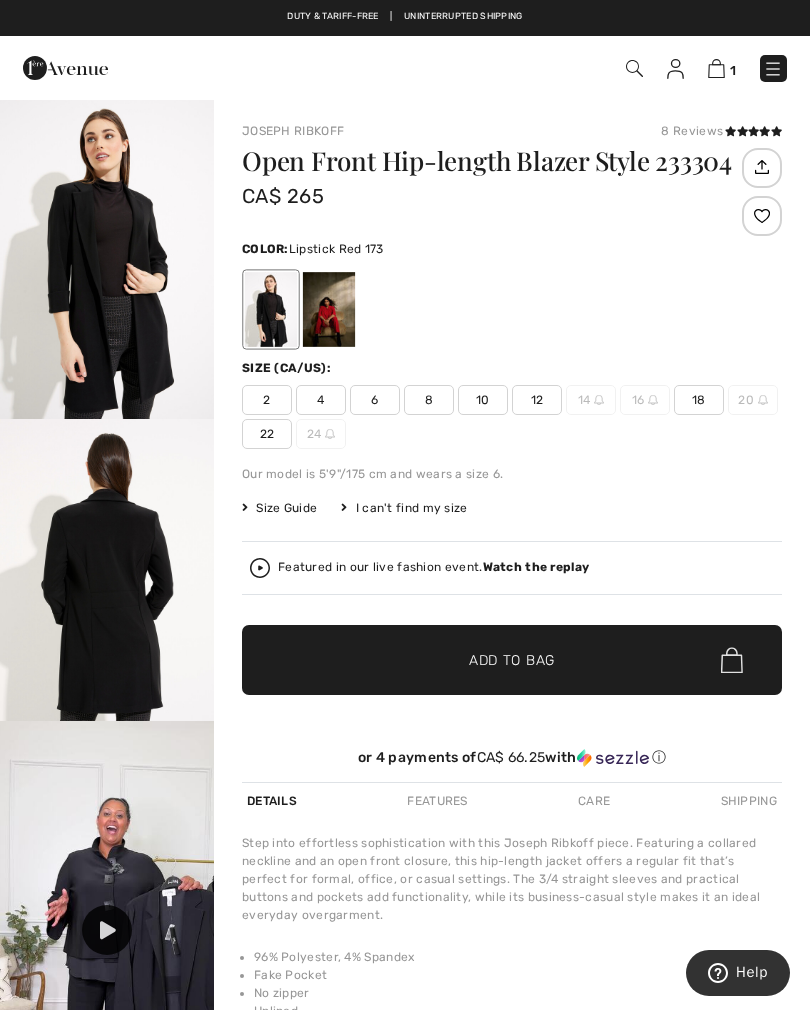 click at bounding box center (329, 309) 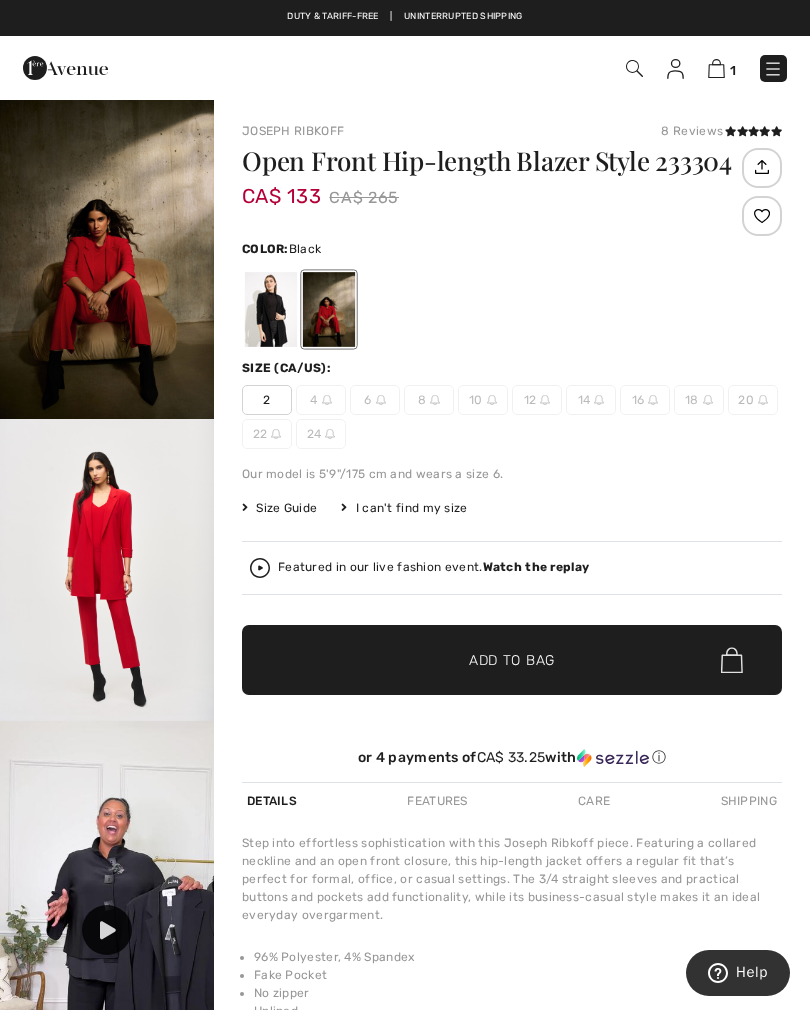 click at bounding box center [271, 309] 